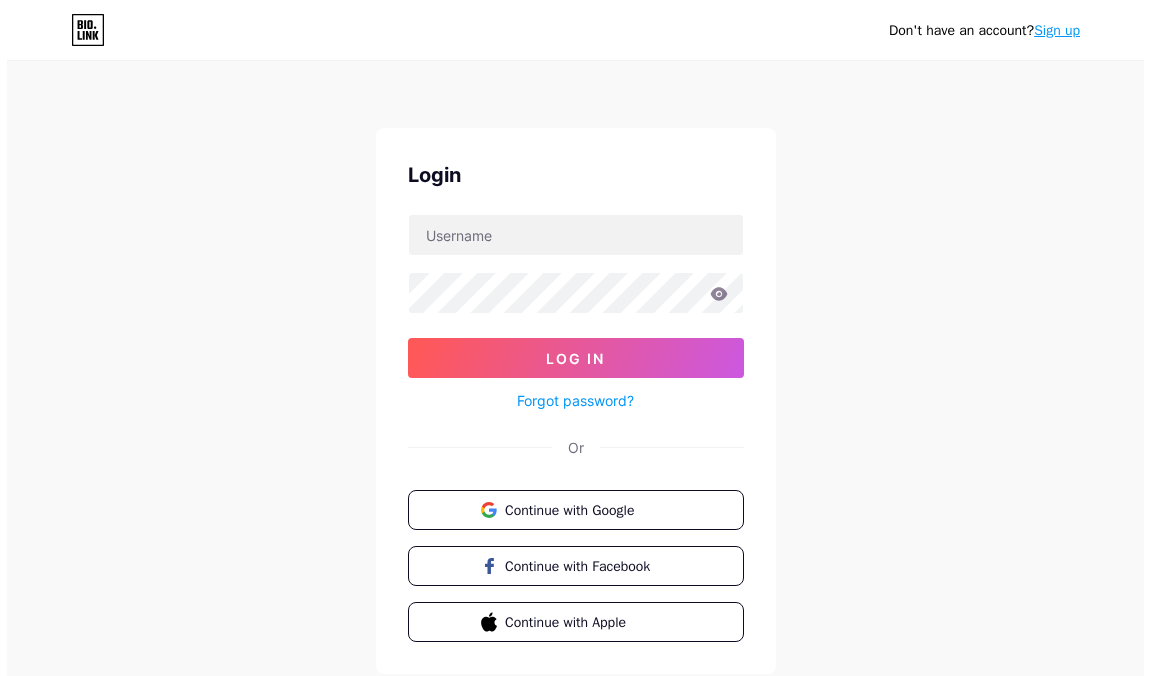 scroll, scrollTop: 0, scrollLeft: 0, axis: both 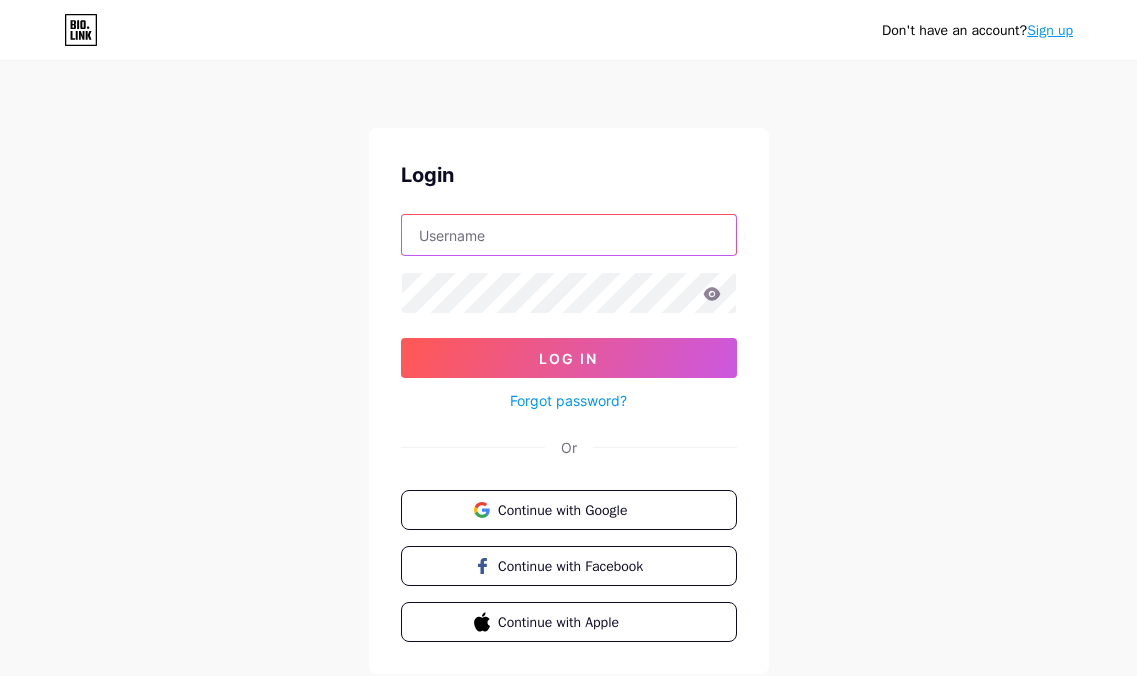 click at bounding box center (569, 235) 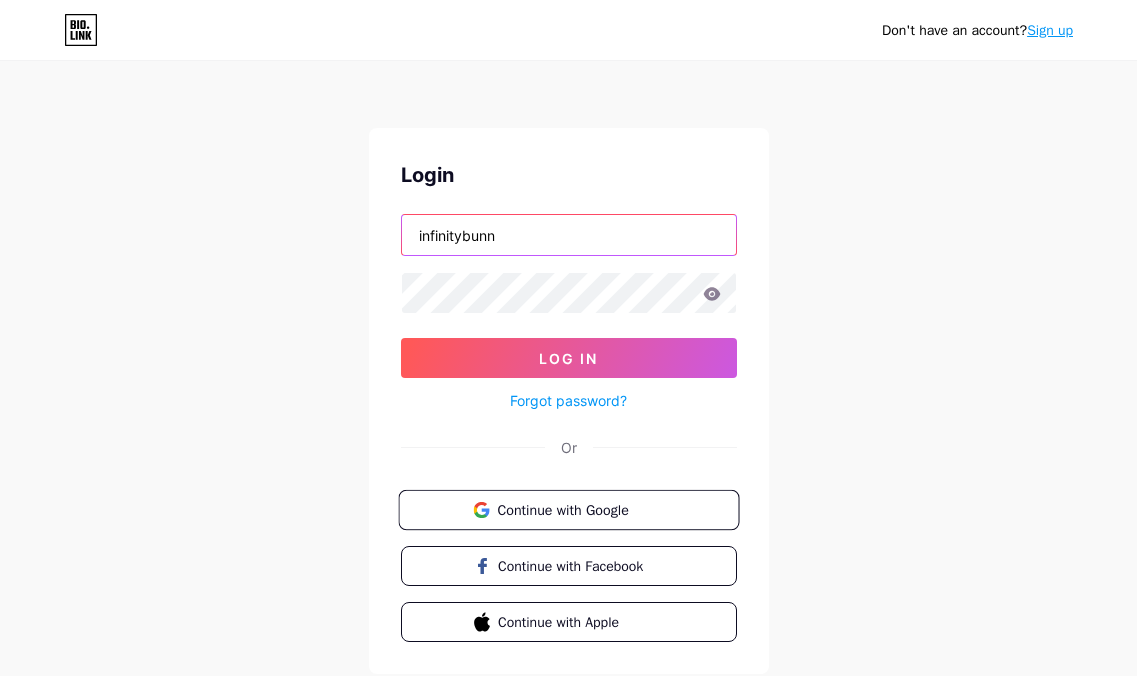 type on "infinitybunn" 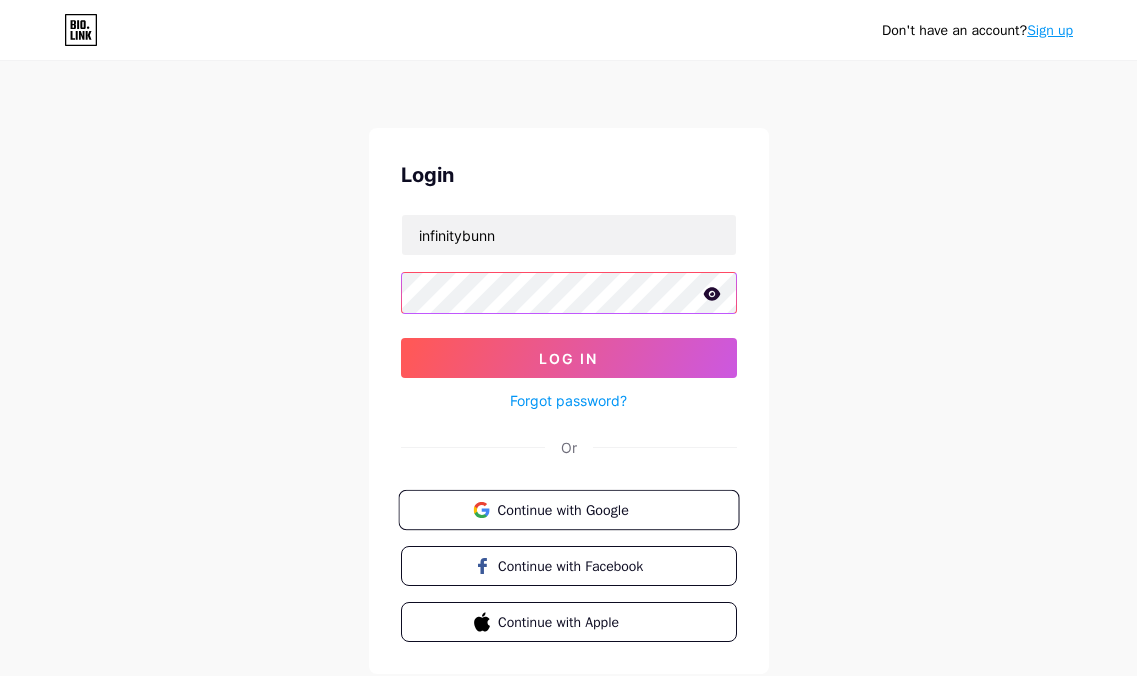 click on "Log In" at bounding box center (569, 358) 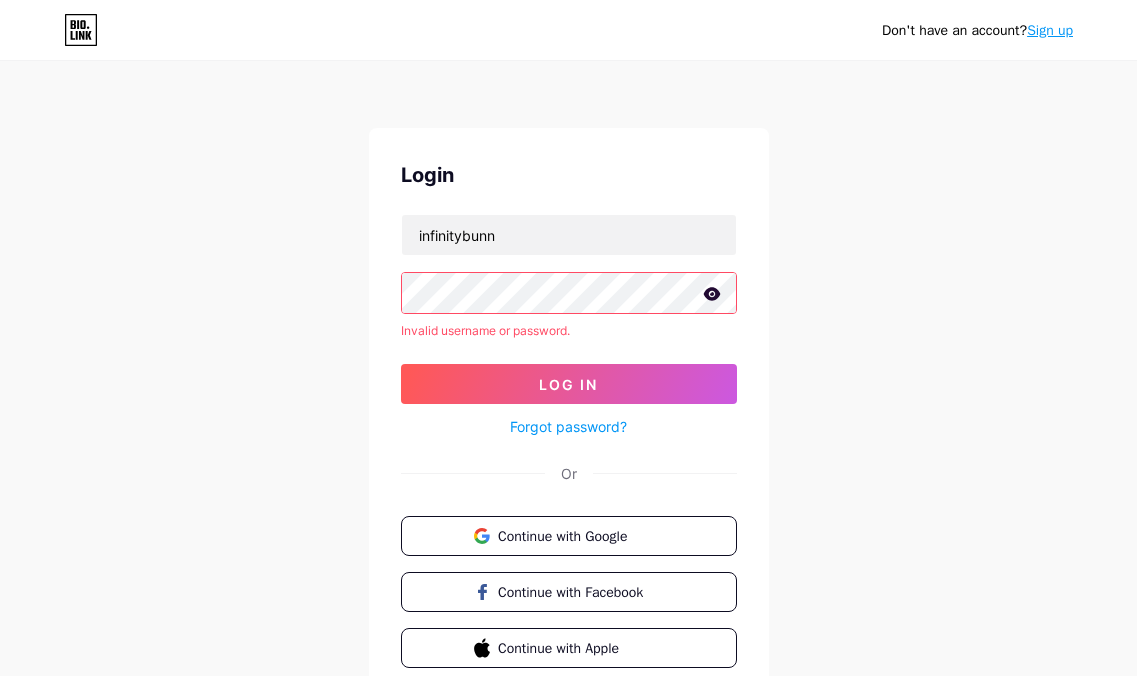 click 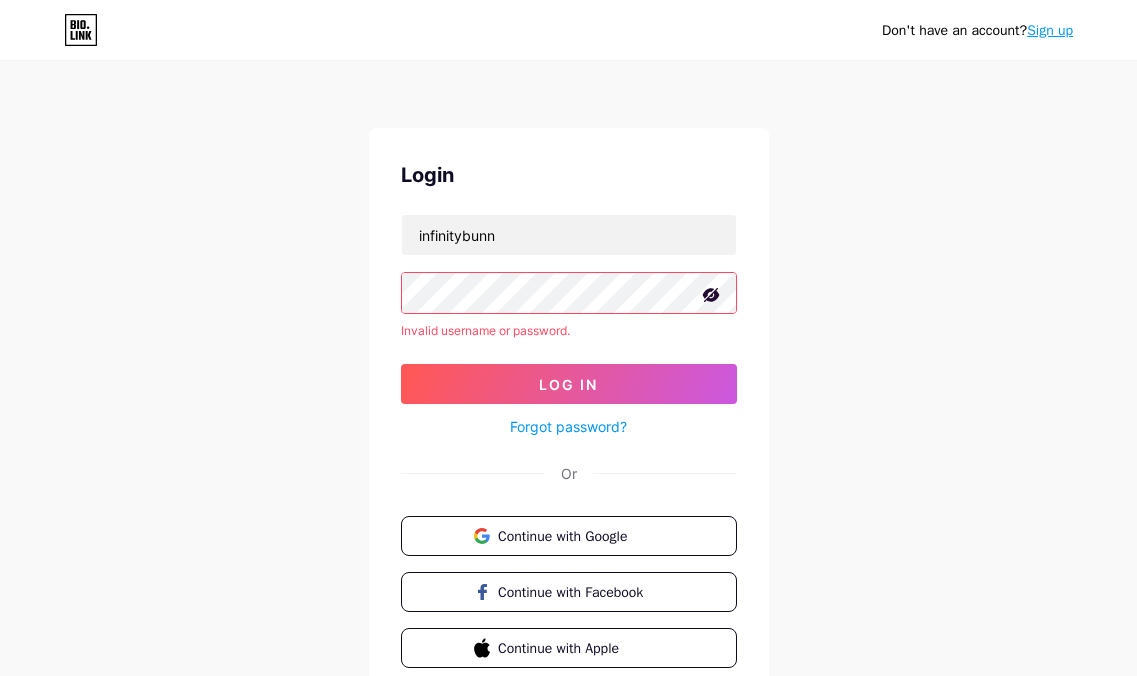 click on "Log In" at bounding box center (569, 384) 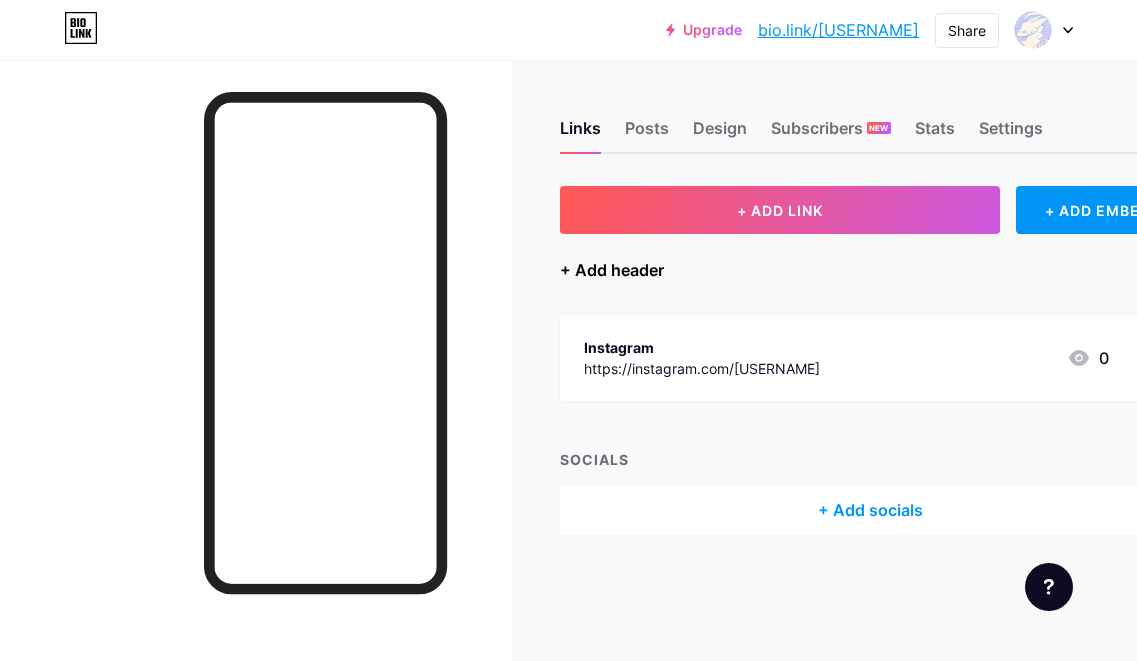 click on "+ Add header" at bounding box center (612, 270) 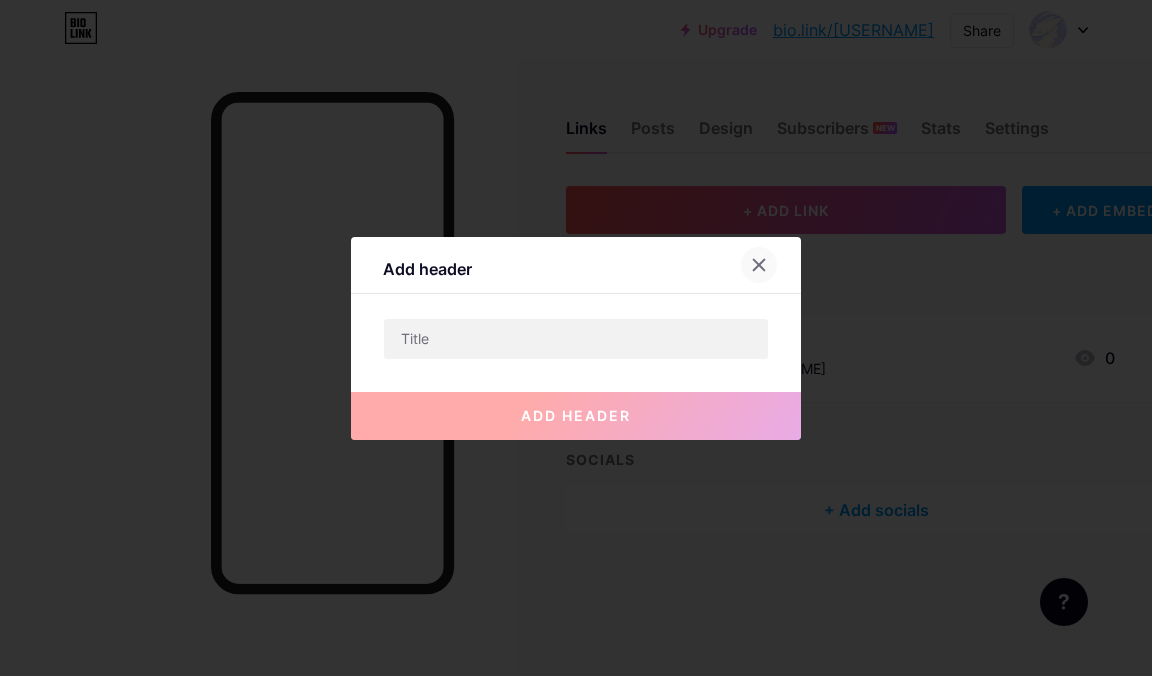 click at bounding box center (759, 265) 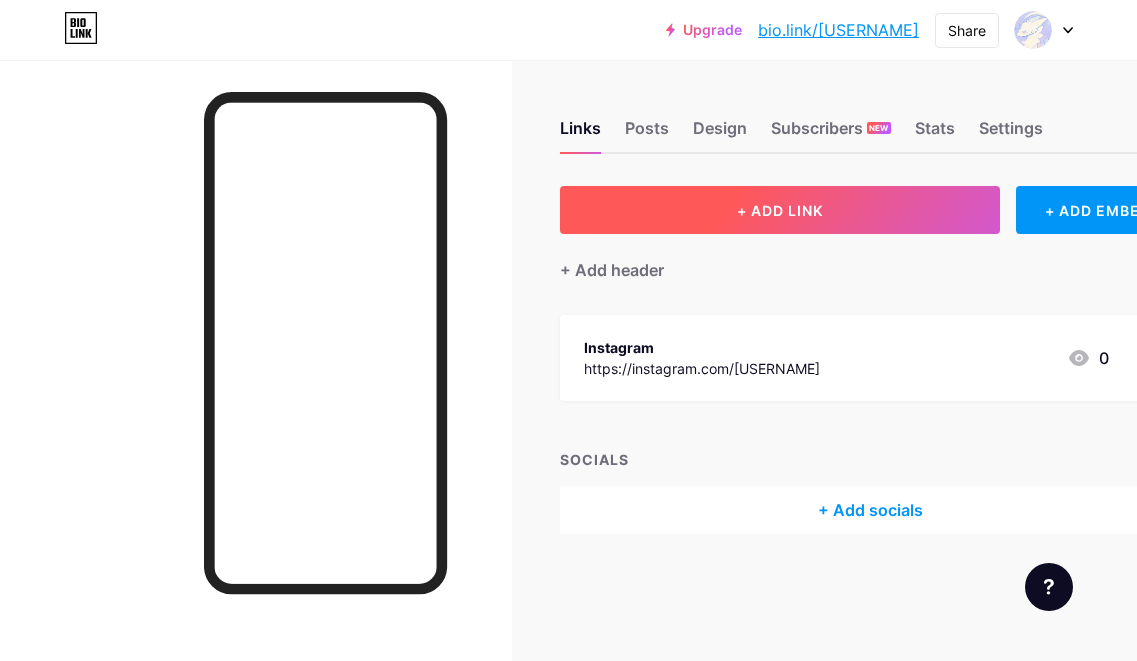 click on "+ ADD LINK" at bounding box center (780, 210) 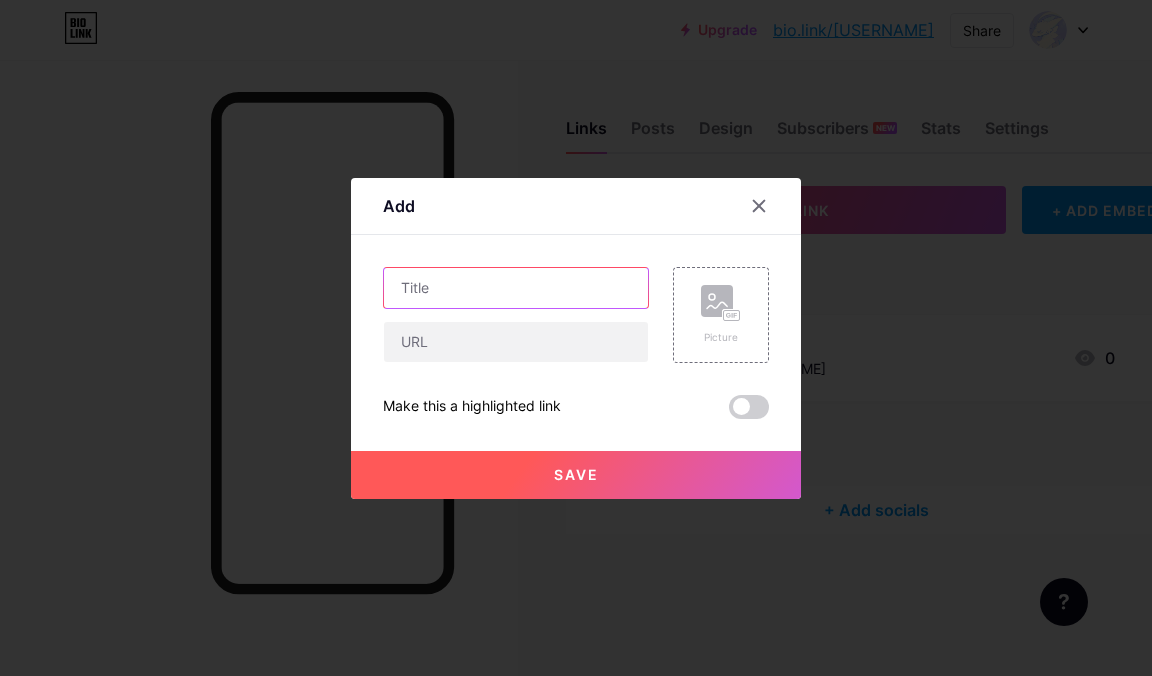 click at bounding box center [516, 288] 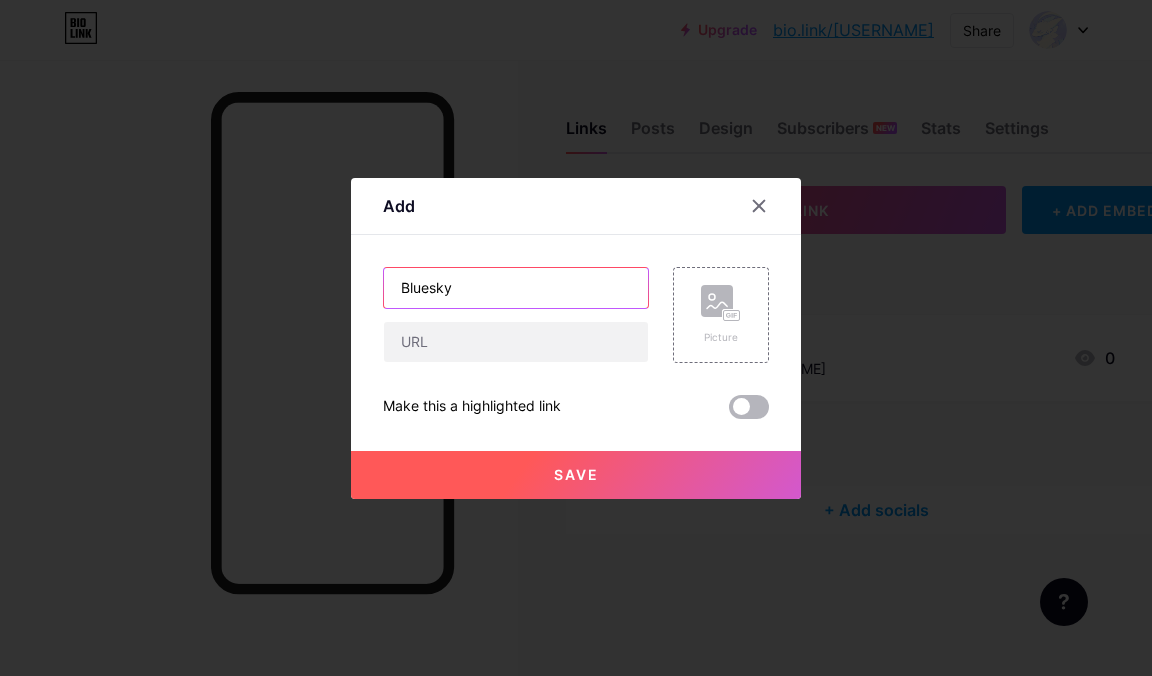 type on "Bluesky" 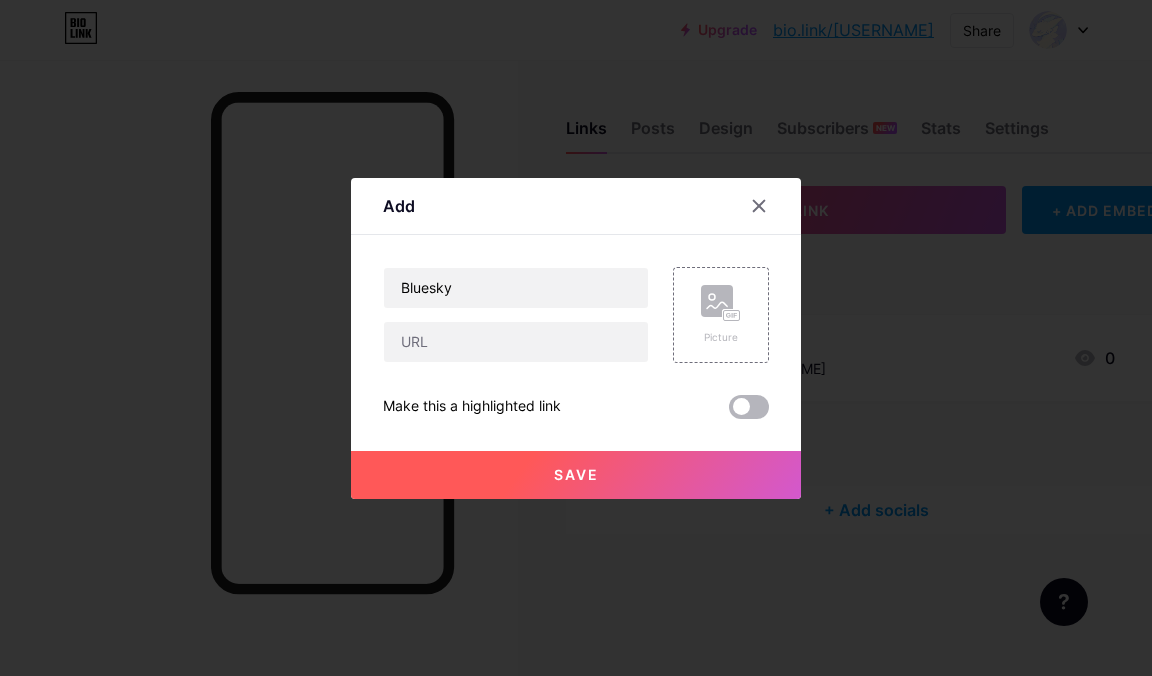 click at bounding box center (749, 407) 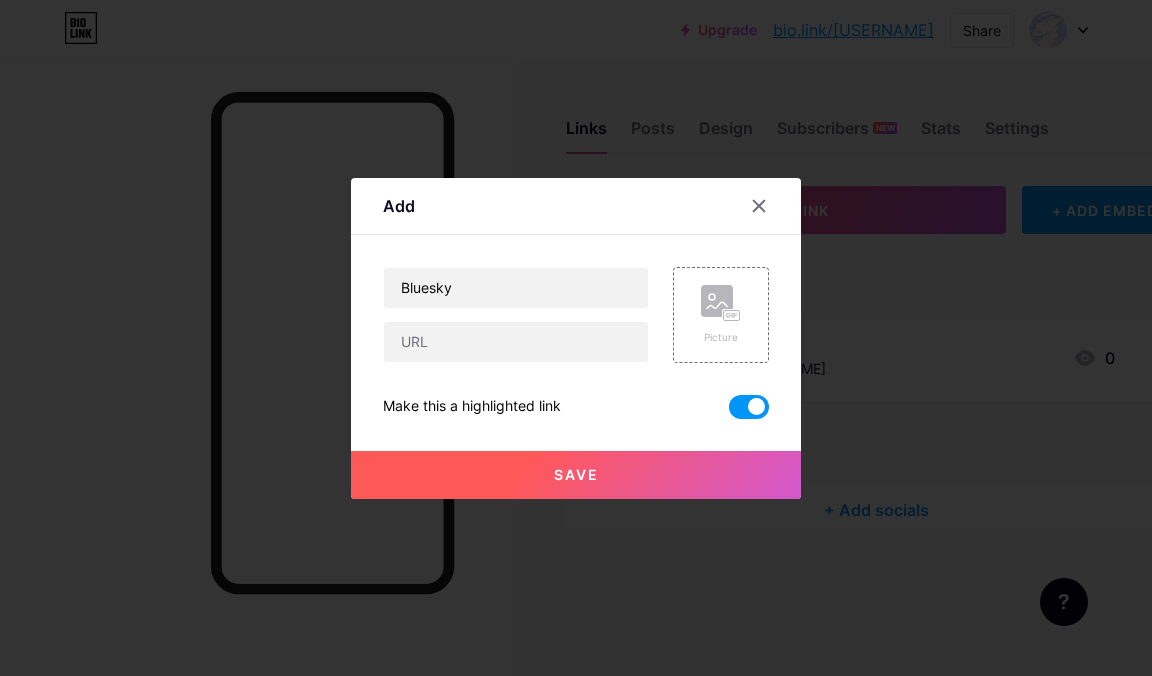 click at bounding box center (749, 407) 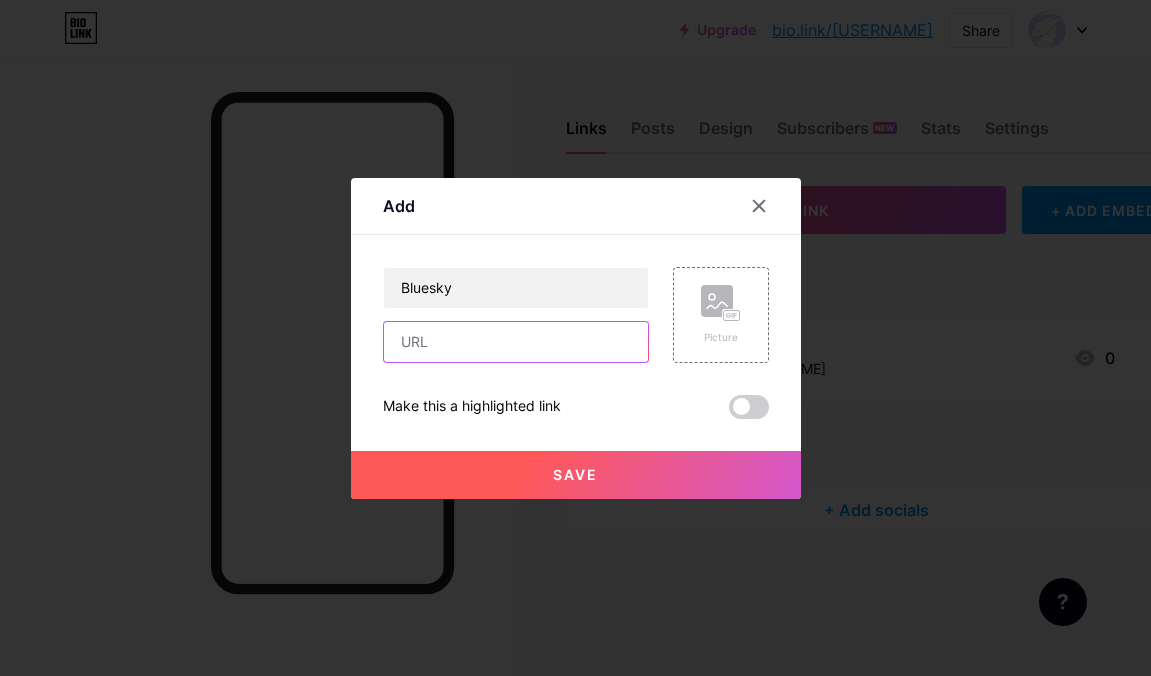click at bounding box center [516, 342] 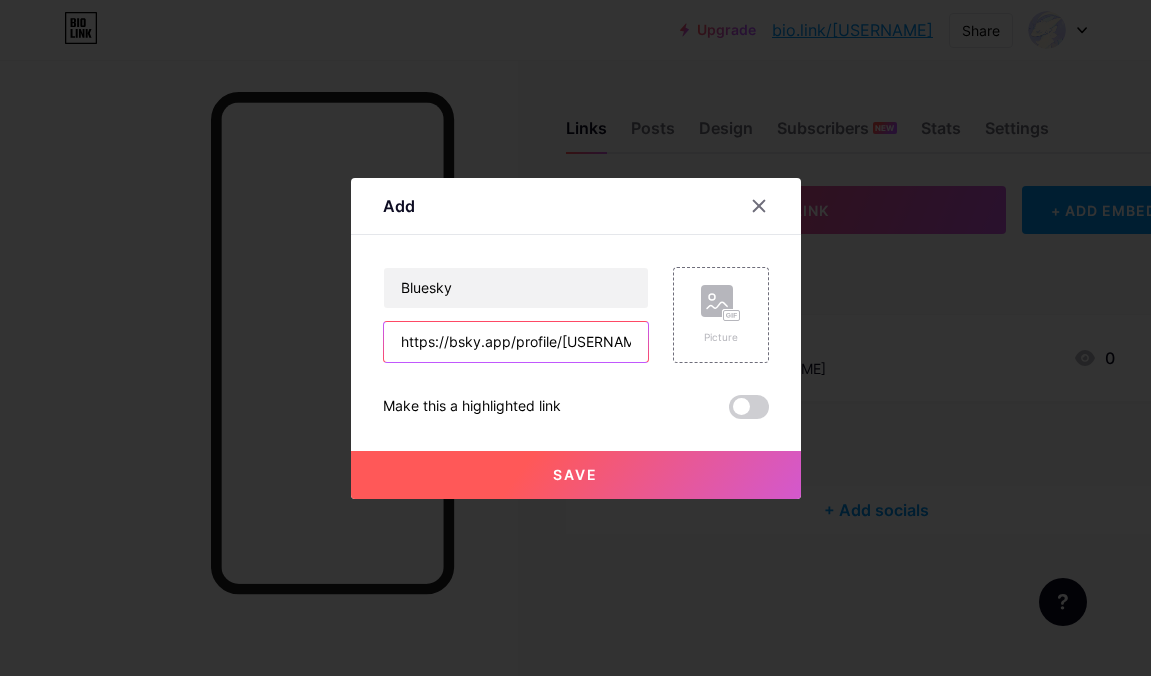 scroll, scrollTop: 0, scrollLeft: 83, axis: horizontal 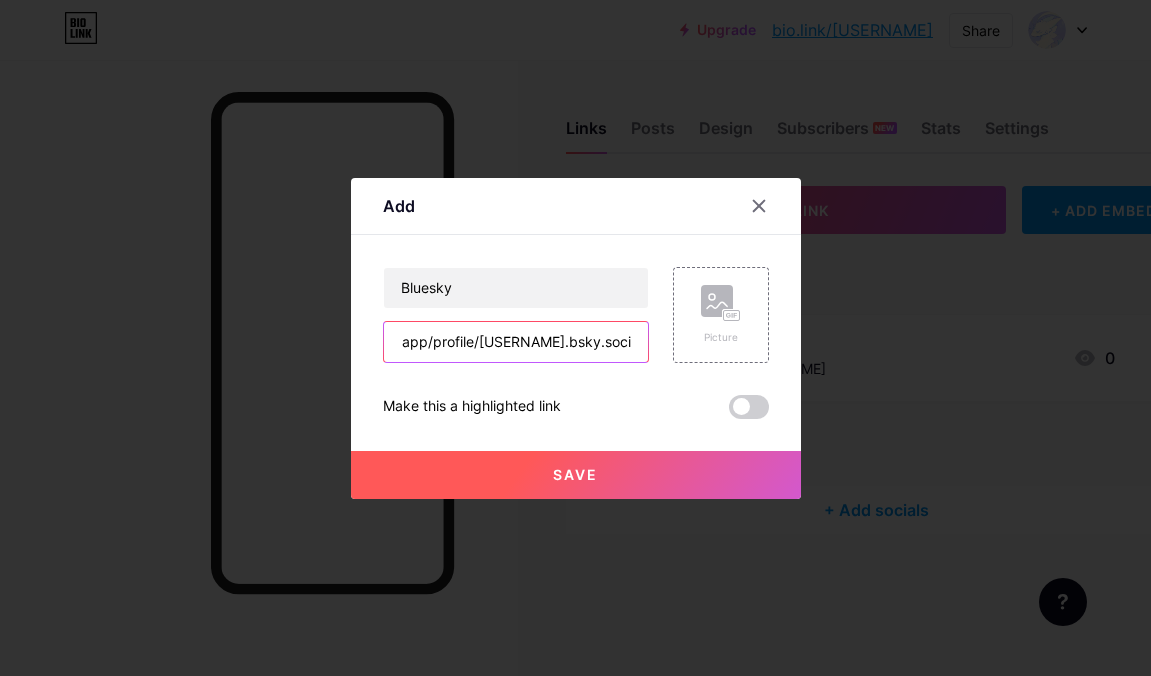 type on "https://bsky.app/profile/[USERNAME].bsky.social" 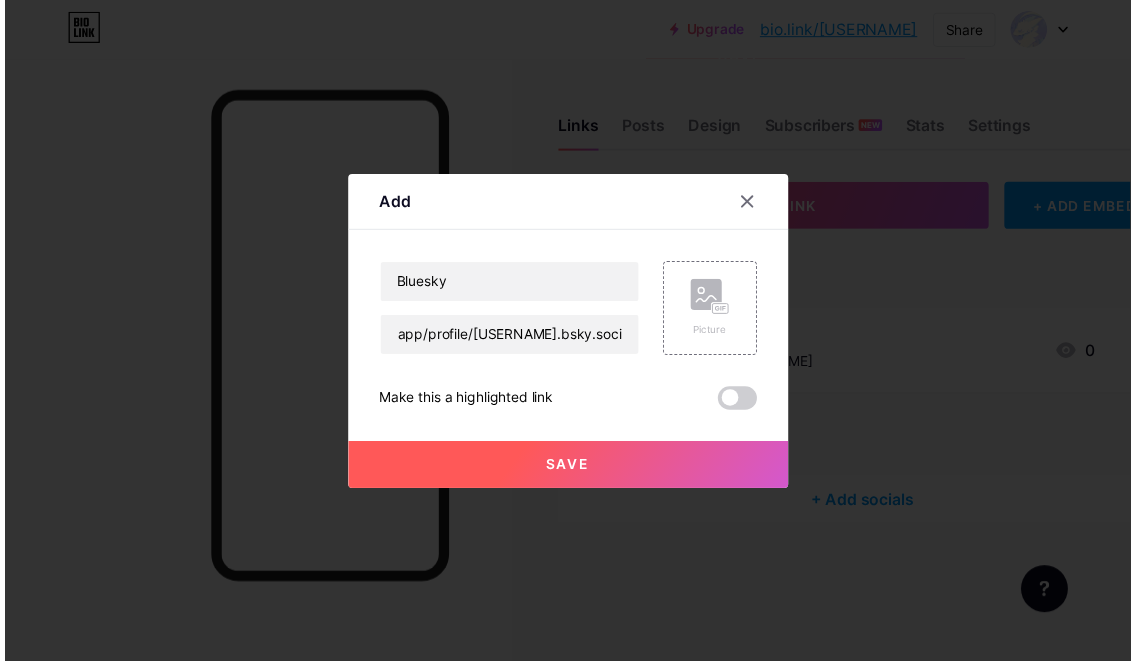 scroll, scrollTop: 0, scrollLeft: 0, axis: both 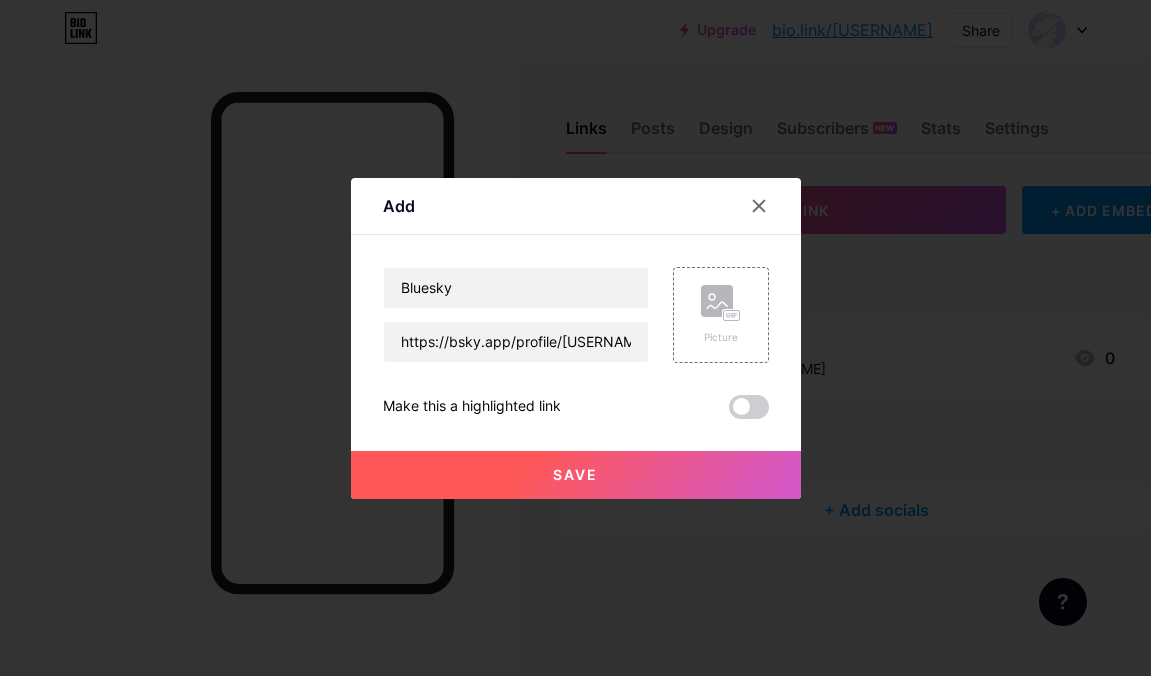 click on "Save" at bounding box center (575, 474) 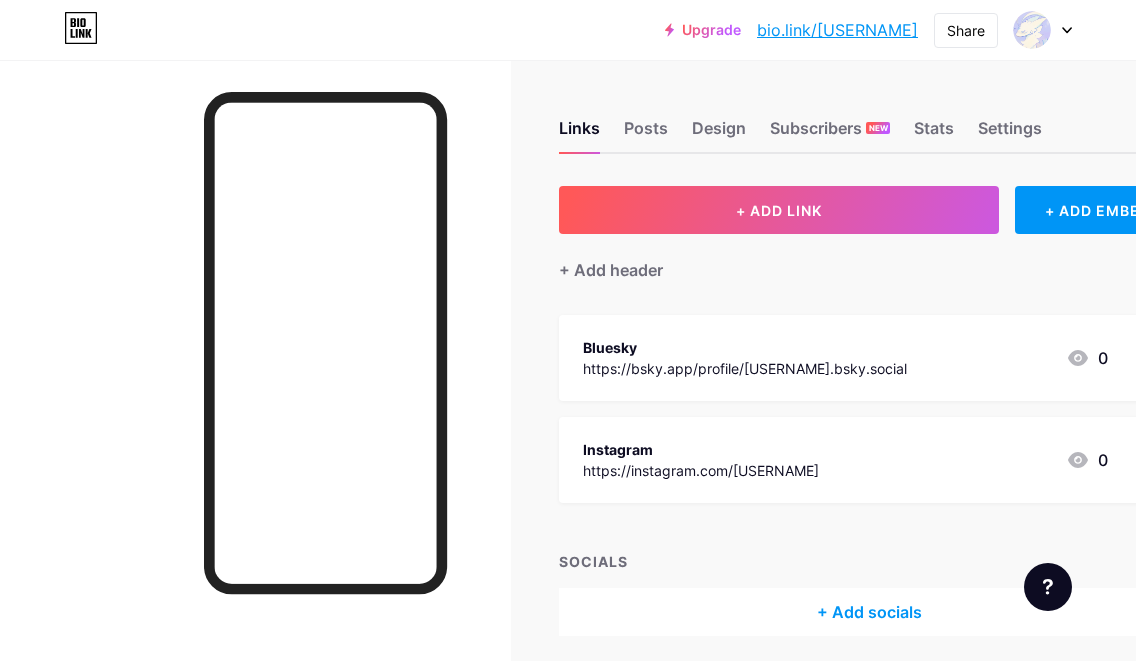 drag, startPoint x: 749, startPoint y: 372, endPoint x: 729, endPoint y: 419, distance: 51.078373 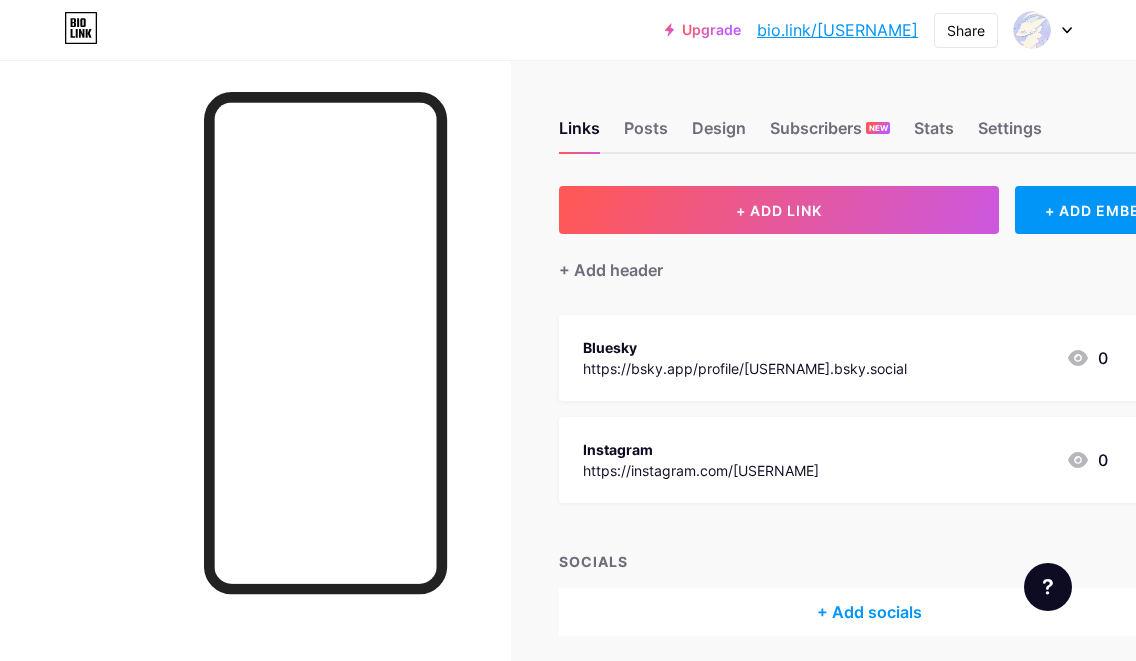click on "+ ADD LINK     + ADD EMBED
+ Add header
Bluesky
https://bsky.app/profile/[USERNAME].bsky.social
0
Instagram
https://instagram.com/[USERNAME]
0
SOCIALS     + Add socials" at bounding box center [869, 411] 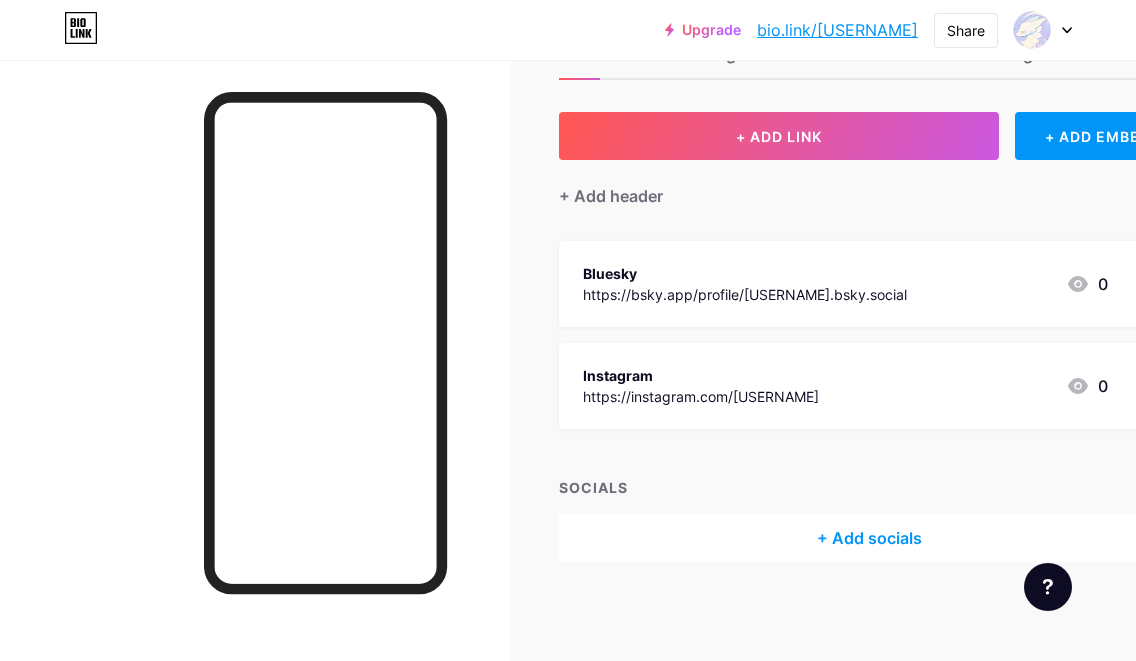 click on "+ Add socials" at bounding box center [869, 538] 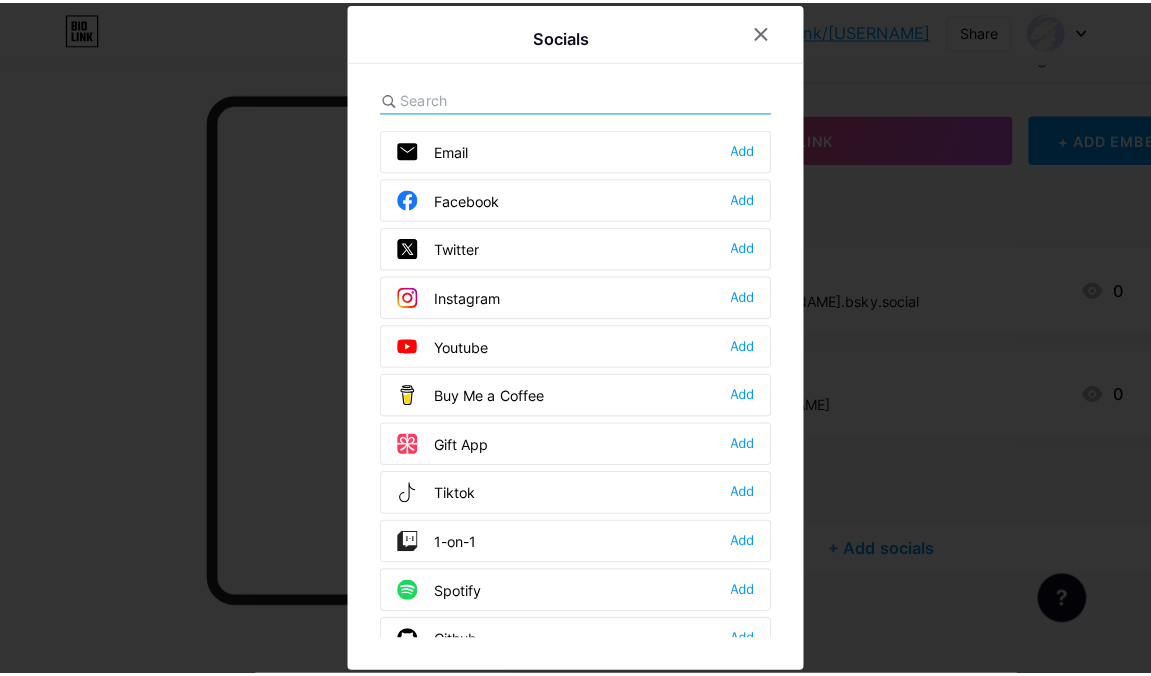 scroll, scrollTop: 59, scrollLeft: 0, axis: vertical 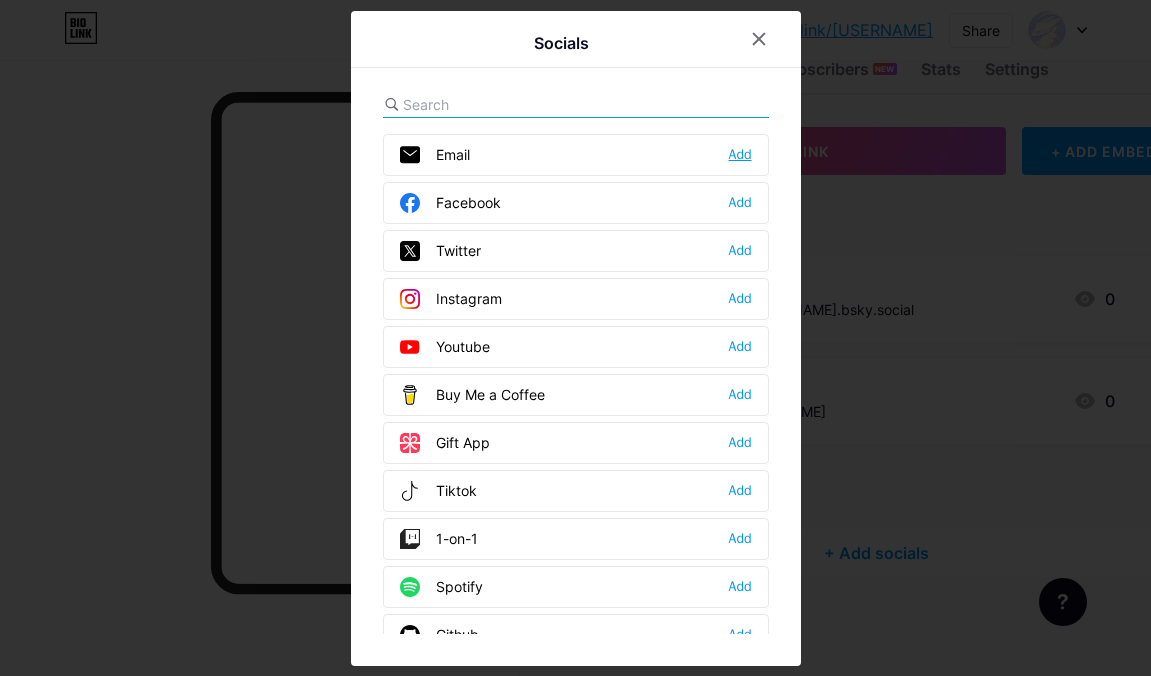 click on "Add" at bounding box center (740, 155) 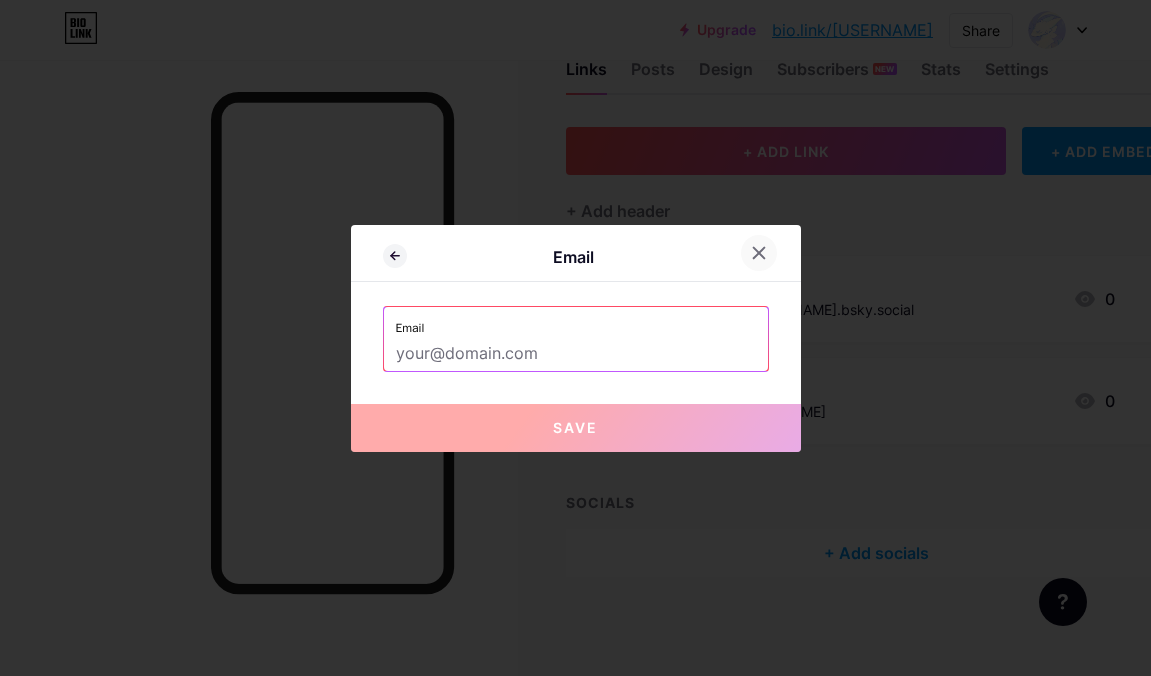 click 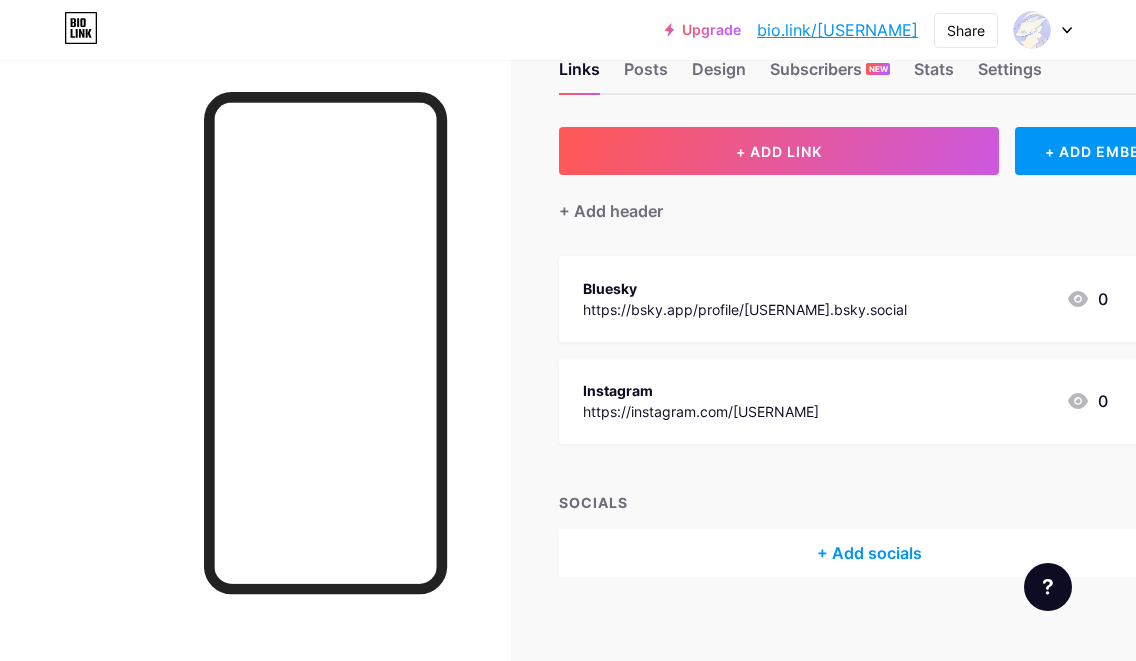 click on "+ Add socials" at bounding box center [869, 553] 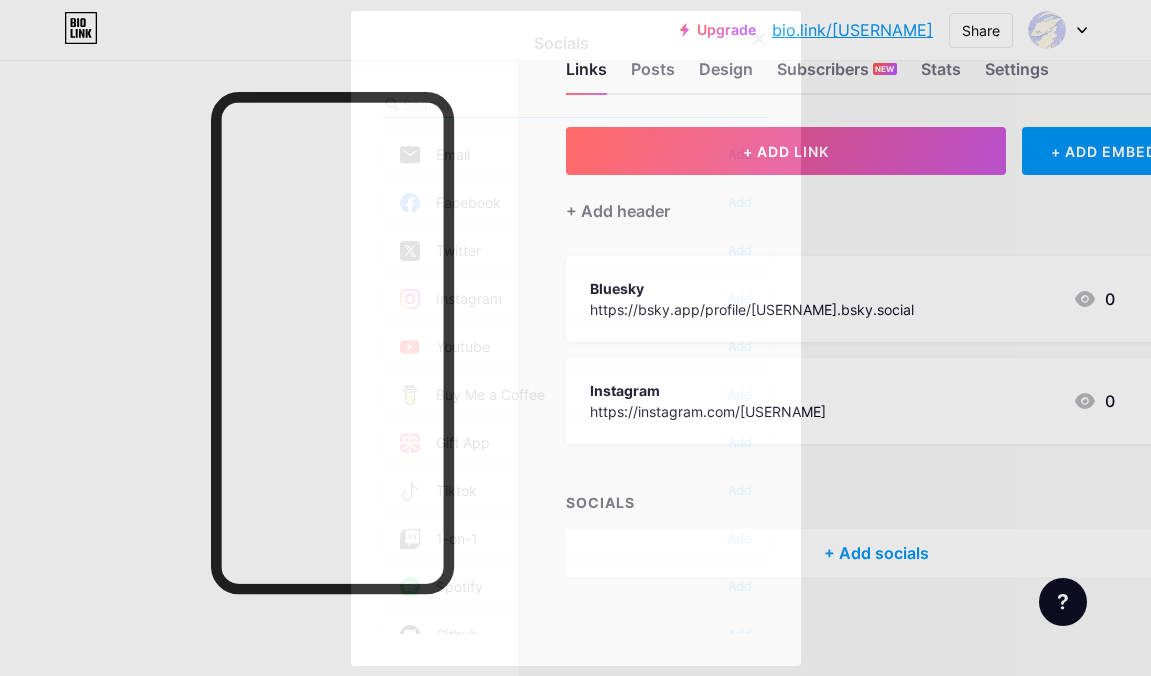 click on "Buy Me a Coffee
Add" at bounding box center [576, 395] 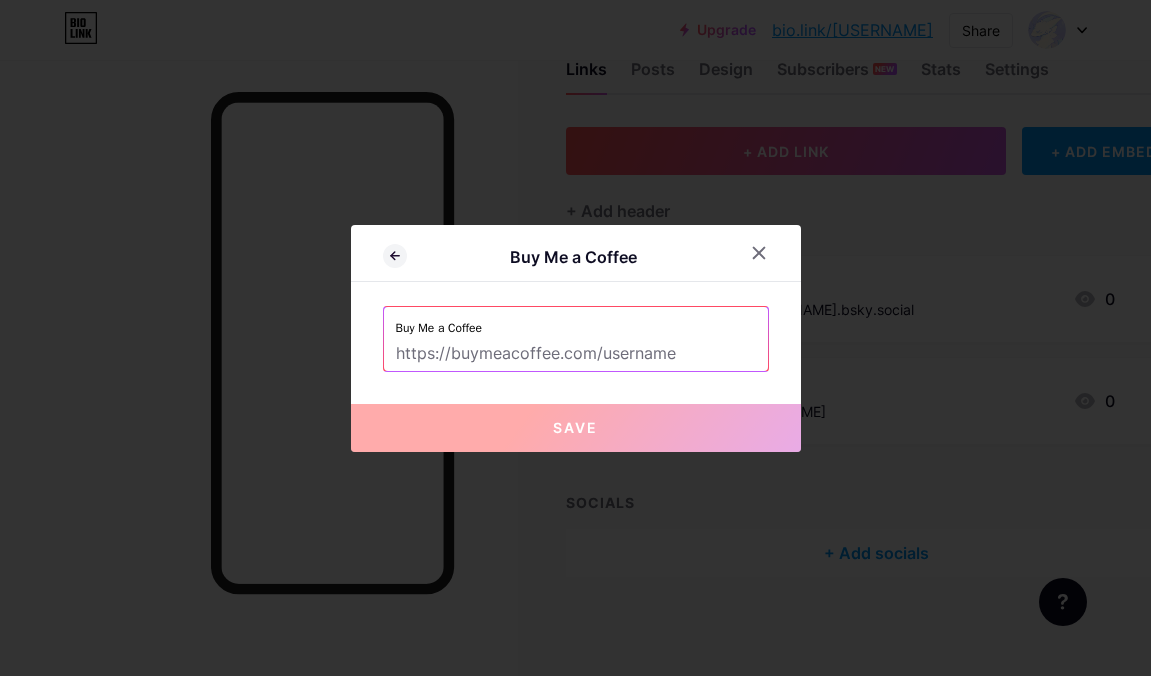 click at bounding box center (576, 354) 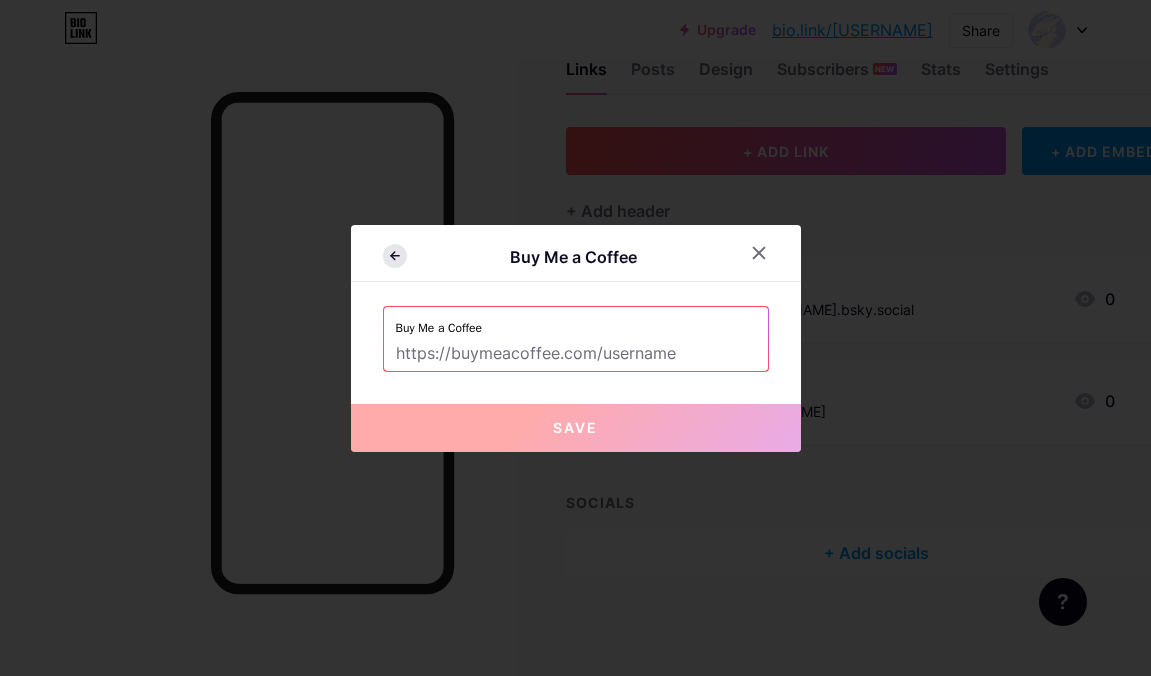 click 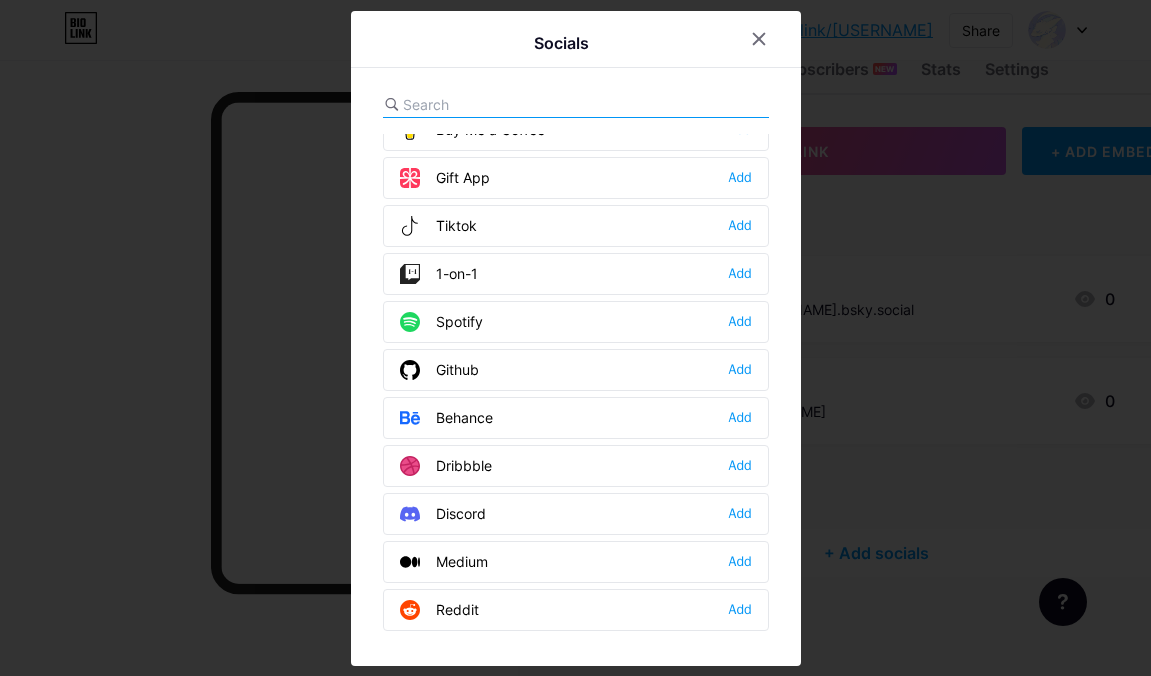 scroll, scrollTop: 300, scrollLeft: 0, axis: vertical 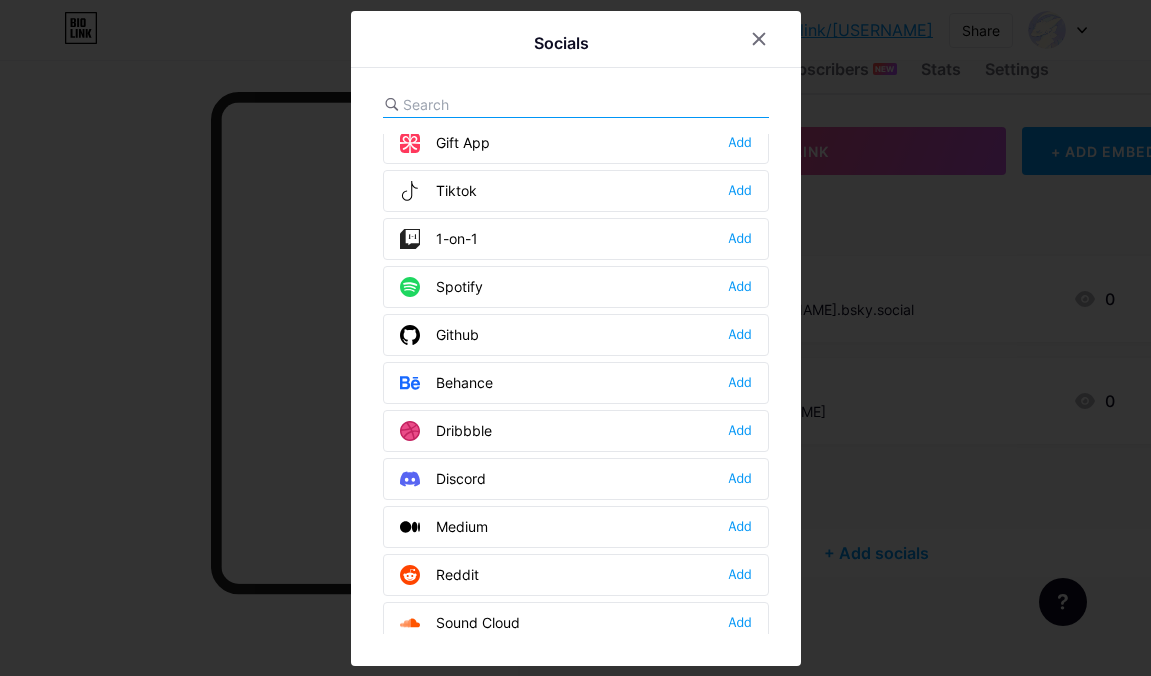 click at bounding box center (513, 104) 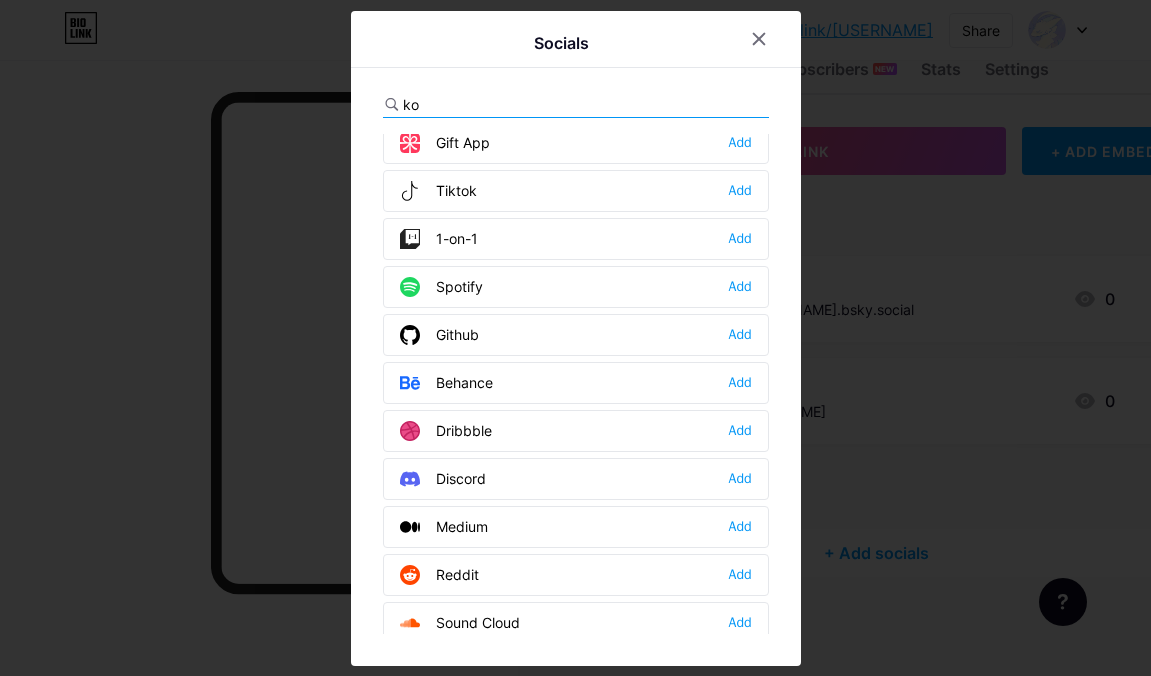 scroll, scrollTop: 0, scrollLeft: 0, axis: both 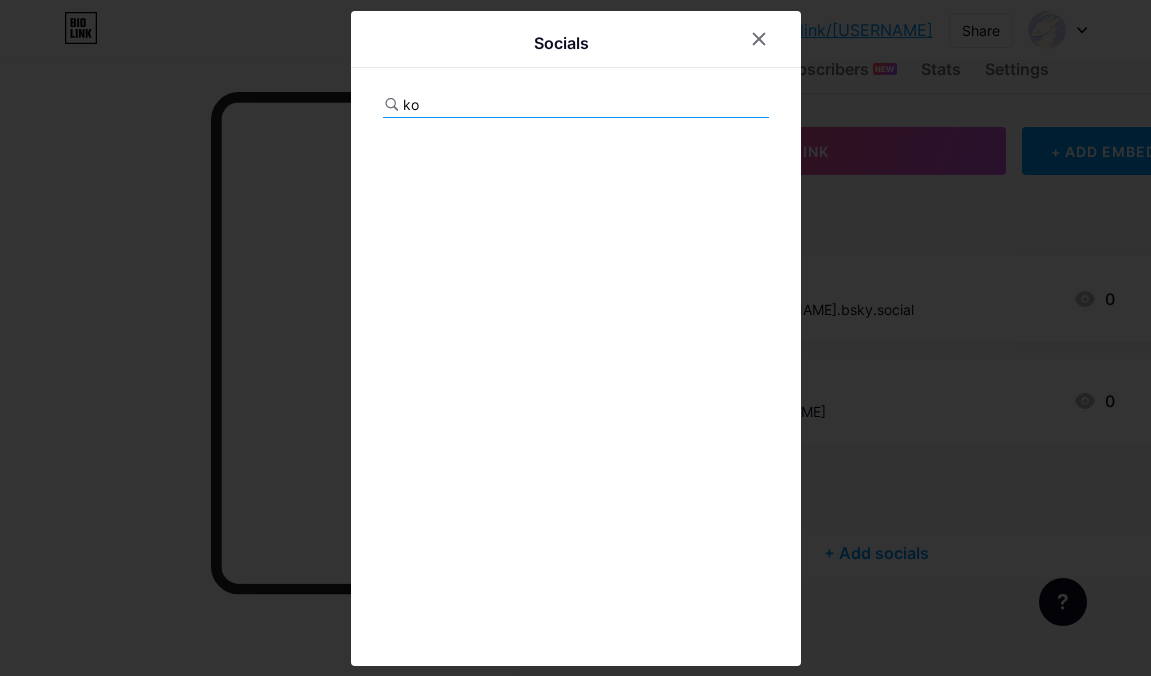 type on "k" 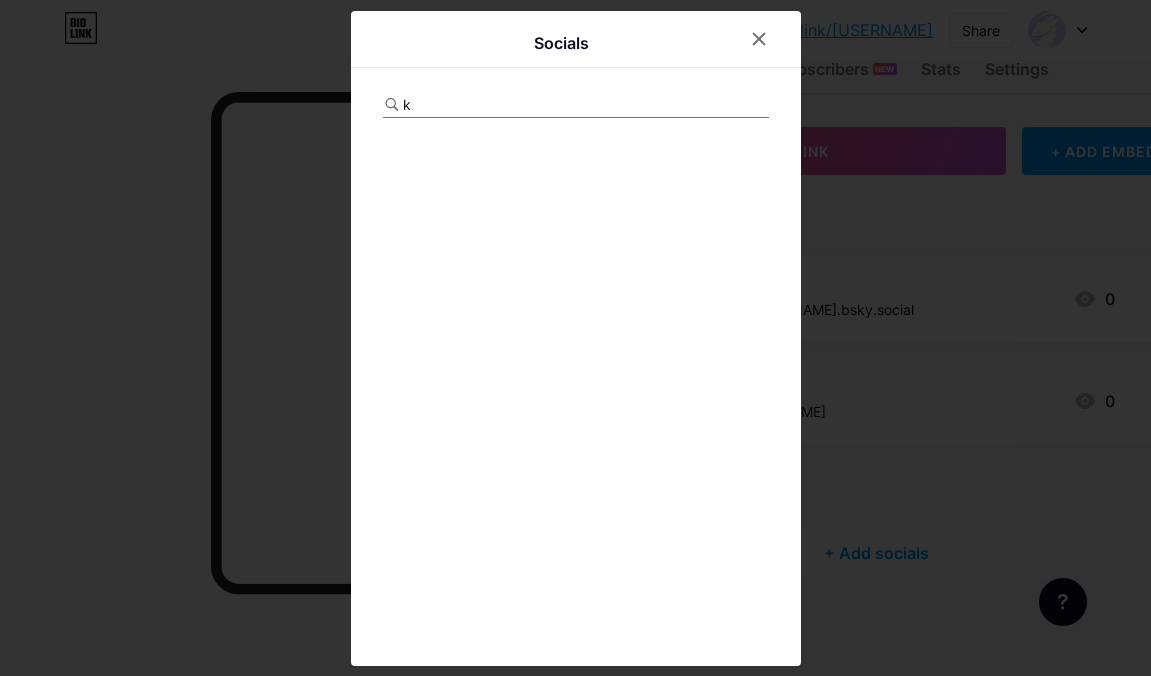 type 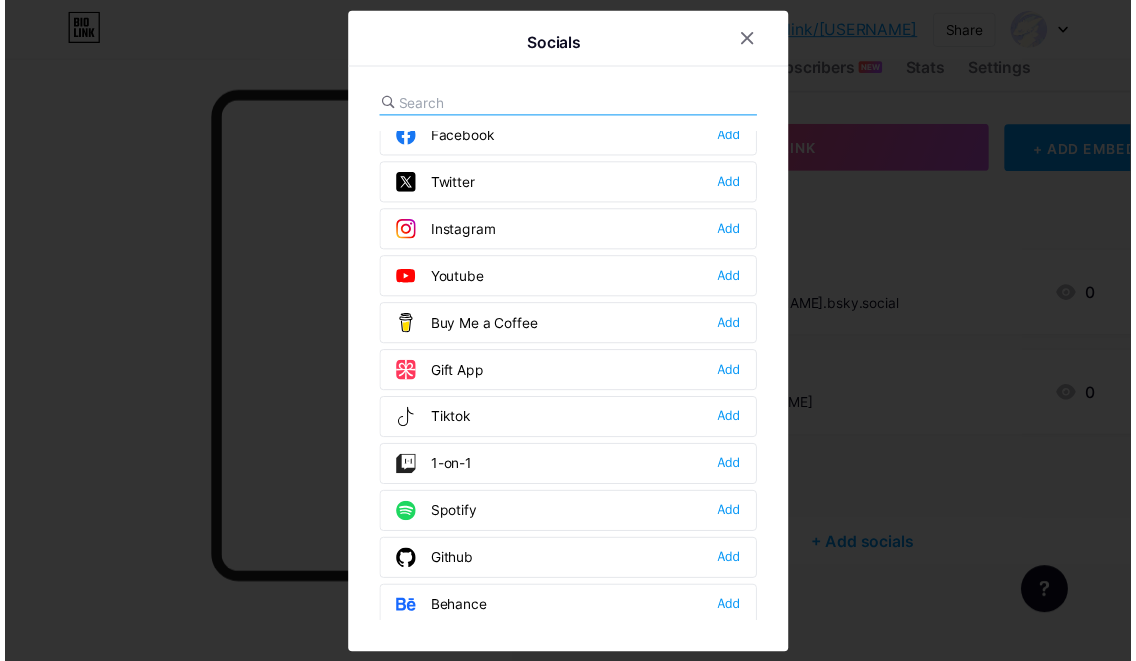 scroll, scrollTop: 100, scrollLeft: 0, axis: vertical 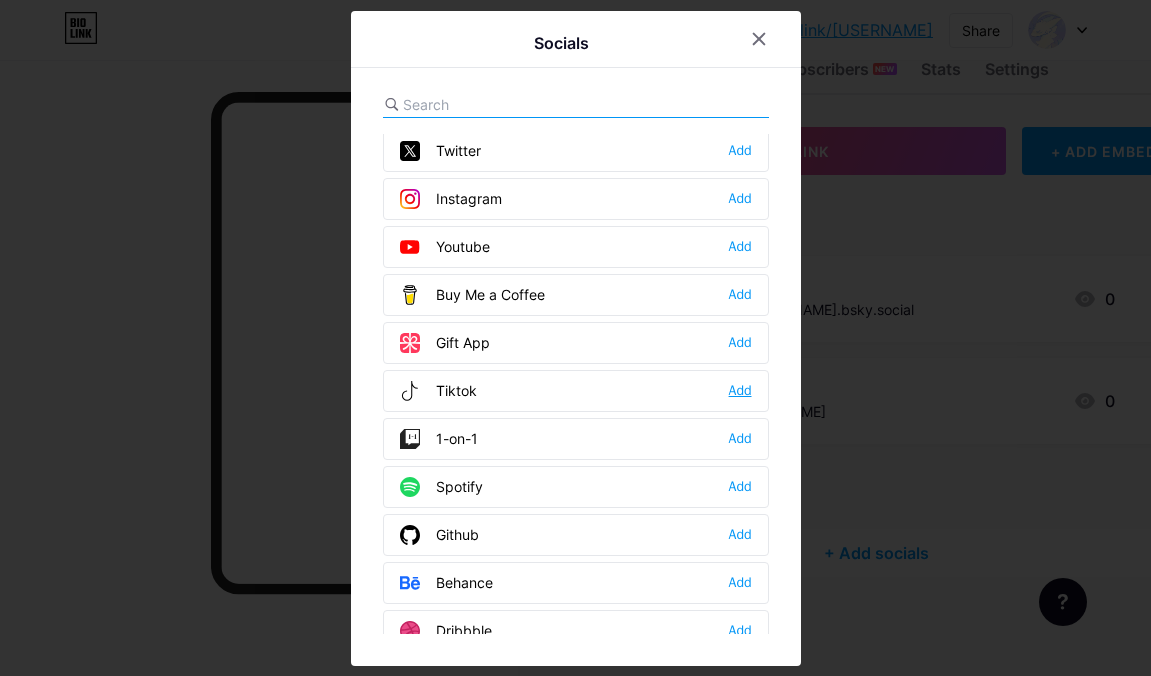 click on "Add" at bounding box center (740, 391) 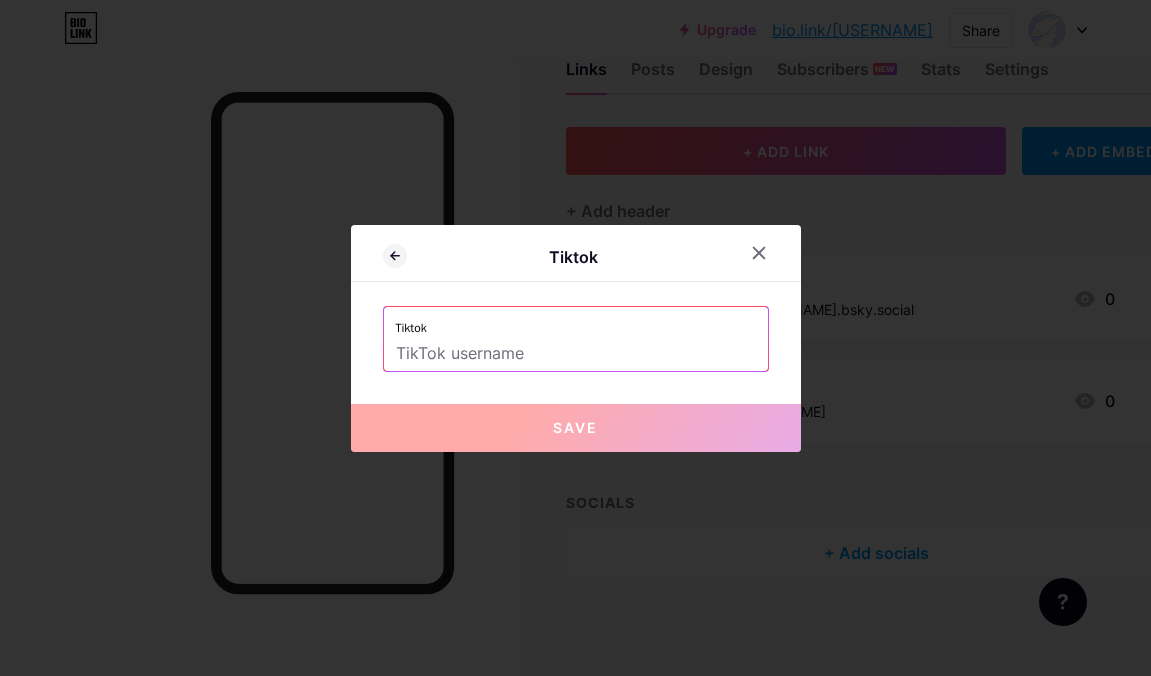 click at bounding box center [576, 354] 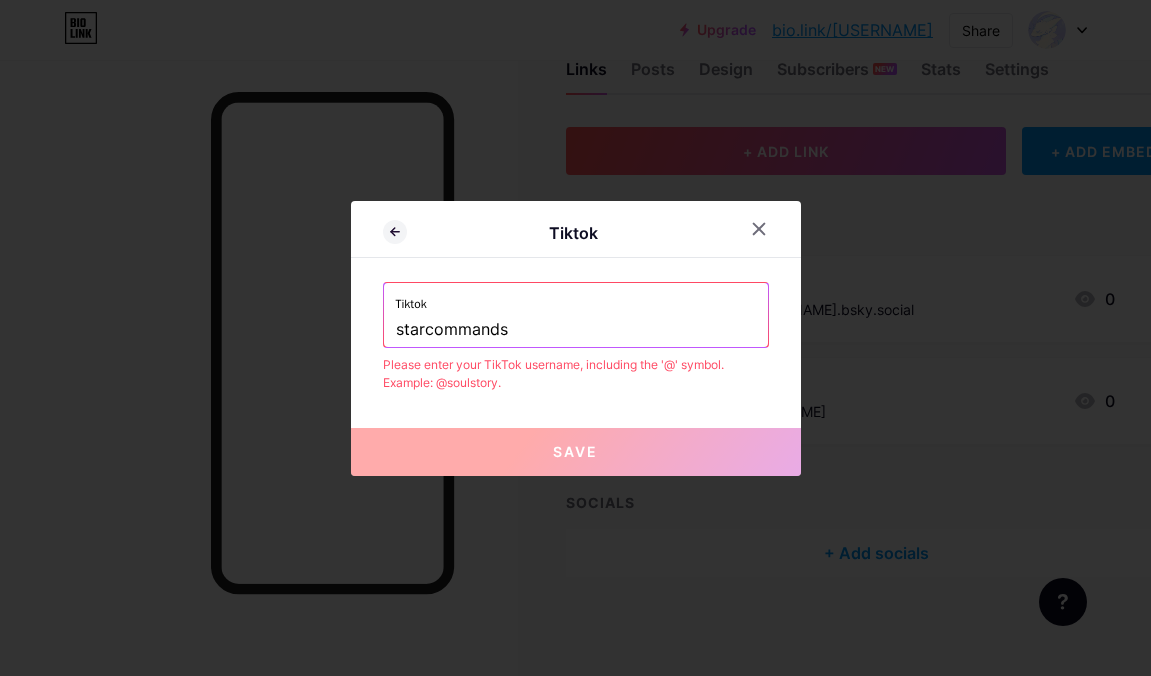 click on "Tiktok   [USERNAME]" at bounding box center [576, 315] 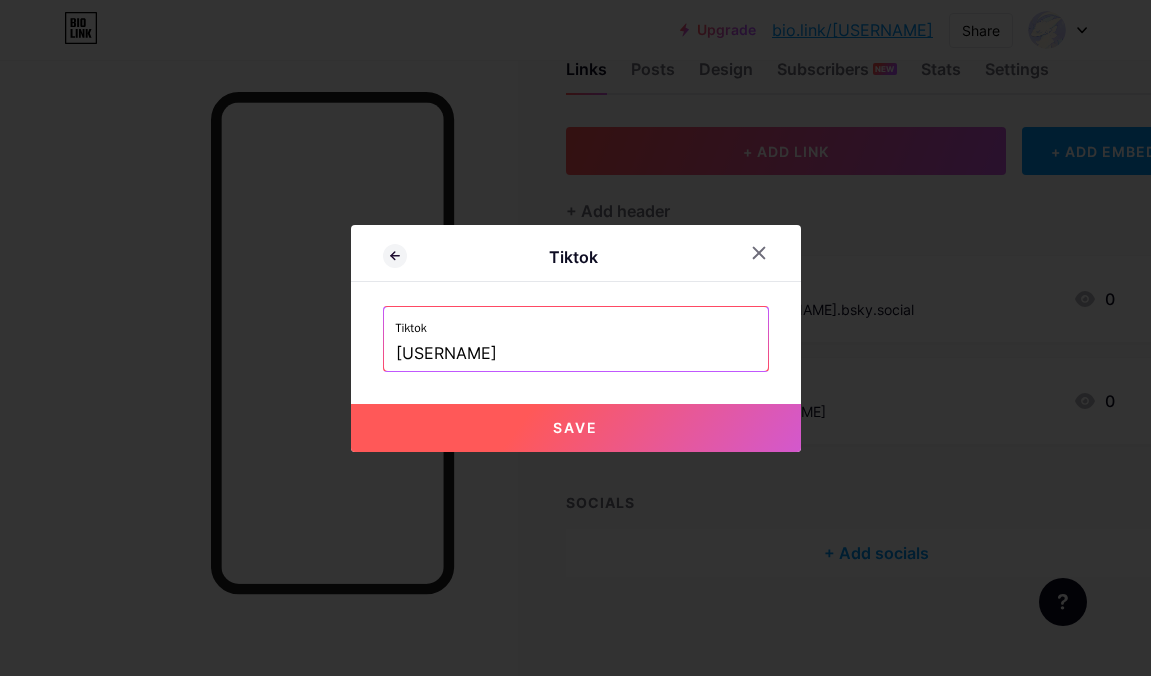 click on "Save" at bounding box center [576, 428] 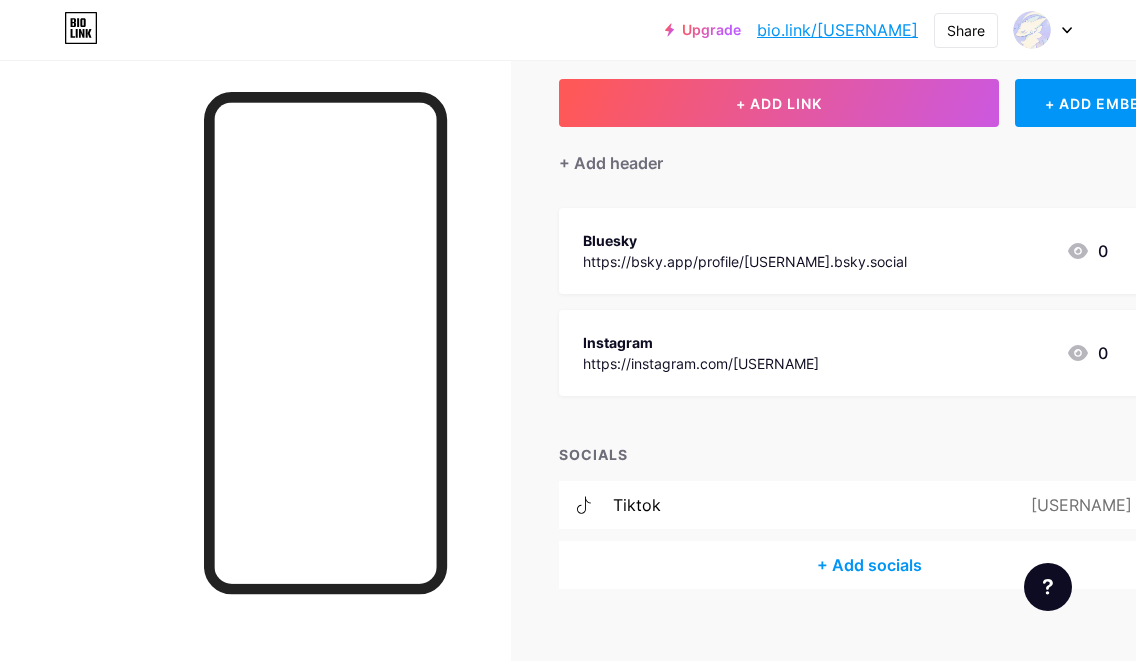 scroll, scrollTop: 134, scrollLeft: 0, axis: vertical 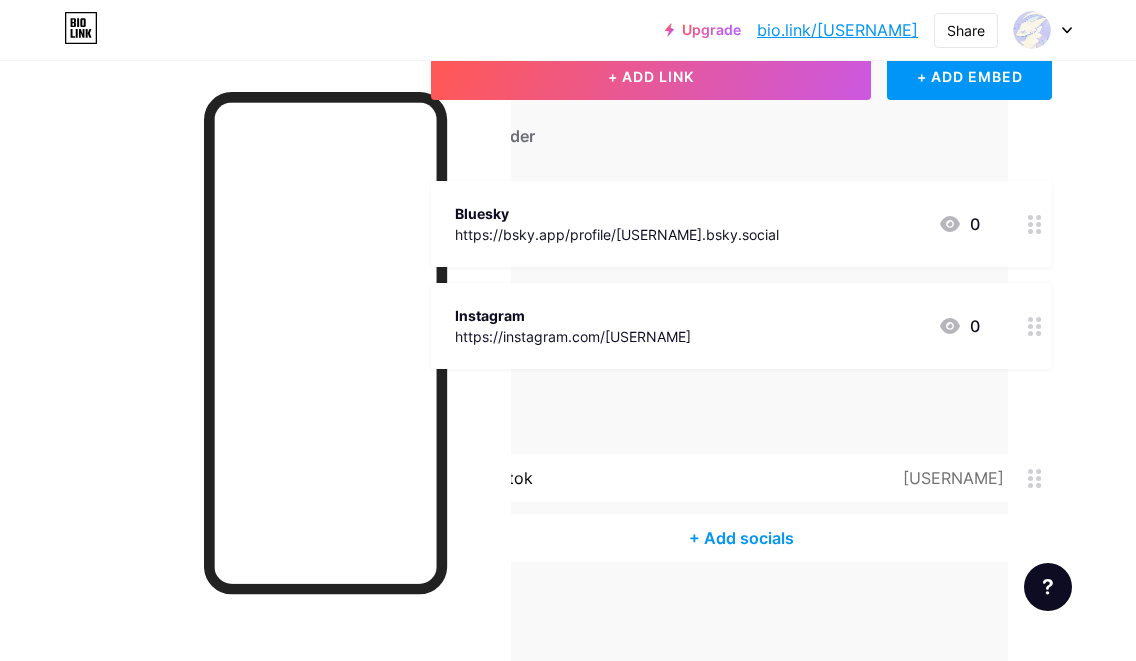 click on "tiktok
@[USERNAME]" at bounding box center (741, 478) 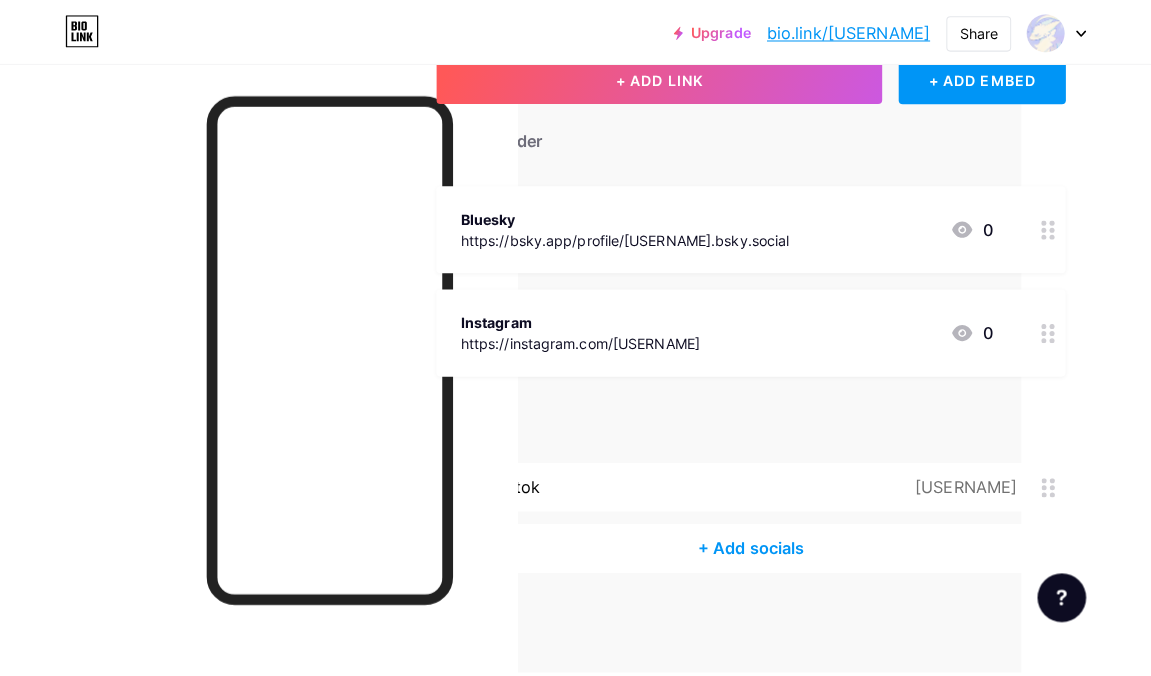 scroll, scrollTop: 119, scrollLeft: 120, axis: both 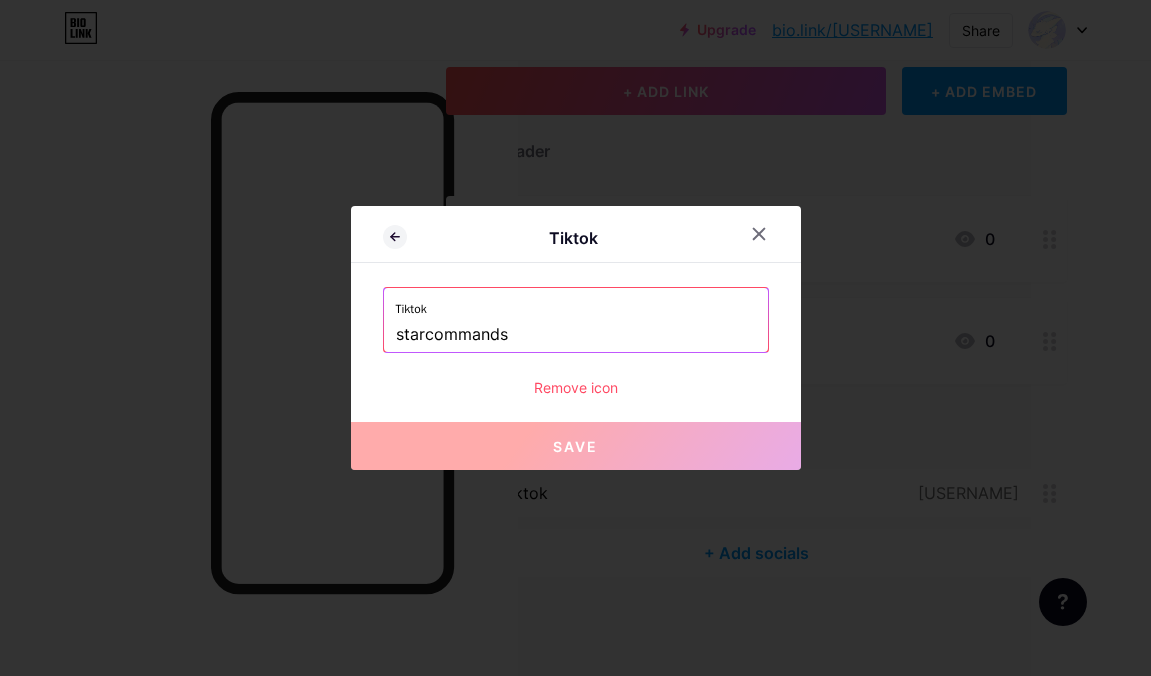 click on "Remove icon" at bounding box center [576, 387] 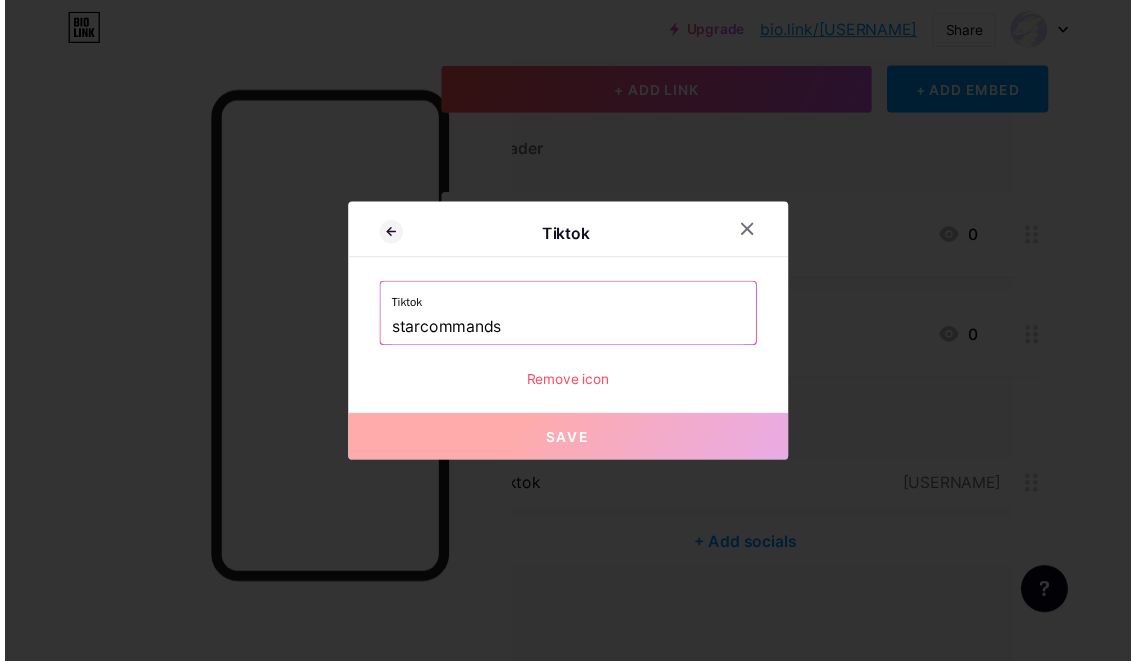 scroll, scrollTop: 134, scrollLeft: 120, axis: both 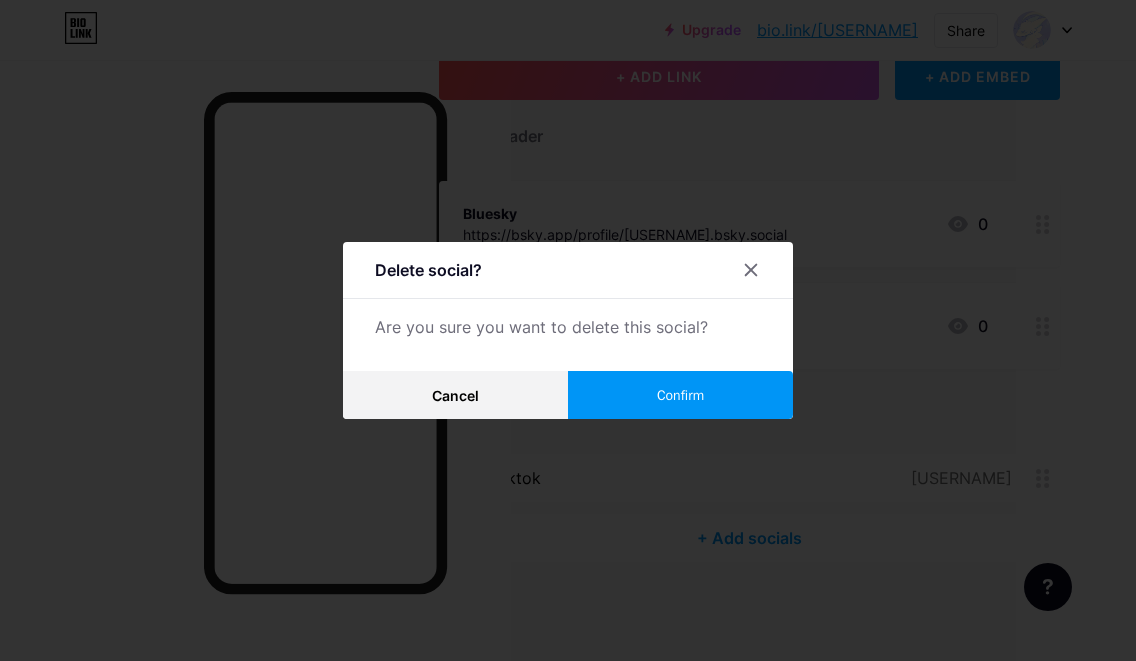 click on "Confirm" at bounding box center (680, 395) 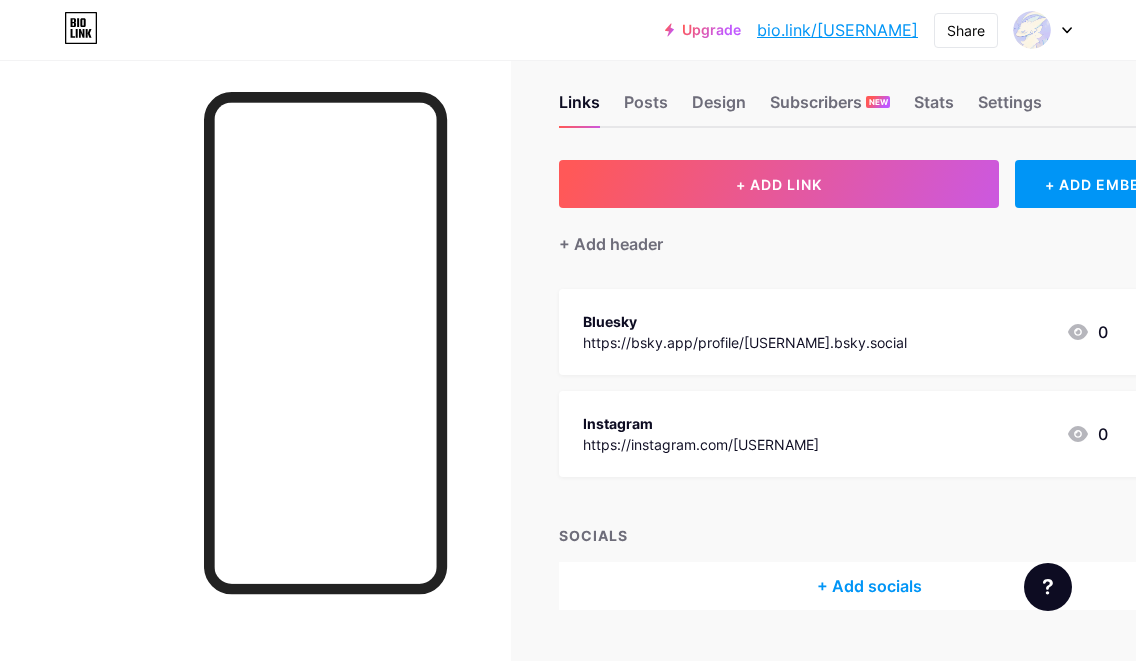 scroll, scrollTop: 0, scrollLeft: 0, axis: both 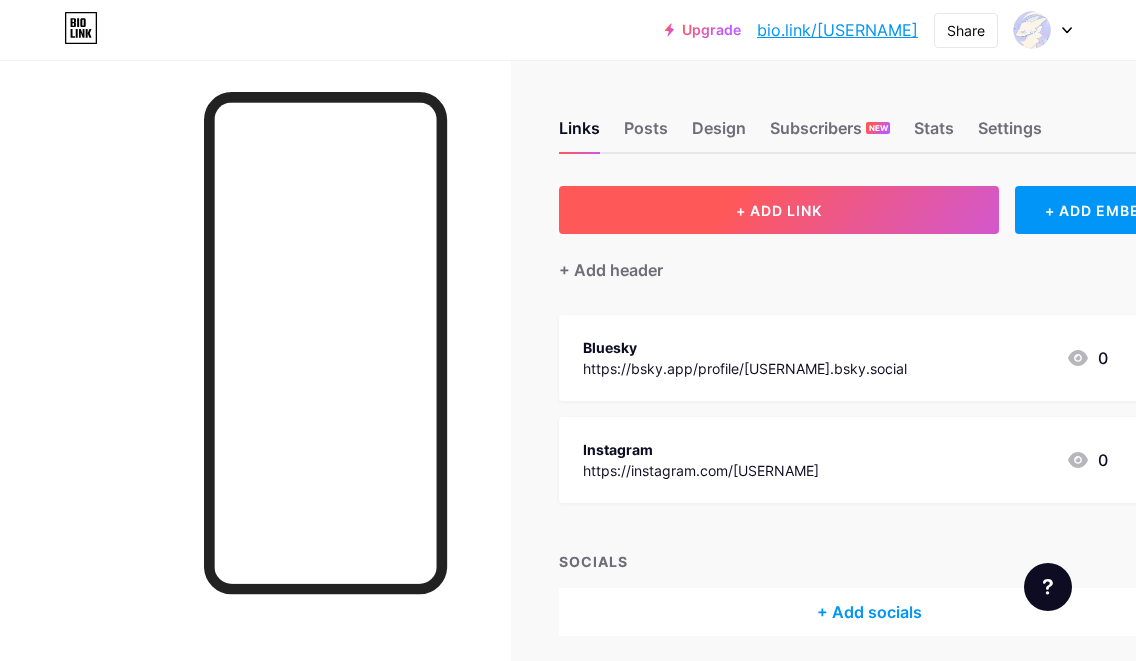 click on "+ ADD LINK" at bounding box center (779, 210) 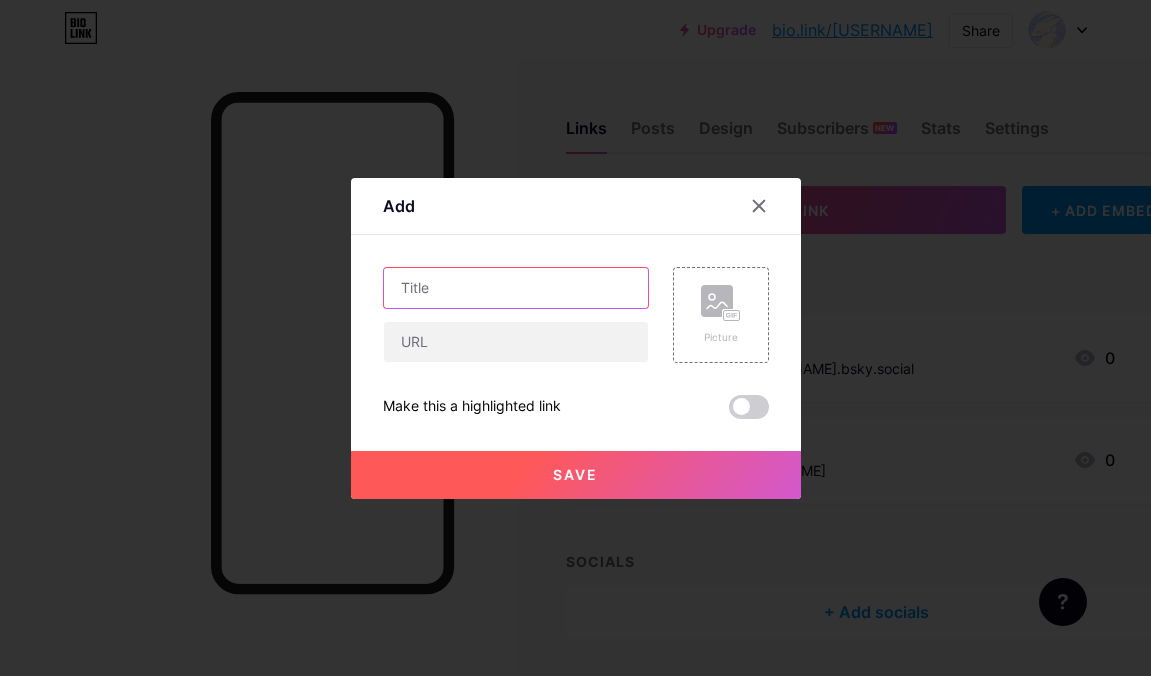 click at bounding box center (516, 288) 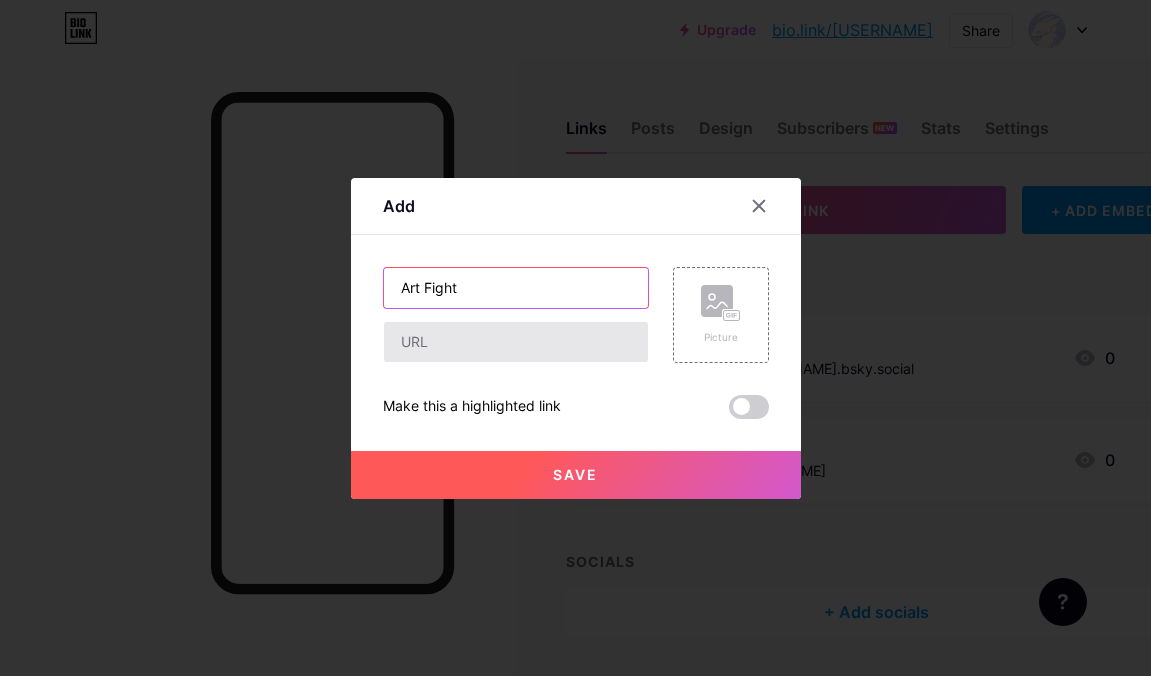 type on "Art Fight" 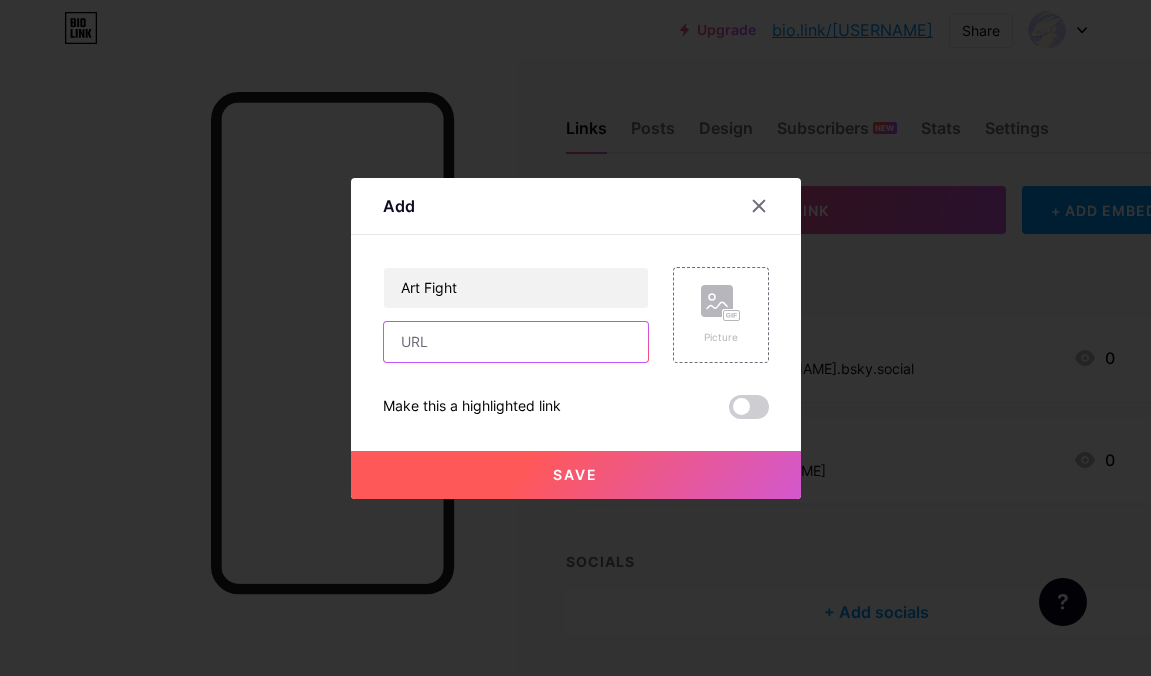 click at bounding box center (516, 342) 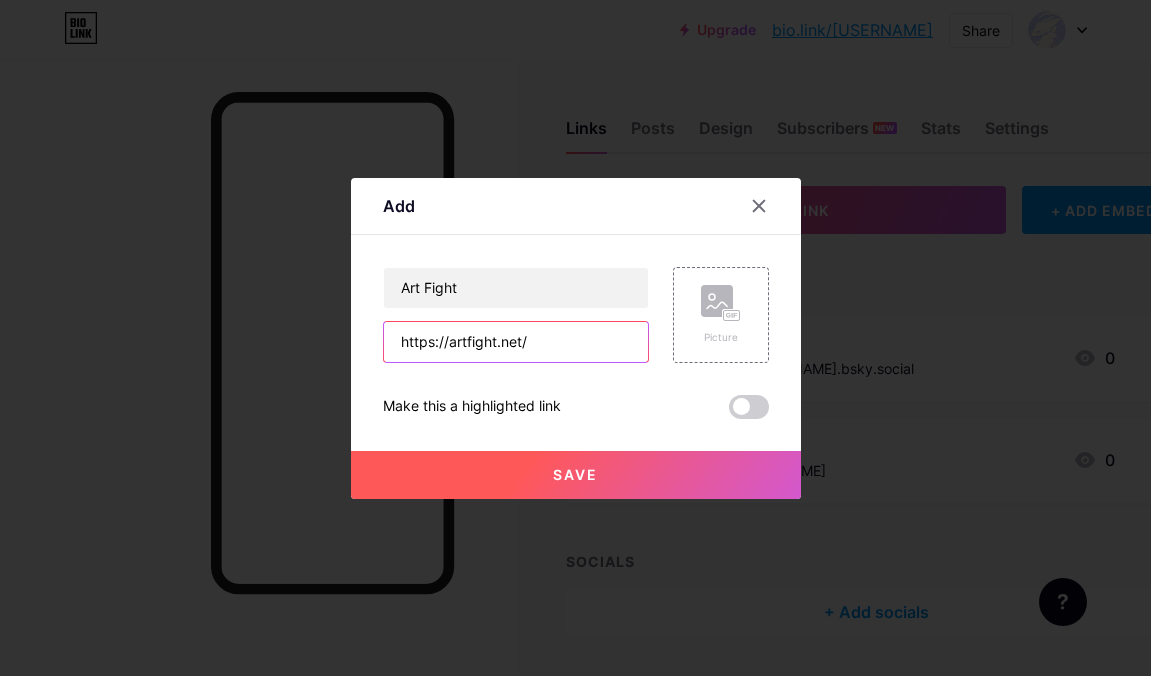 type on "https://artfight.net/" 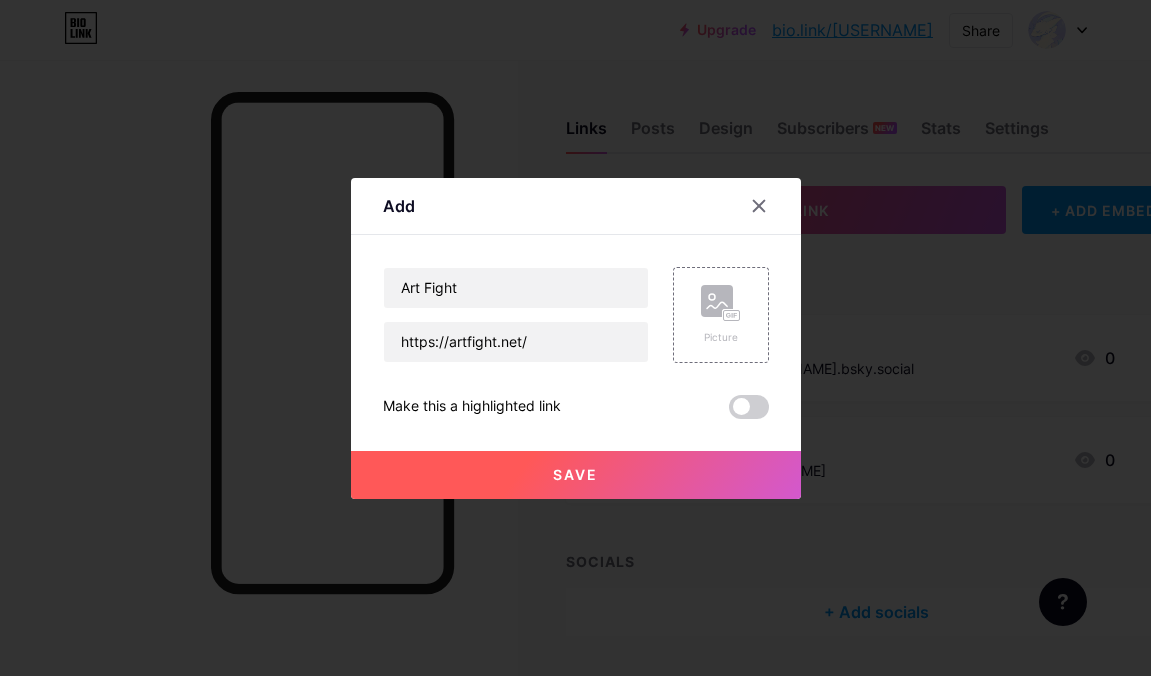 click on "Save" at bounding box center [576, 475] 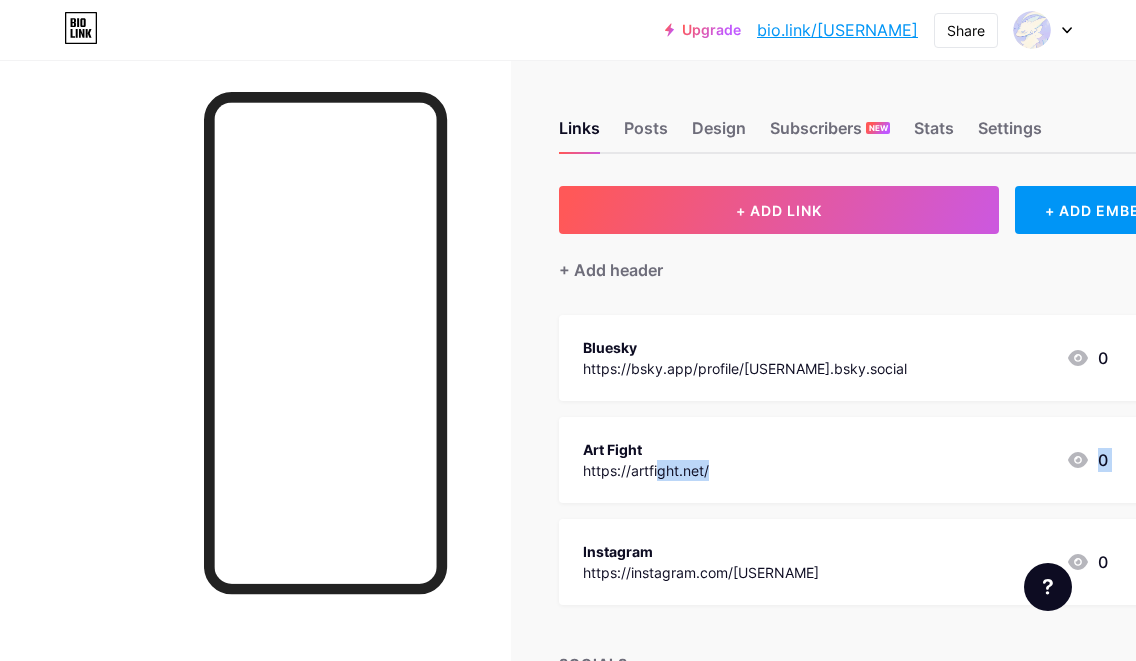 drag, startPoint x: 570, startPoint y: 559, endPoint x: 550, endPoint y: 560, distance: 20.024984 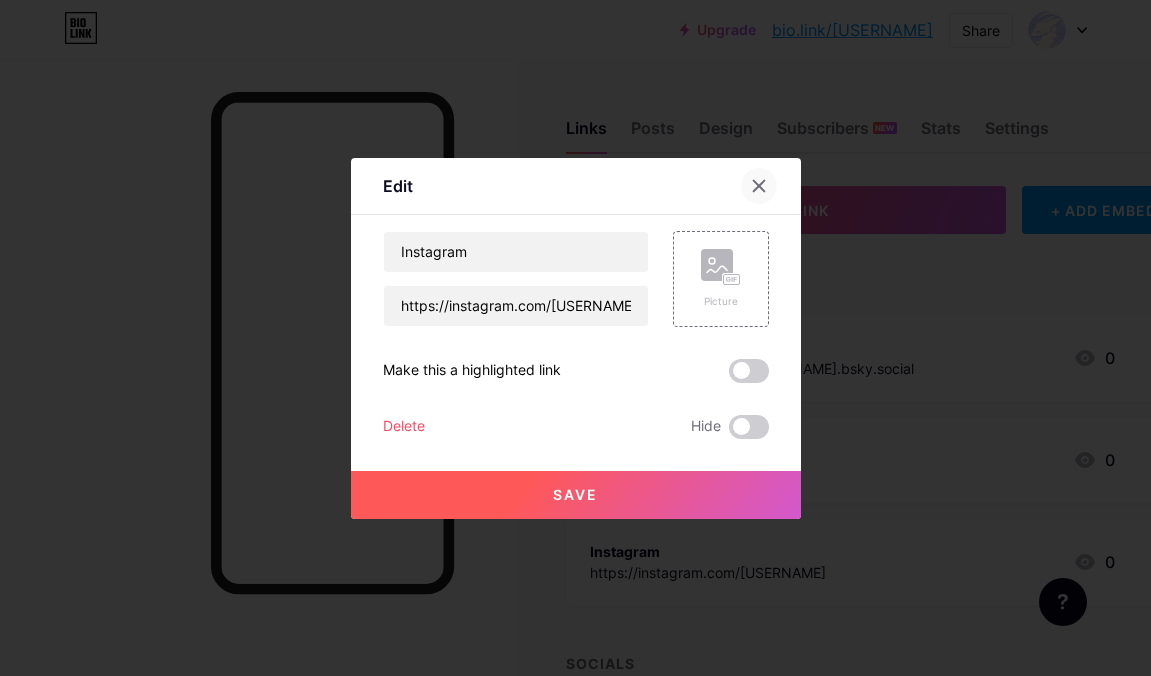 click at bounding box center [759, 186] 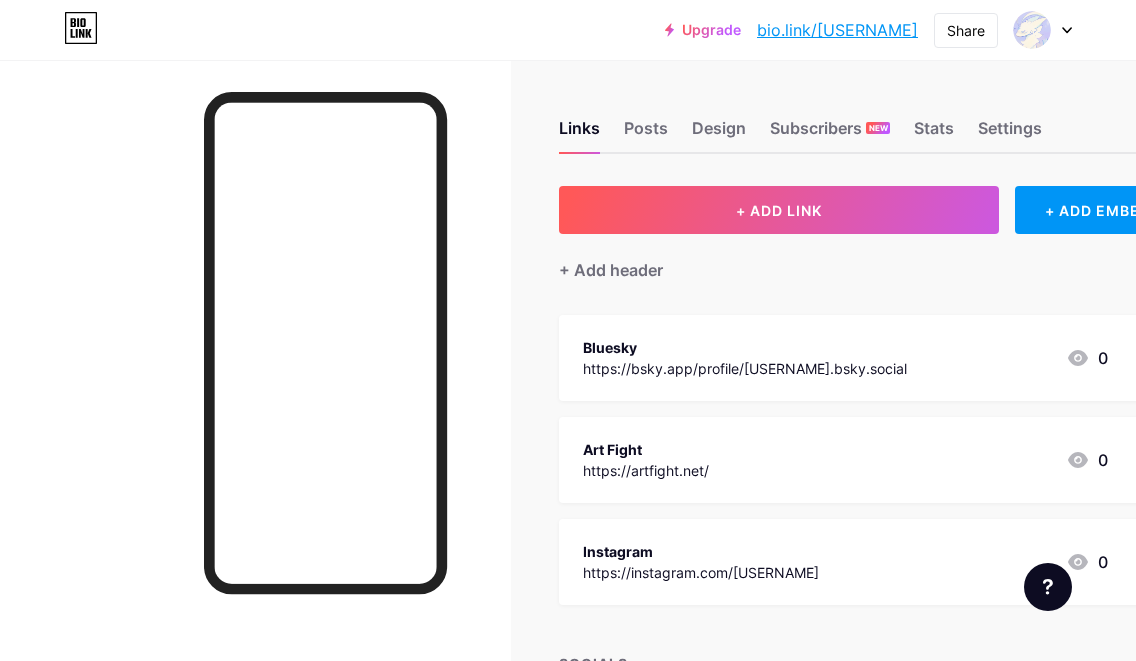 drag, startPoint x: 564, startPoint y: 564, endPoint x: 565, endPoint y: 535, distance: 29.017237 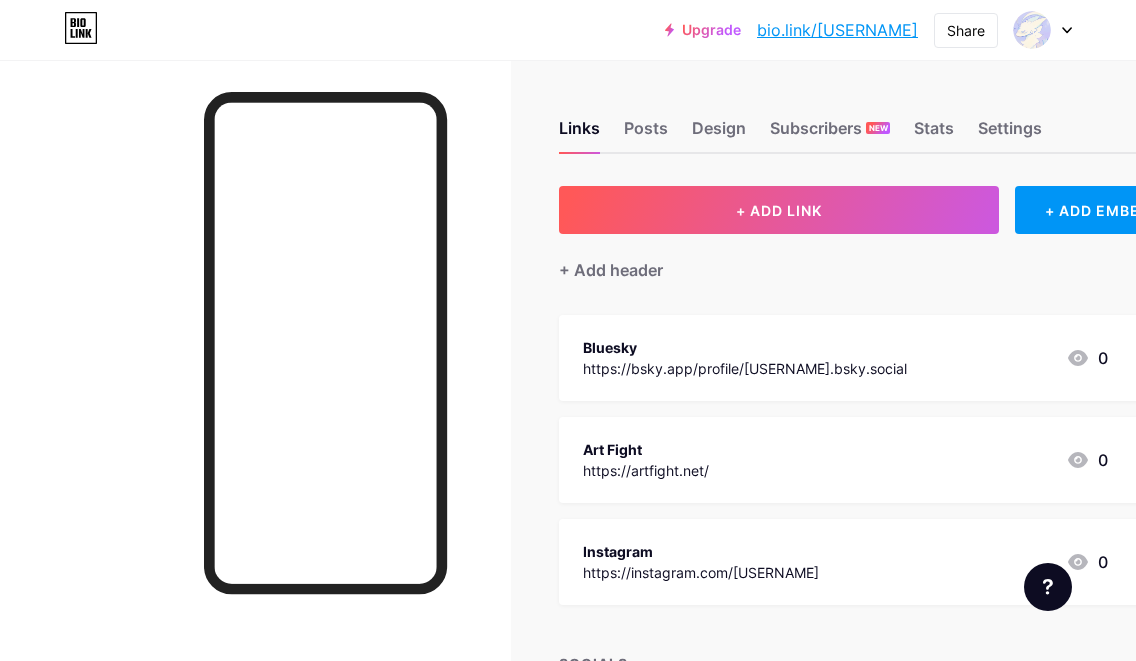 drag, startPoint x: 542, startPoint y: 561, endPoint x: 551, endPoint y: 464, distance: 97.41663 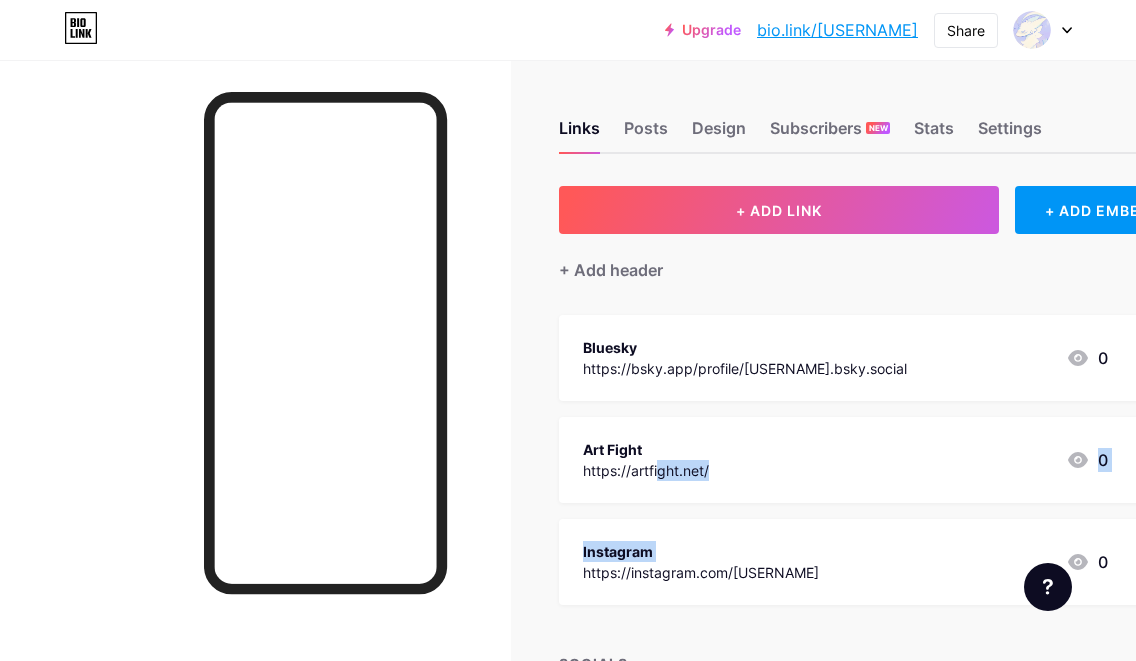 scroll, scrollTop: 100, scrollLeft: 0, axis: vertical 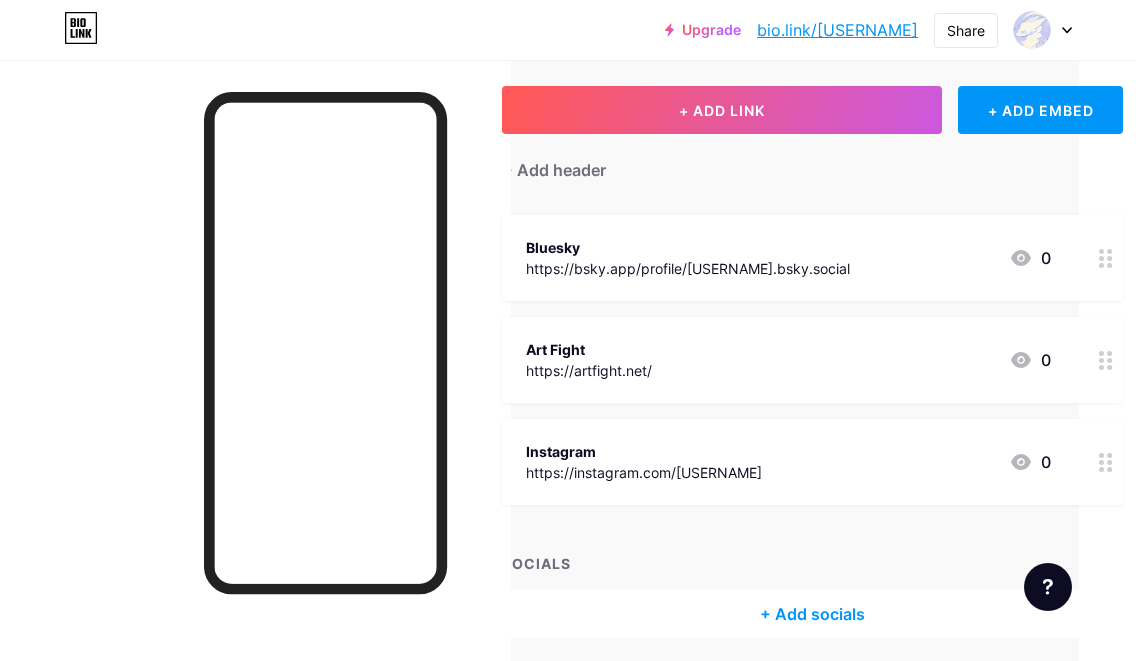 click on "+ ADD LINK     + ADD EMBED
+ Add header
Bluesky
https://bsky.app/profile/[USERNAME].bsky.social
0
Art Fight
https://artfight.net/
0
Instagram
https://instagram.com/[USERNAME]
0
SOCIALS     + Add socials" at bounding box center [812, 362] 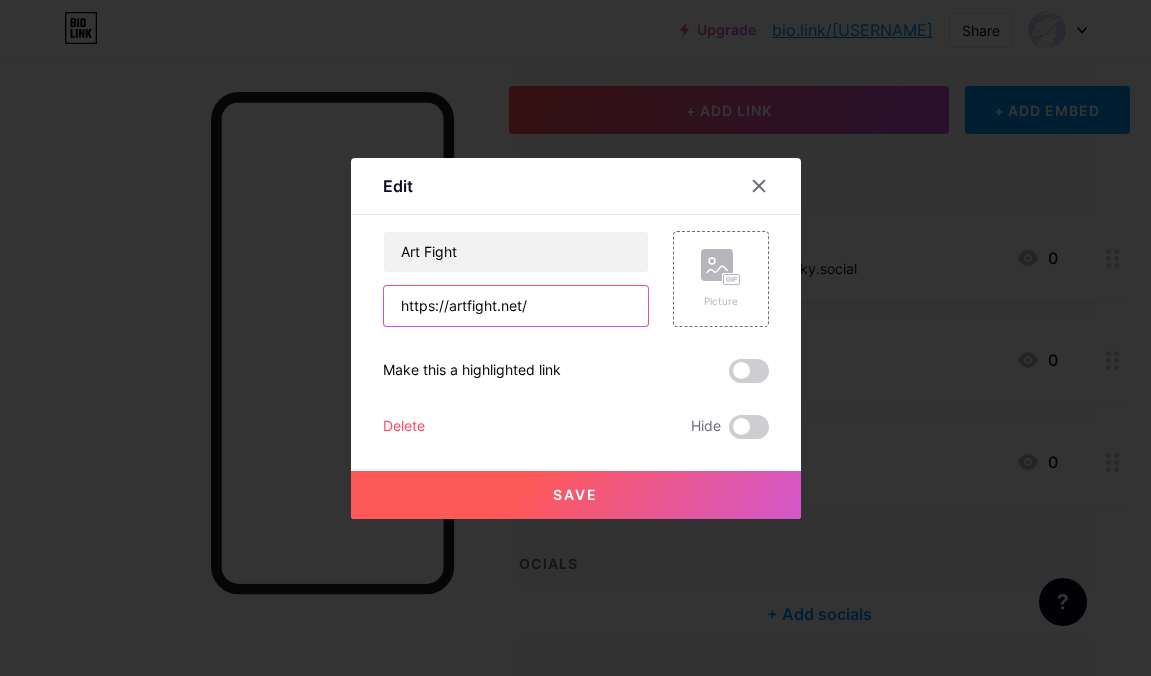 drag, startPoint x: 591, startPoint y: 318, endPoint x: 292, endPoint y: 292, distance: 300.1283 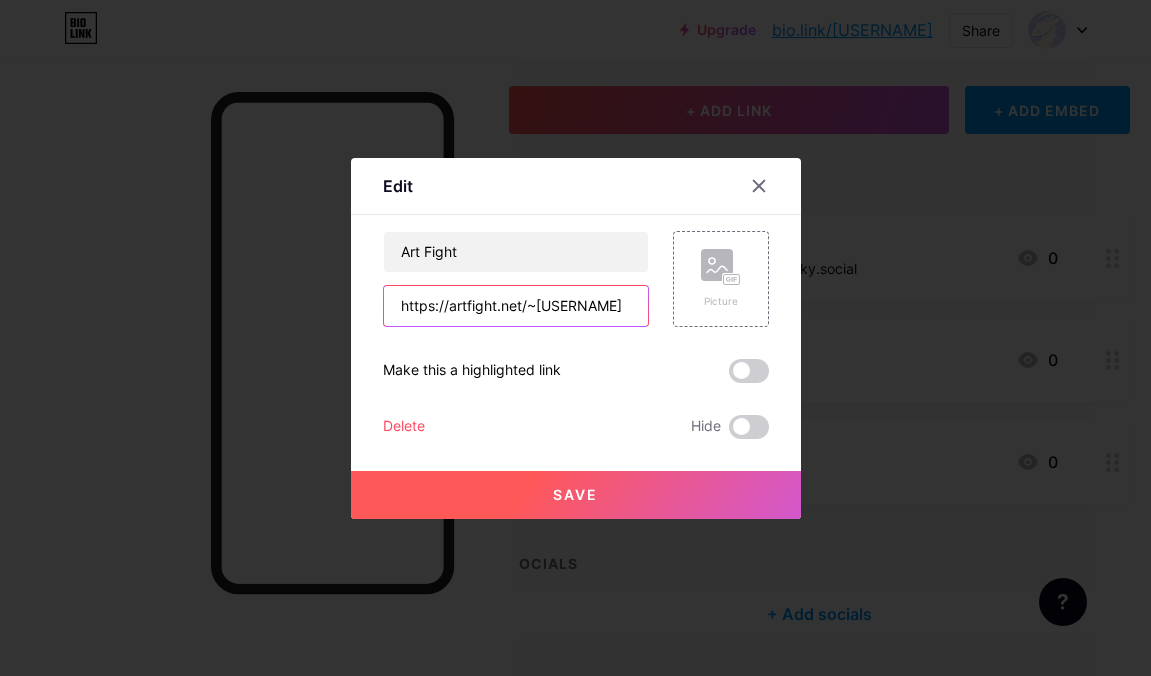 type on "https://artfight.net/~[USERNAME]" 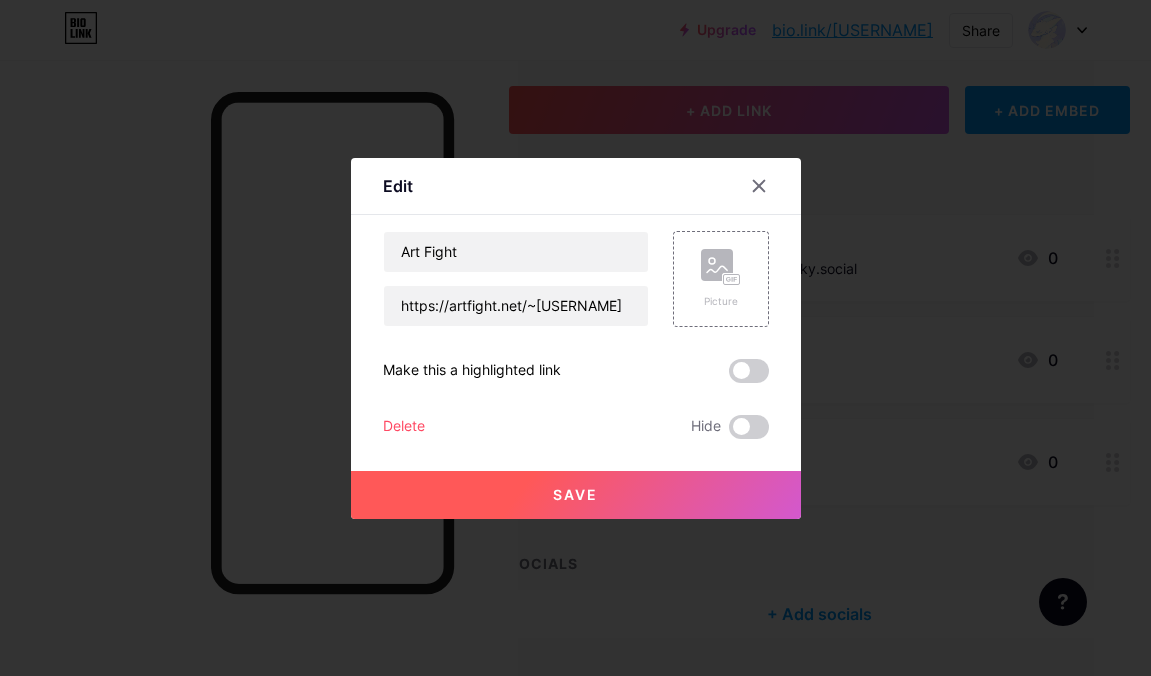 click on "Save" at bounding box center [576, 495] 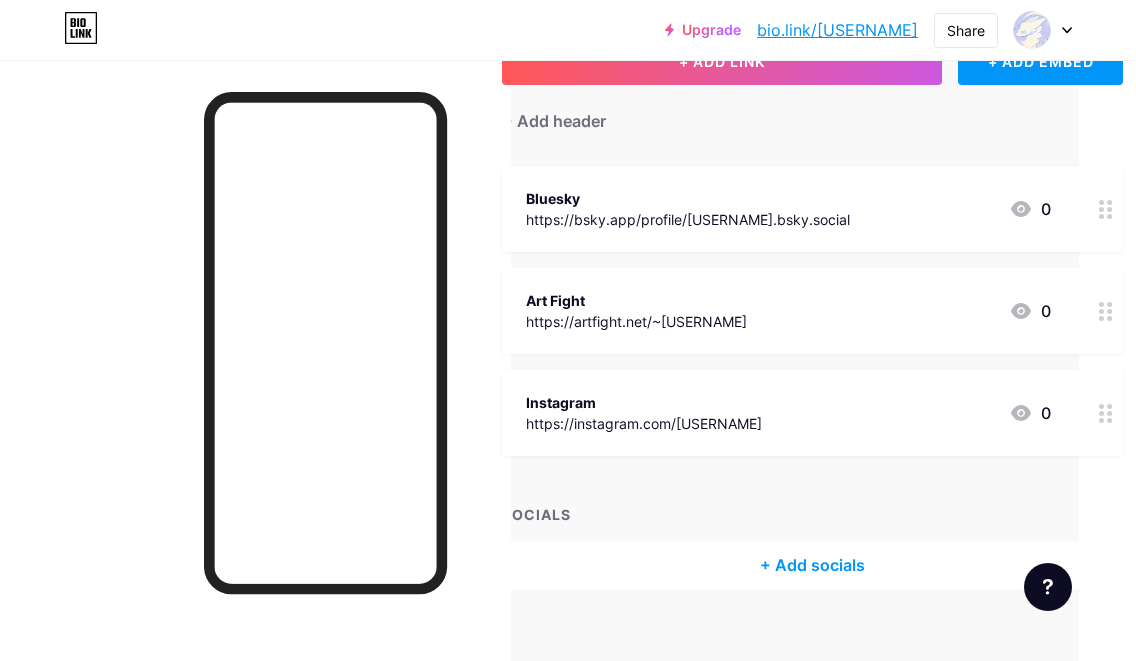 scroll, scrollTop: 176, scrollLeft: 57, axis: both 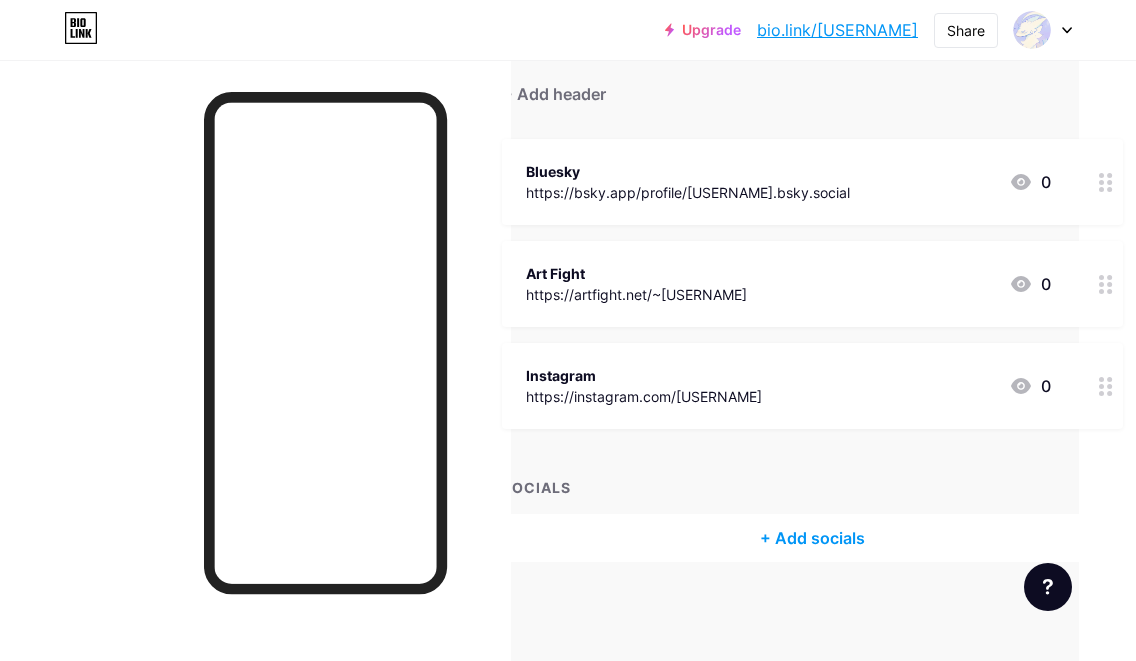 click on "bio.link/[USERNAME]" at bounding box center (837, 30) 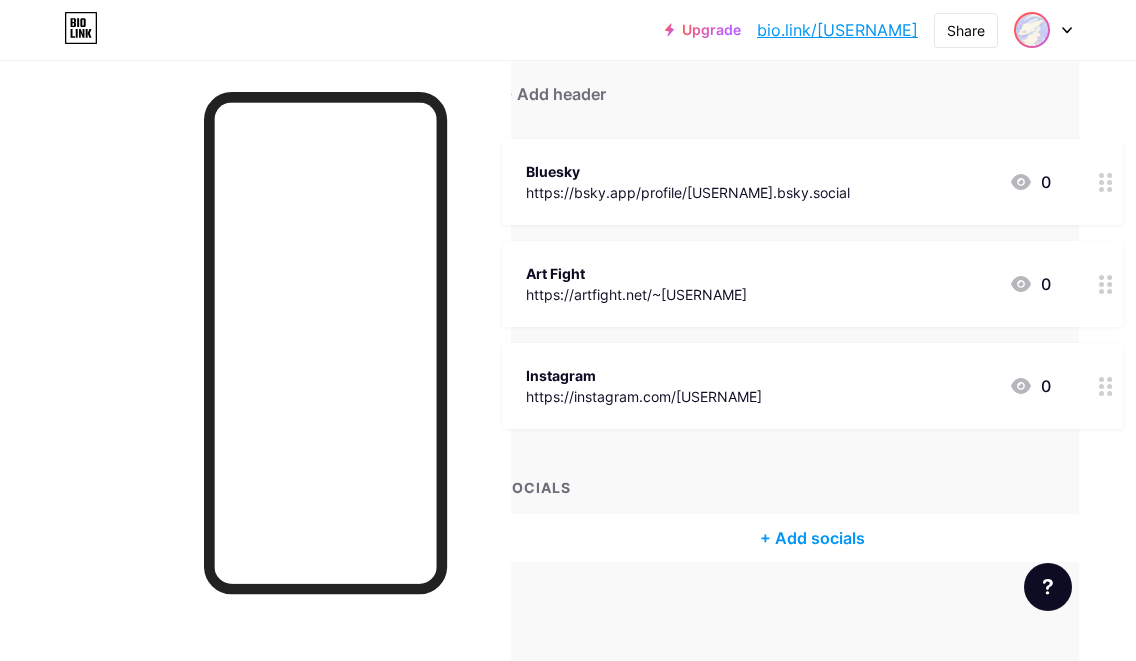 click at bounding box center (1032, 30) 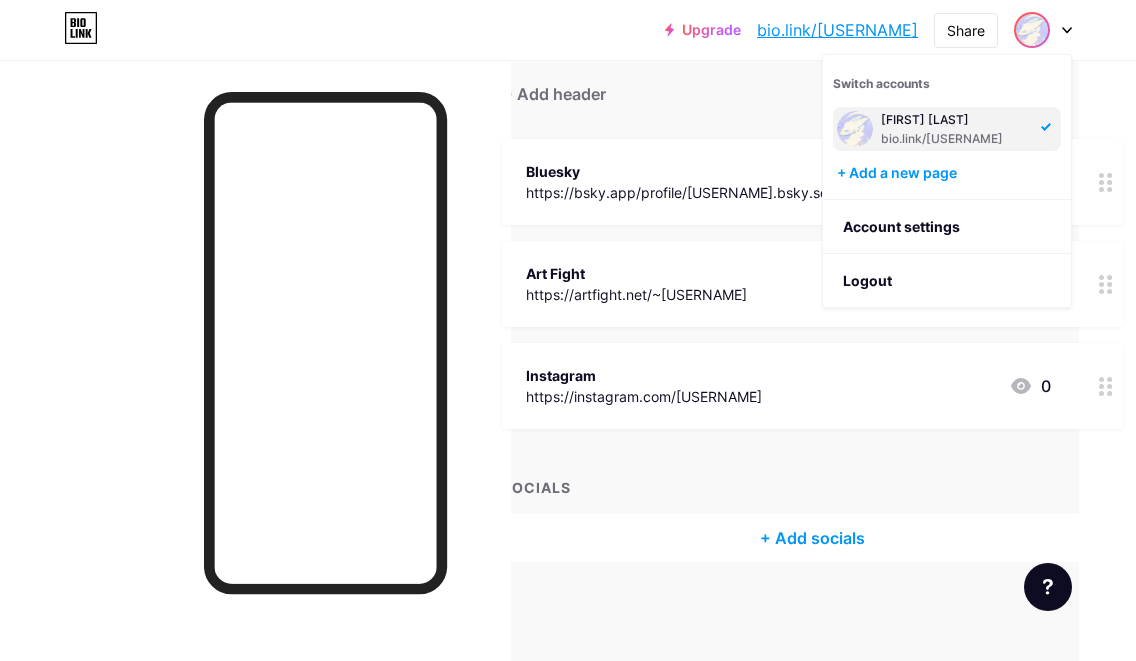 click on "+ Add socials" at bounding box center (812, 538) 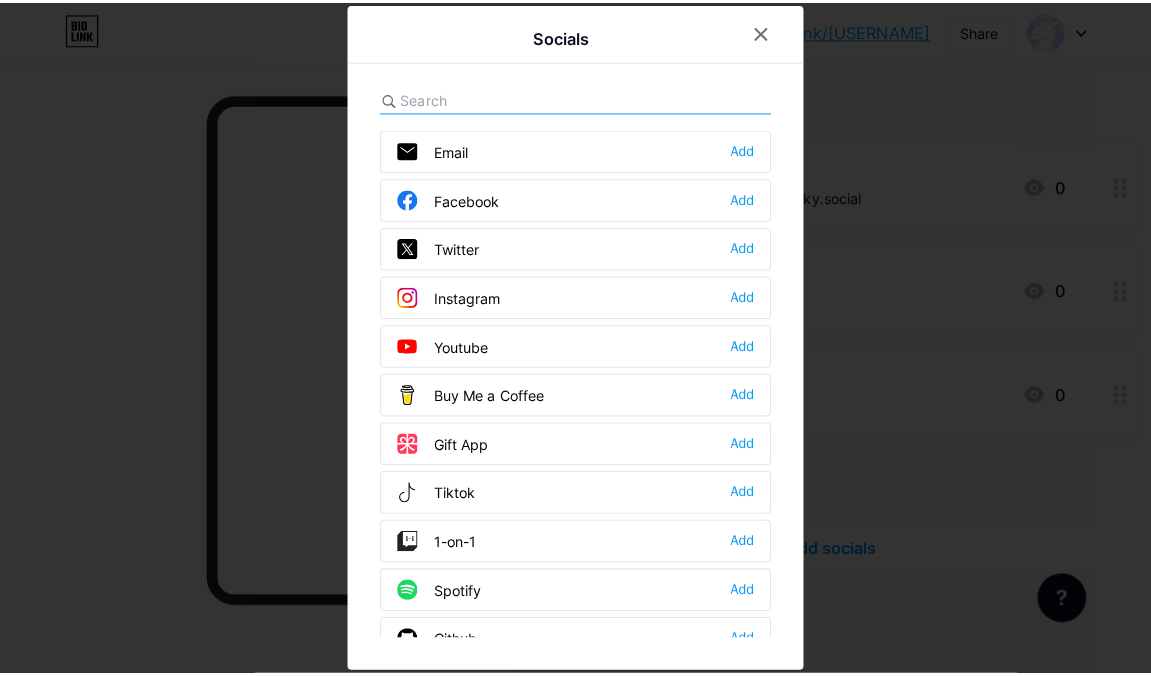 scroll, scrollTop: 161, scrollLeft: 57, axis: both 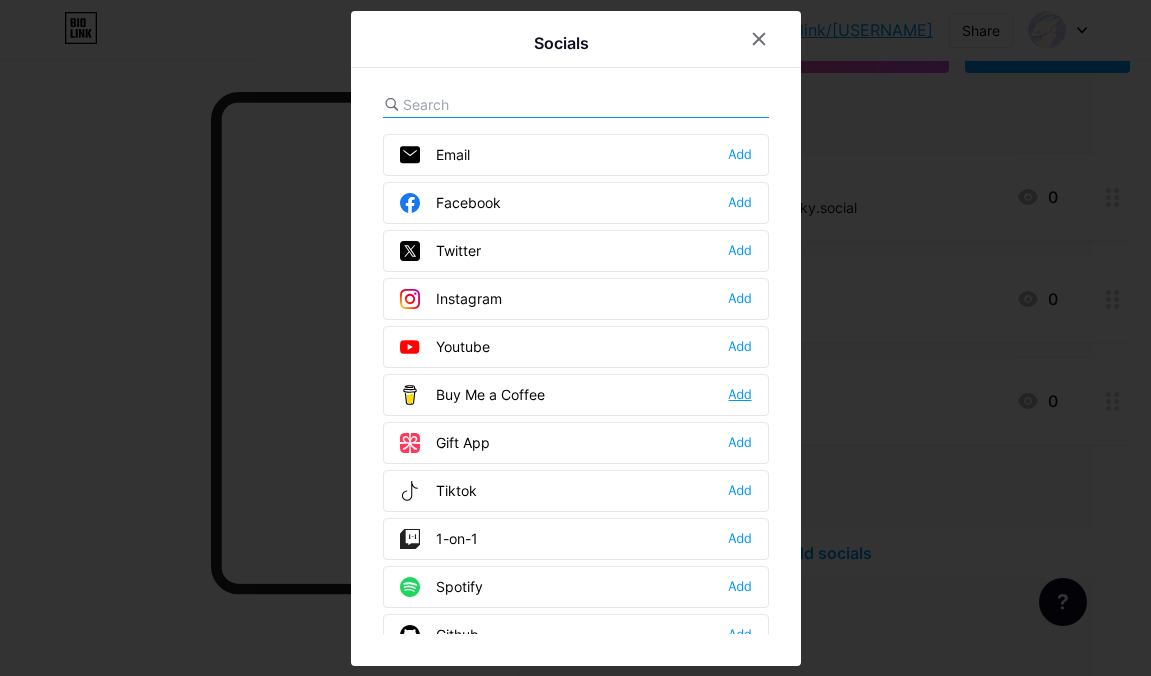 click on "Add" at bounding box center (740, 395) 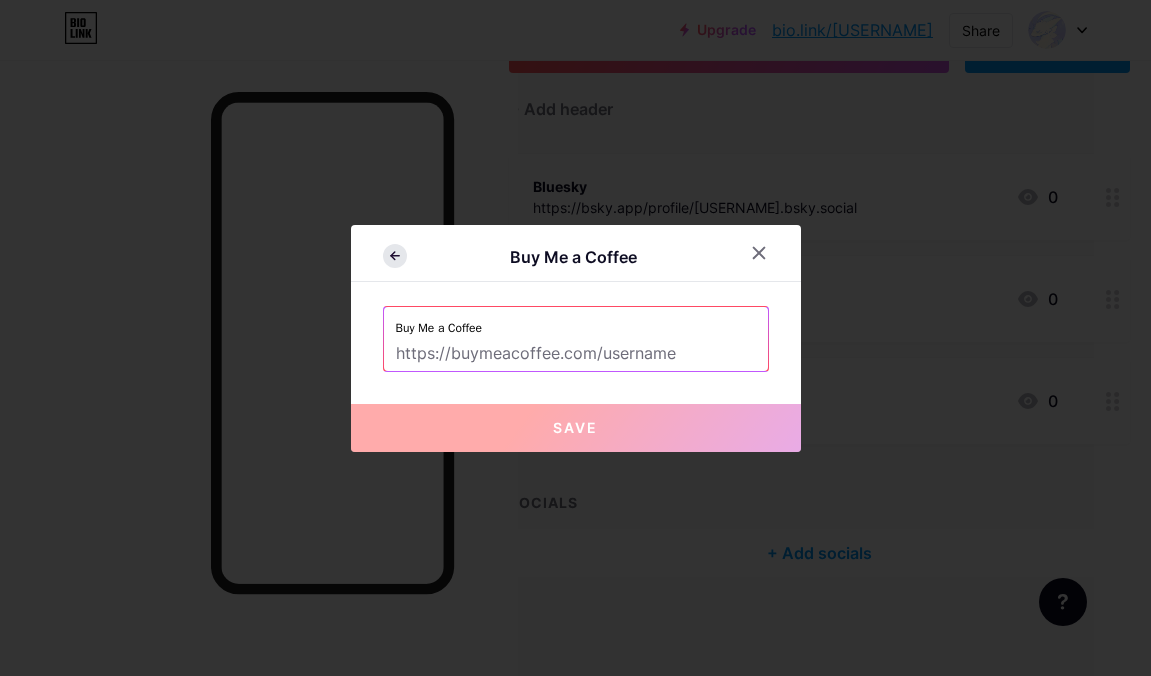 click 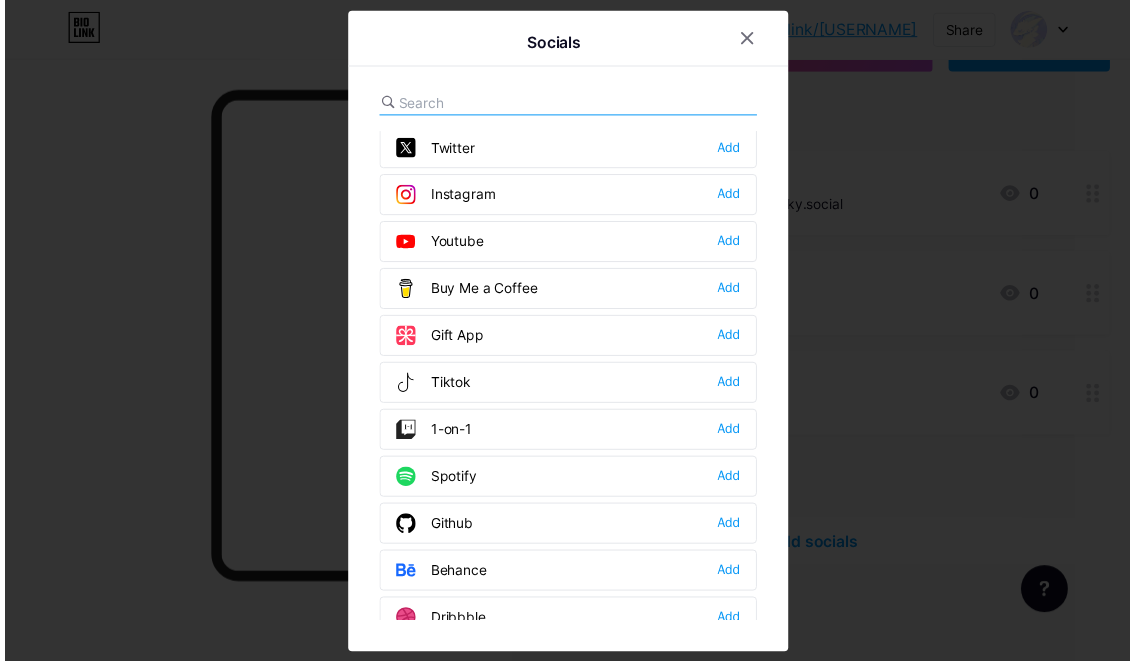 scroll, scrollTop: 0, scrollLeft: 0, axis: both 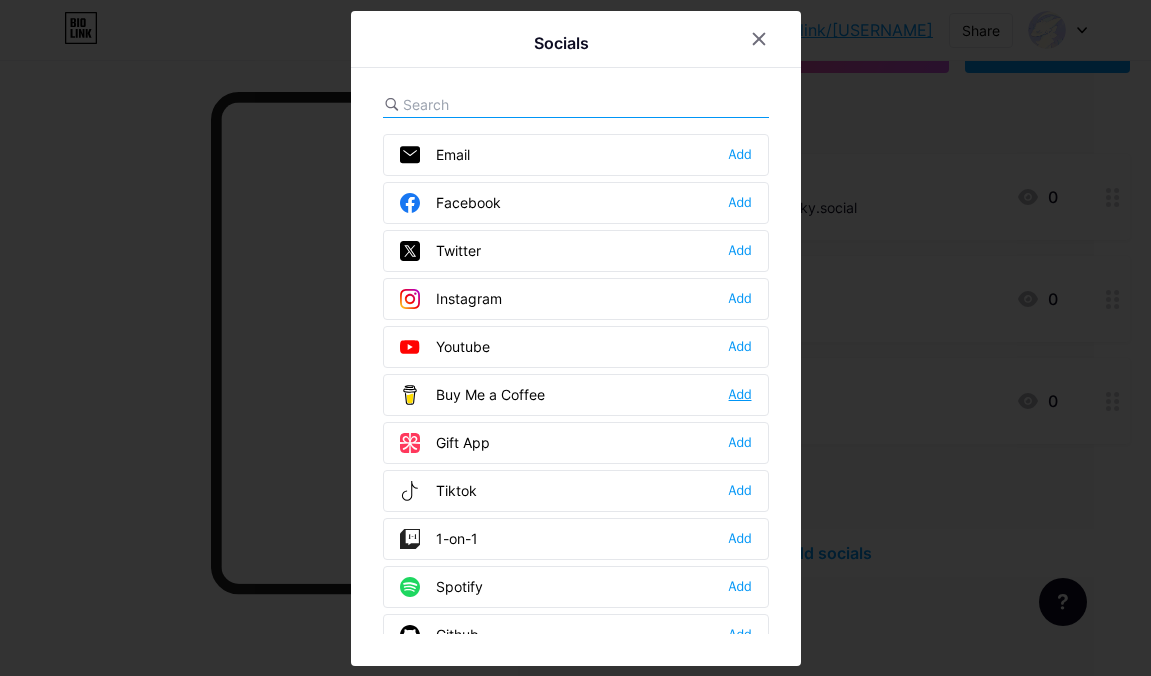 click on "Add" at bounding box center [740, 395] 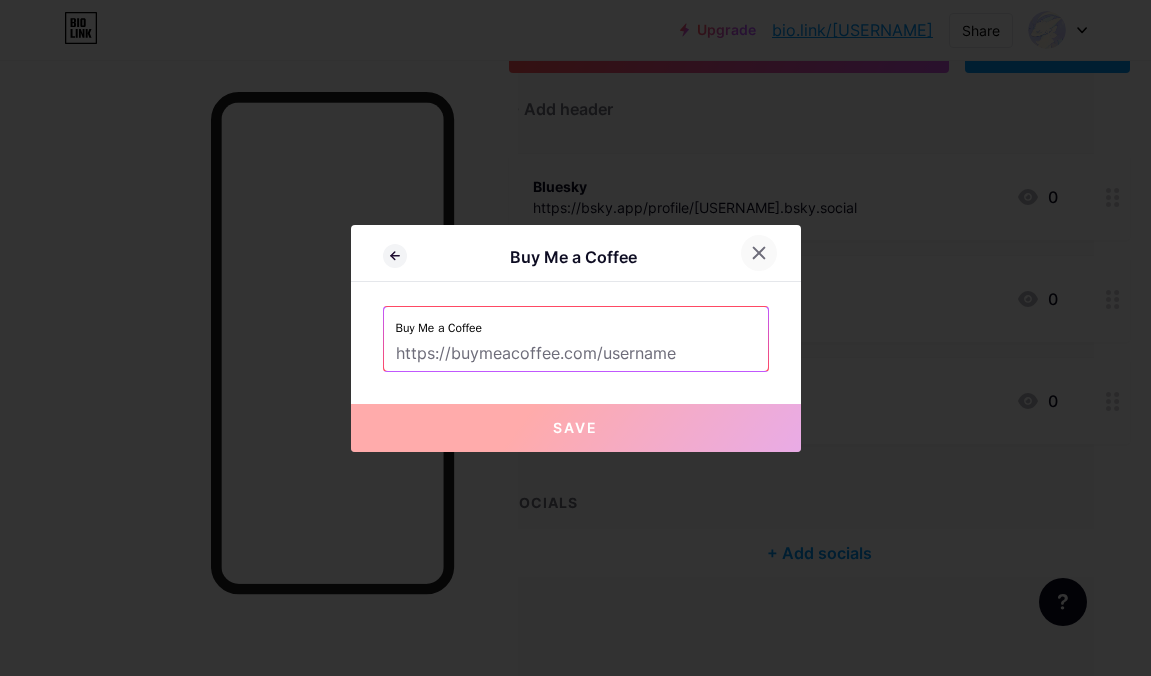 click 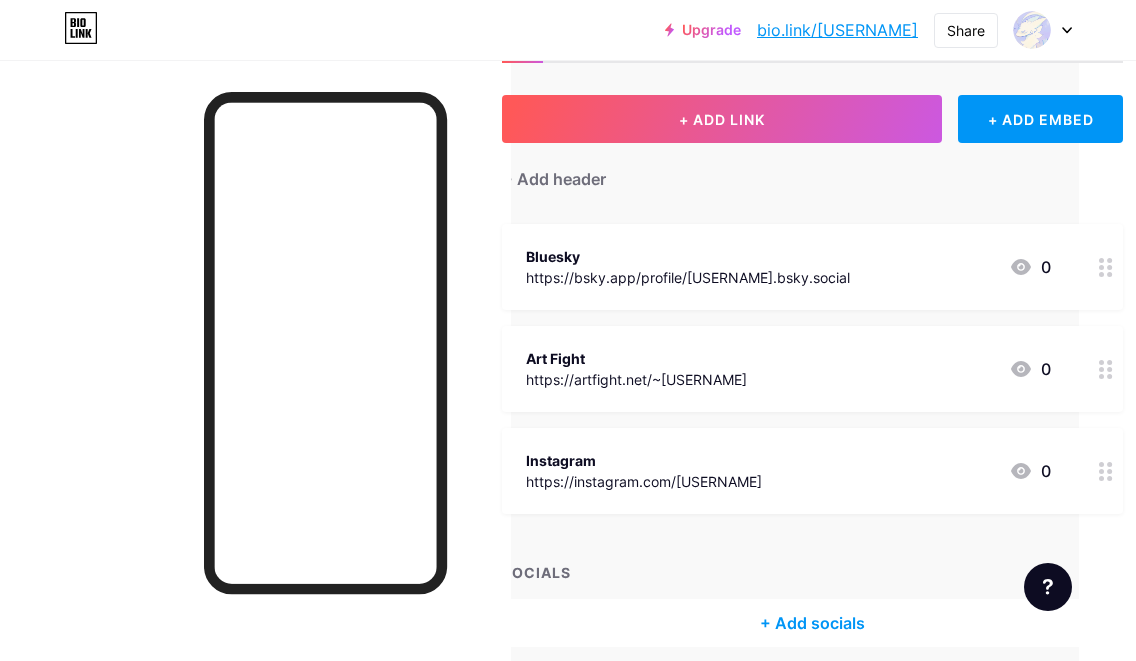 scroll, scrollTop: 0, scrollLeft: 57, axis: horizontal 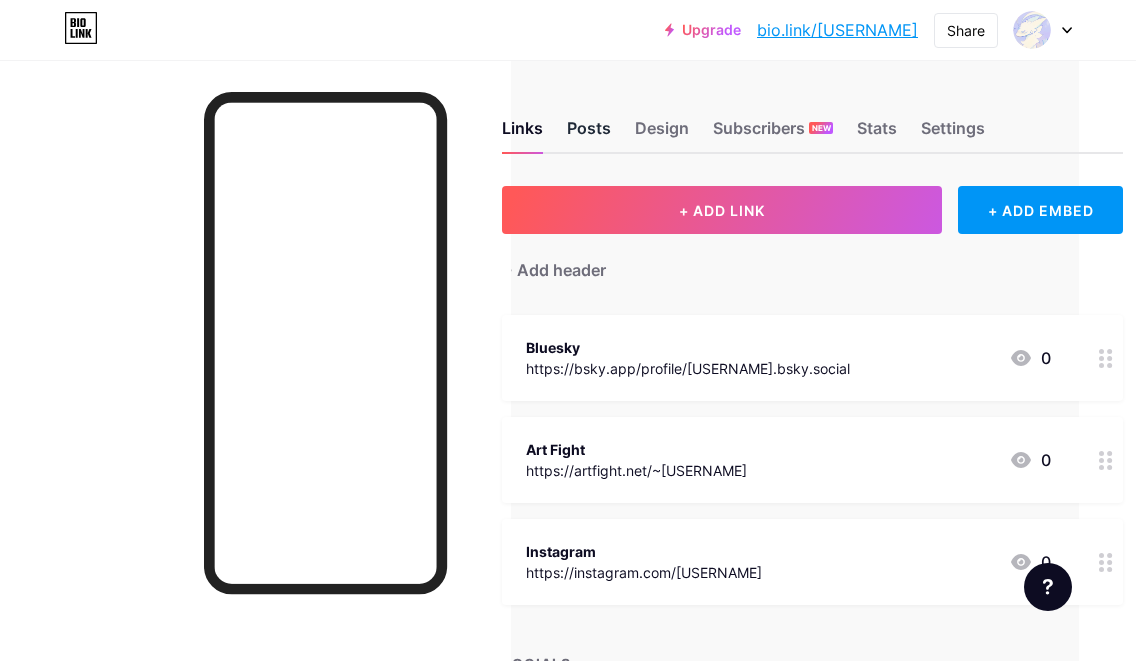 click on "Posts" at bounding box center [589, 134] 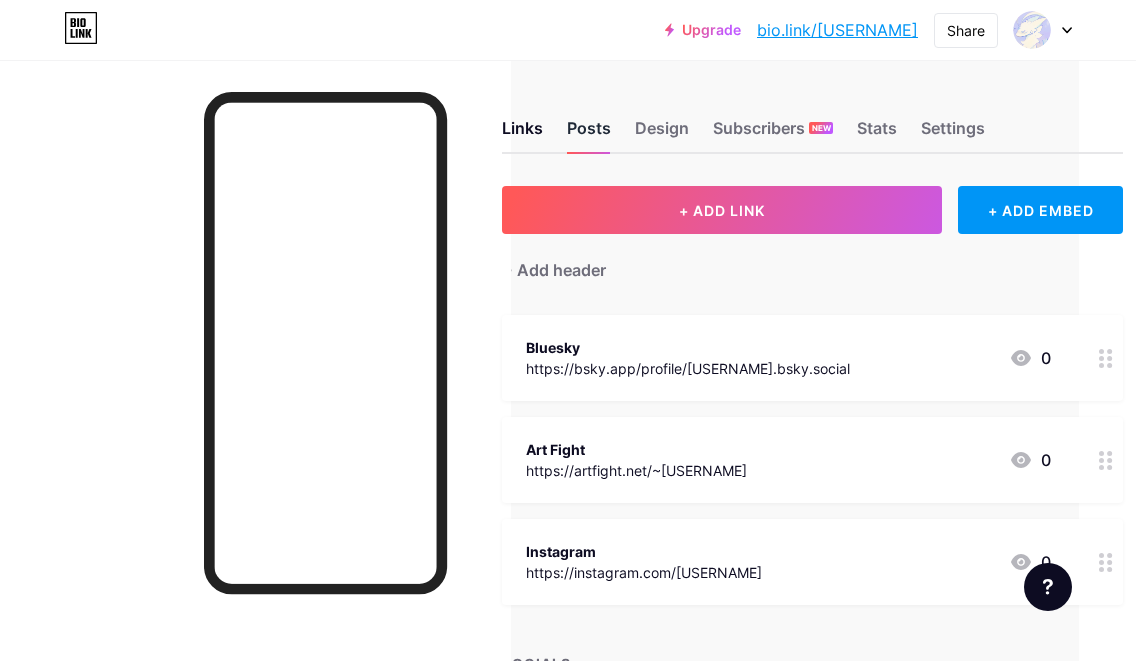scroll, scrollTop: 0, scrollLeft: 0, axis: both 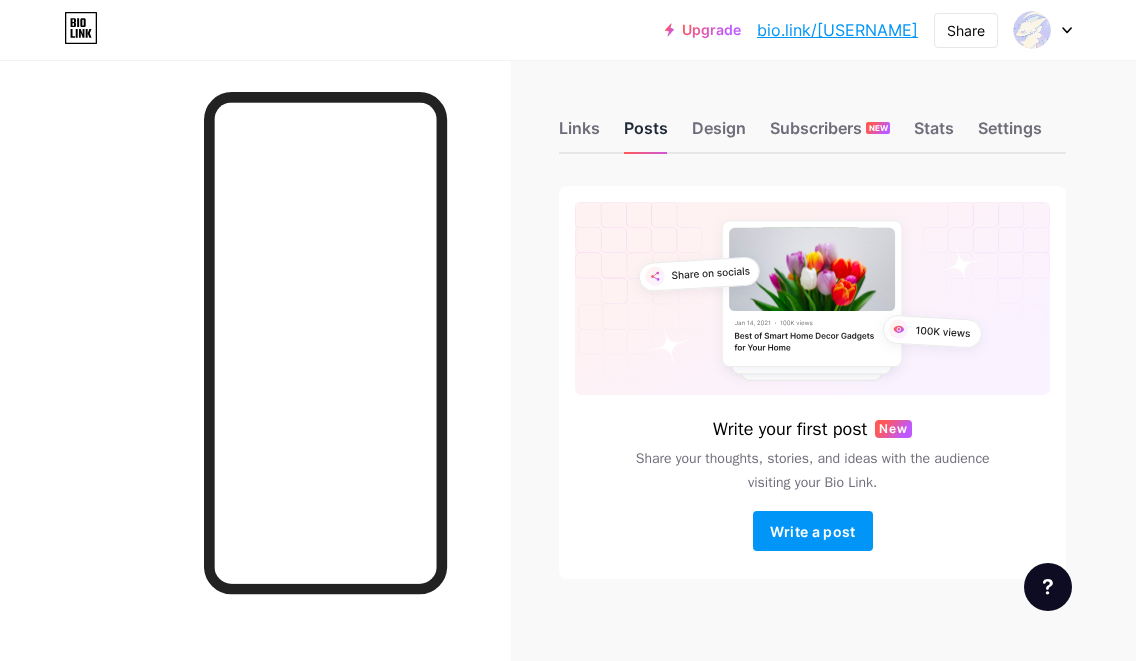 click on "Posts" at bounding box center (646, 134) 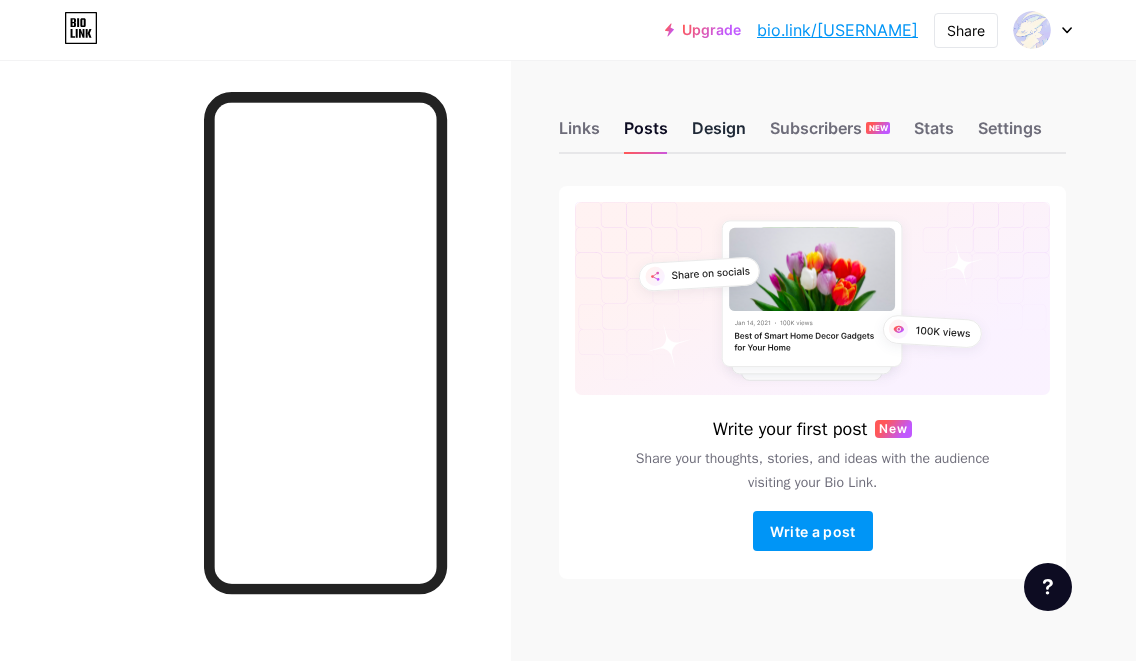 click on "Design" at bounding box center (719, 134) 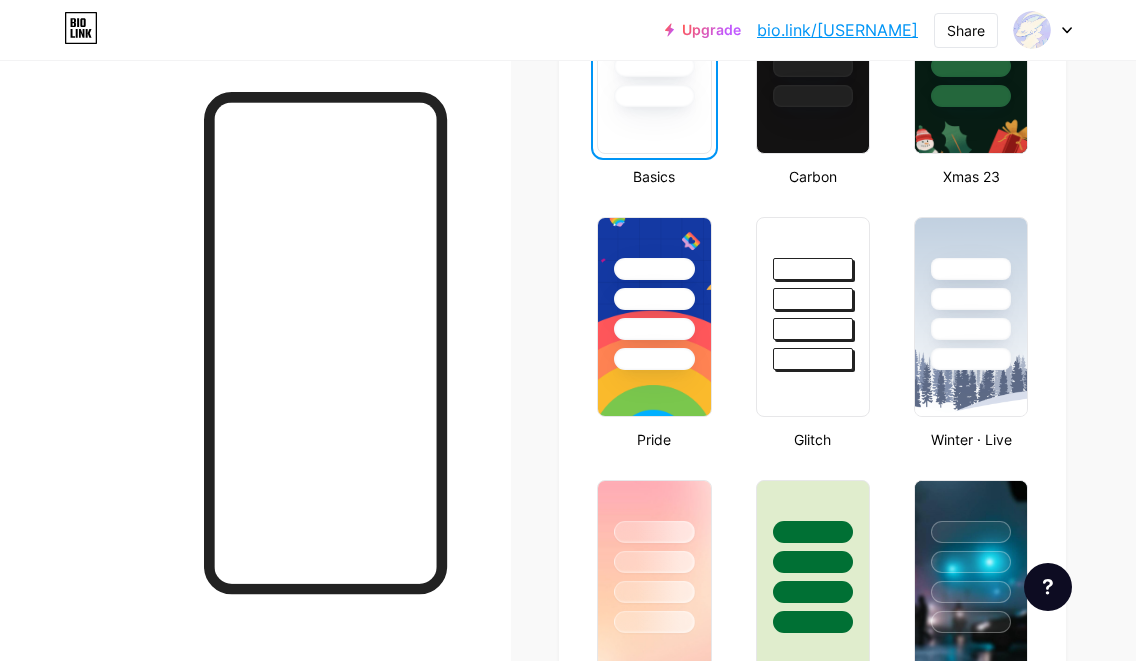 scroll, scrollTop: 700, scrollLeft: 0, axis: vertical 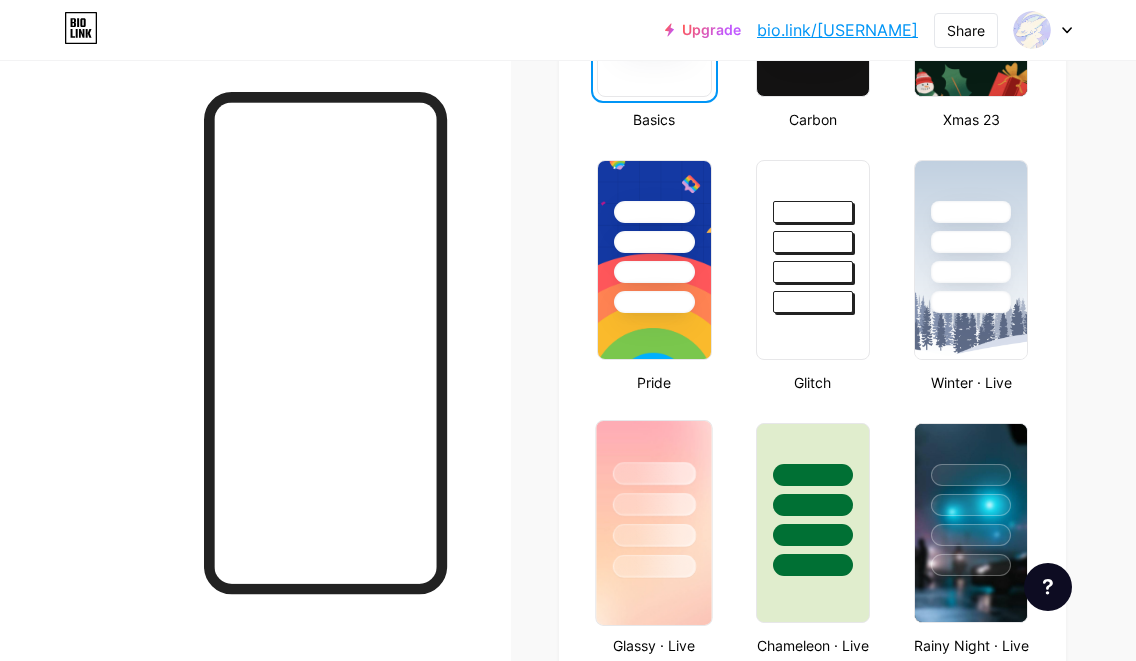 click at bounding box center (655, 499) 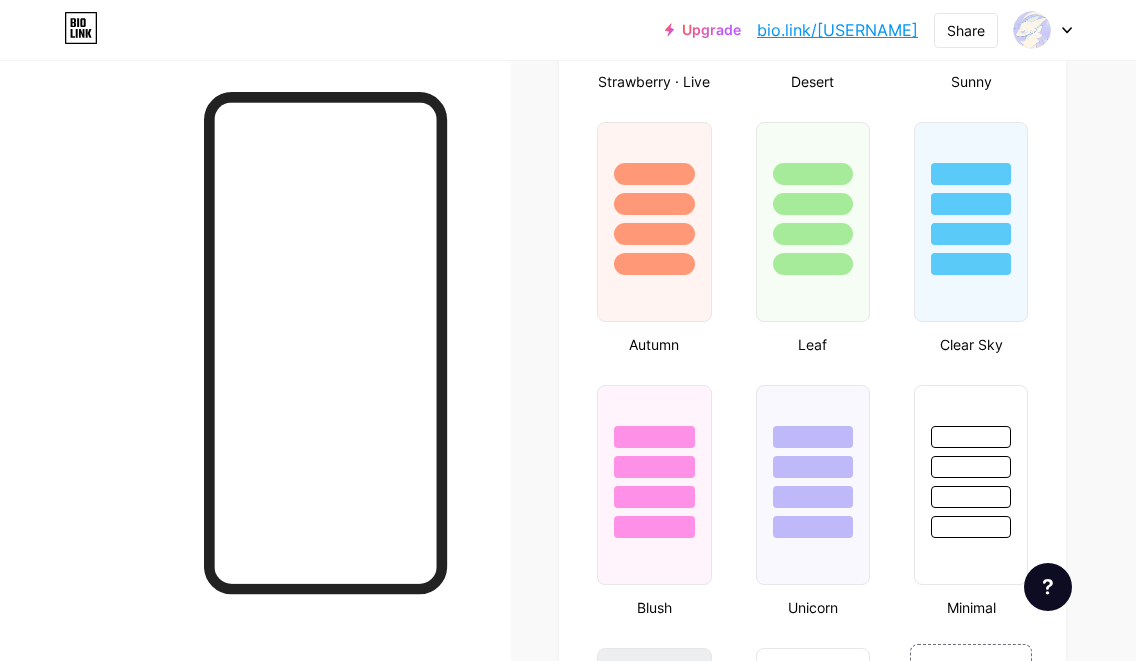scroll, scrollTop: 1800, scrollLeft: 0, axis: vertical 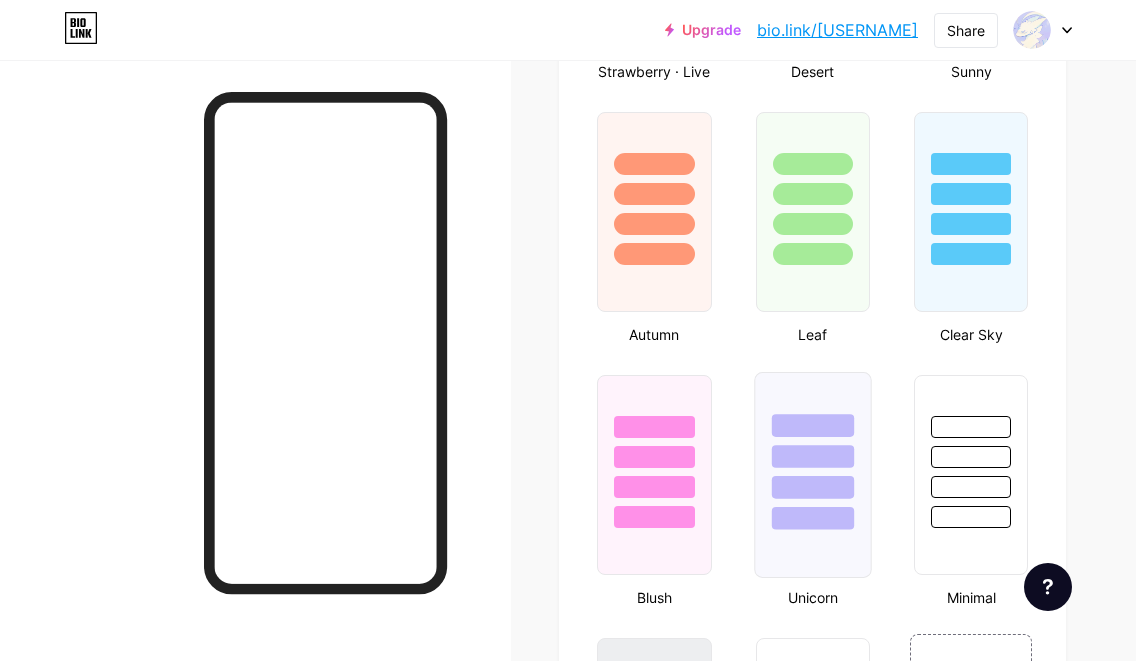 click at bounding box center (812, 425) 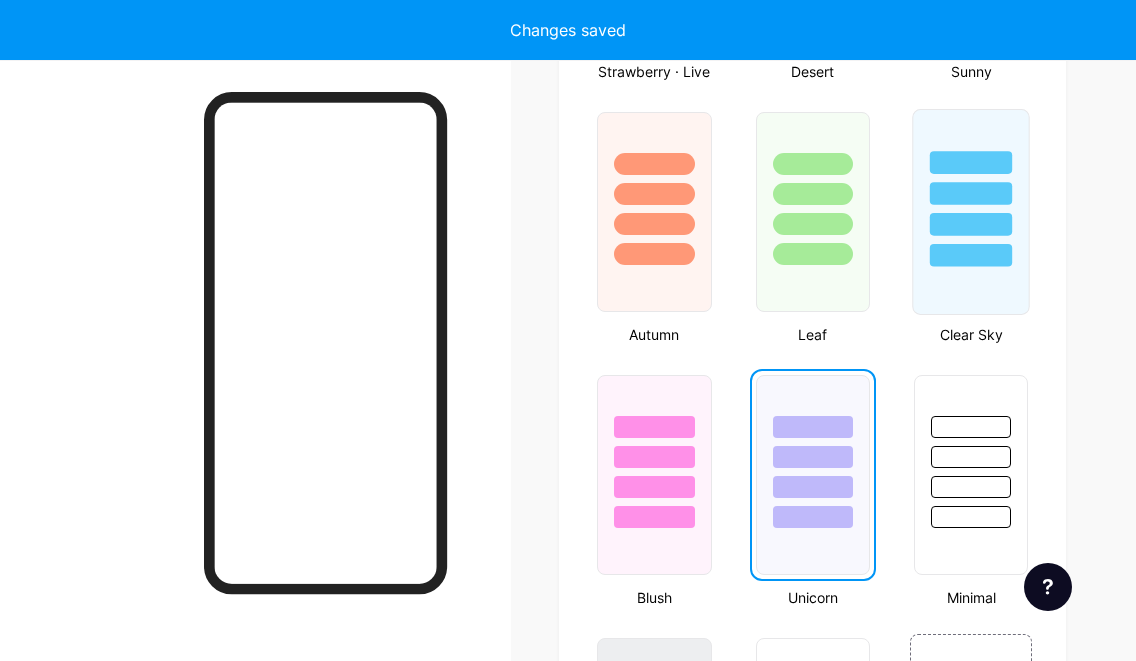 click at bounding box center (971, 188) 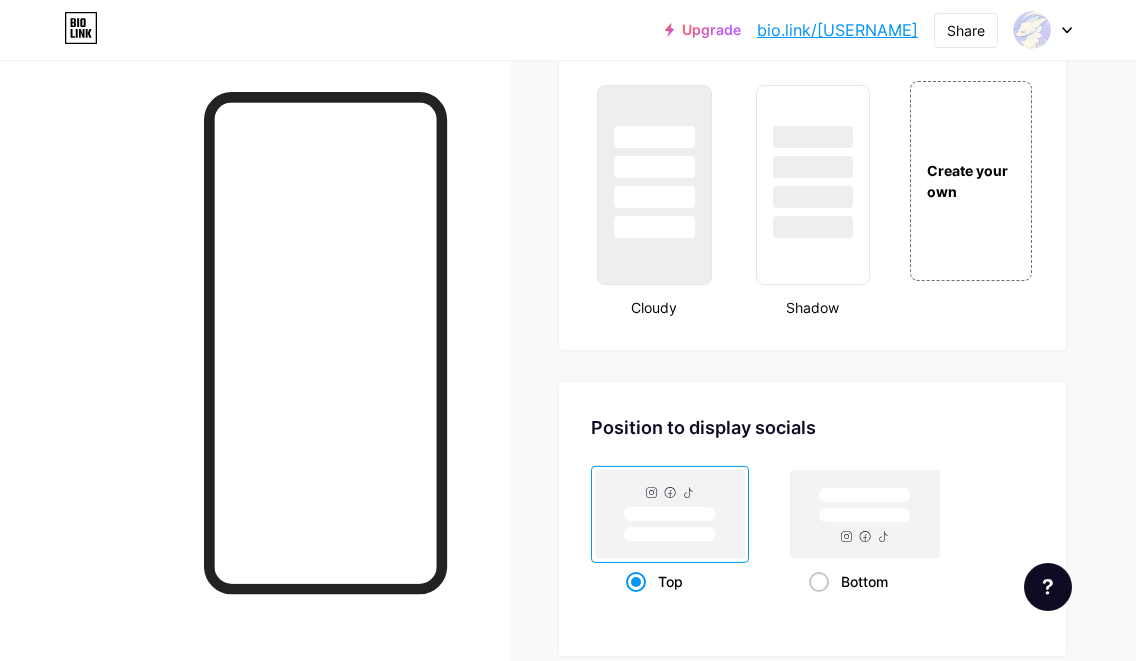 scroll, scrollTop: 2300, scrollLeft: 0, axis: vertical 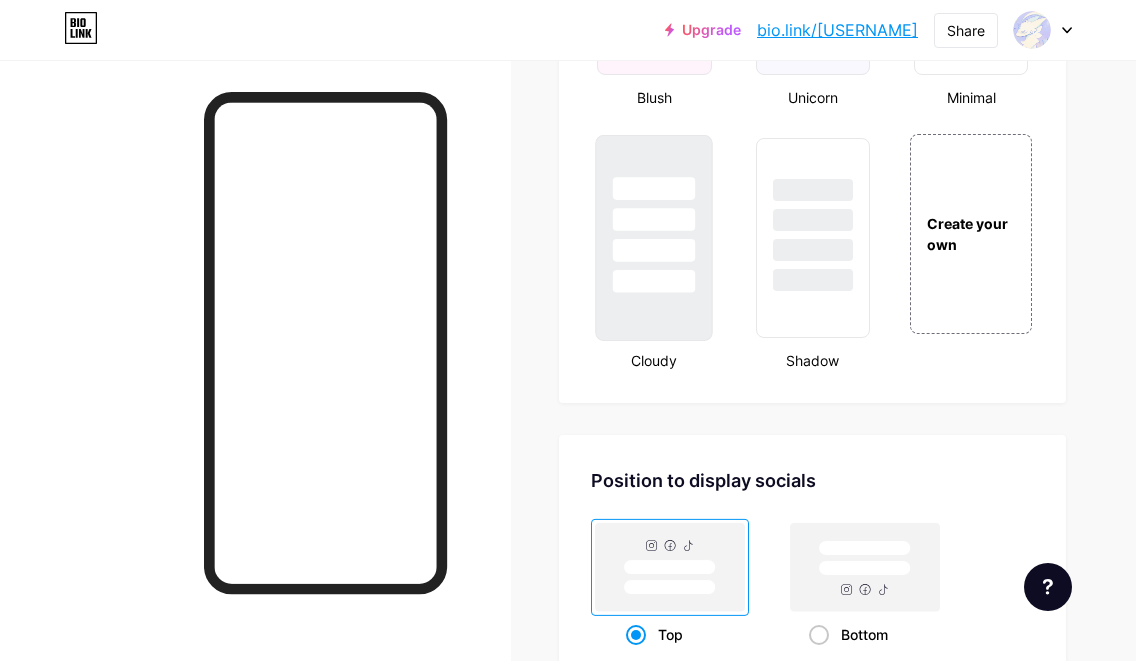 click at bounding box center [655, 214] 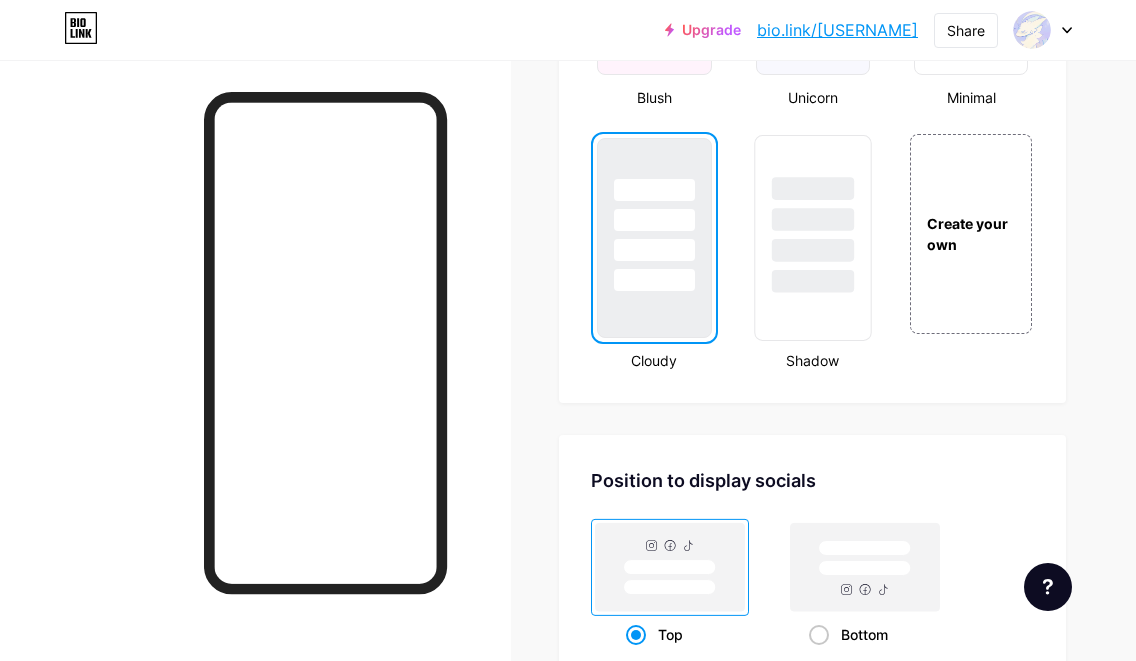 click at bounding box center (813, 214) 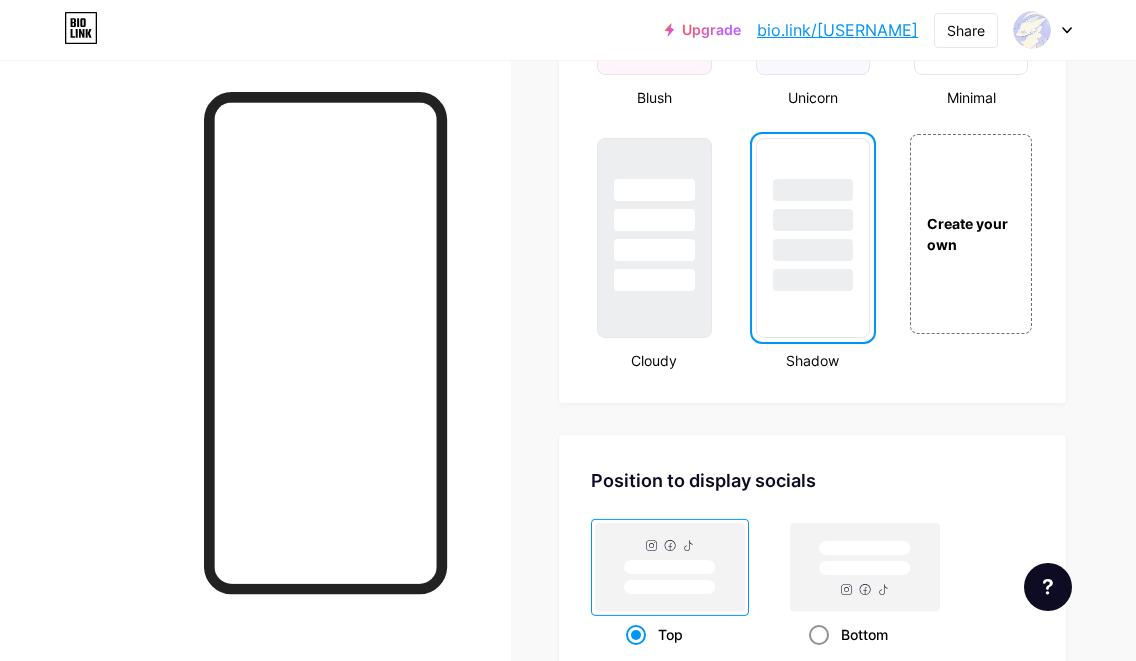 click at bounding box center [819, 635] 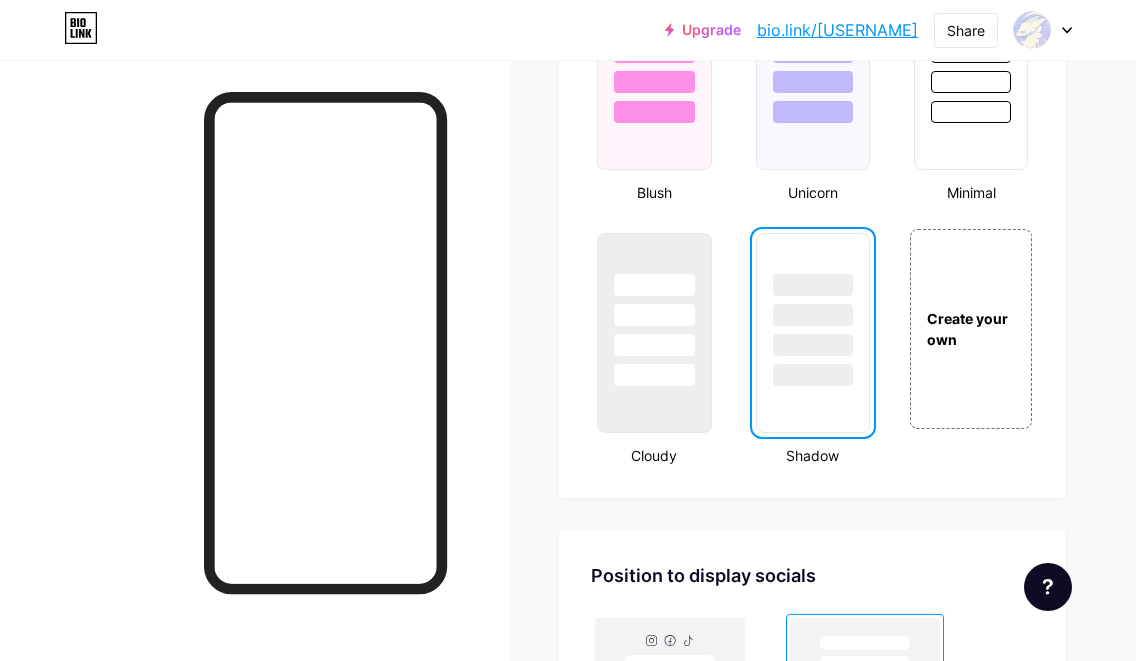 scroll, scrollTop: 2105, scrollLeft: 0, axis: vertical 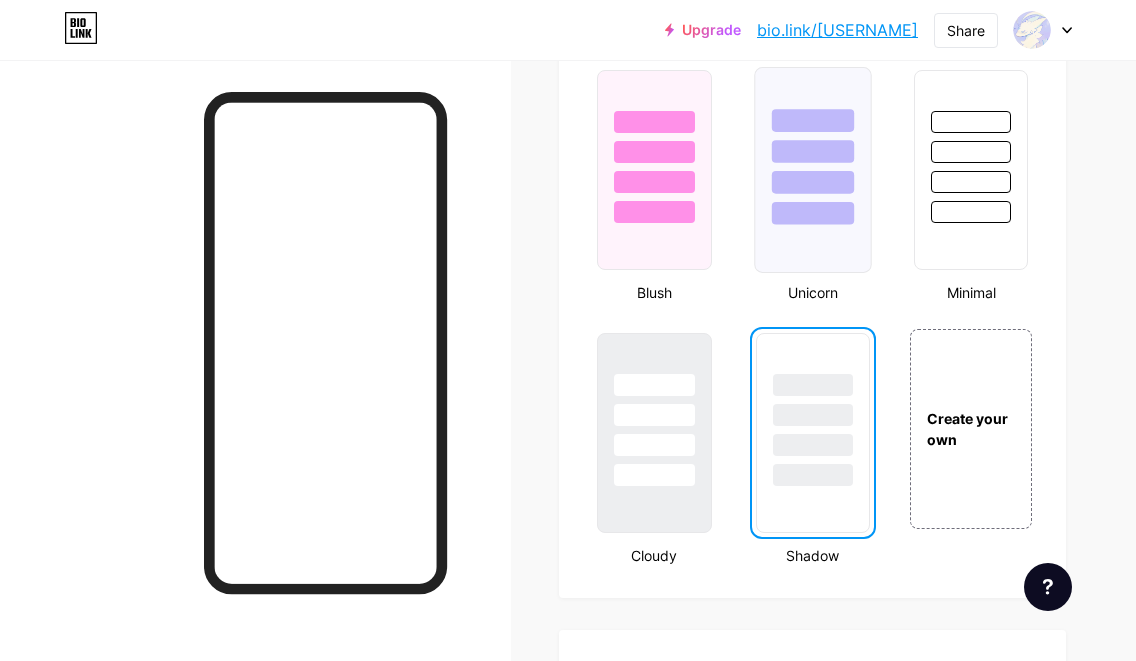click at bounding box center (812, 182) 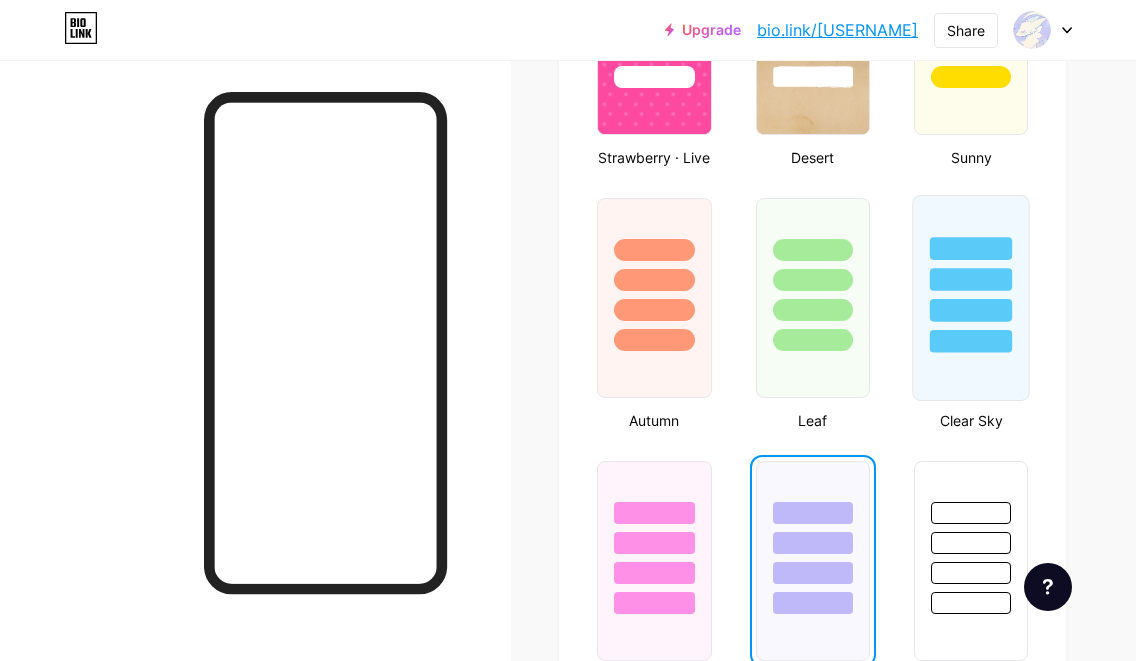 scroll, scrollTop: 1705, scrollLeft: 0, axis: vertical 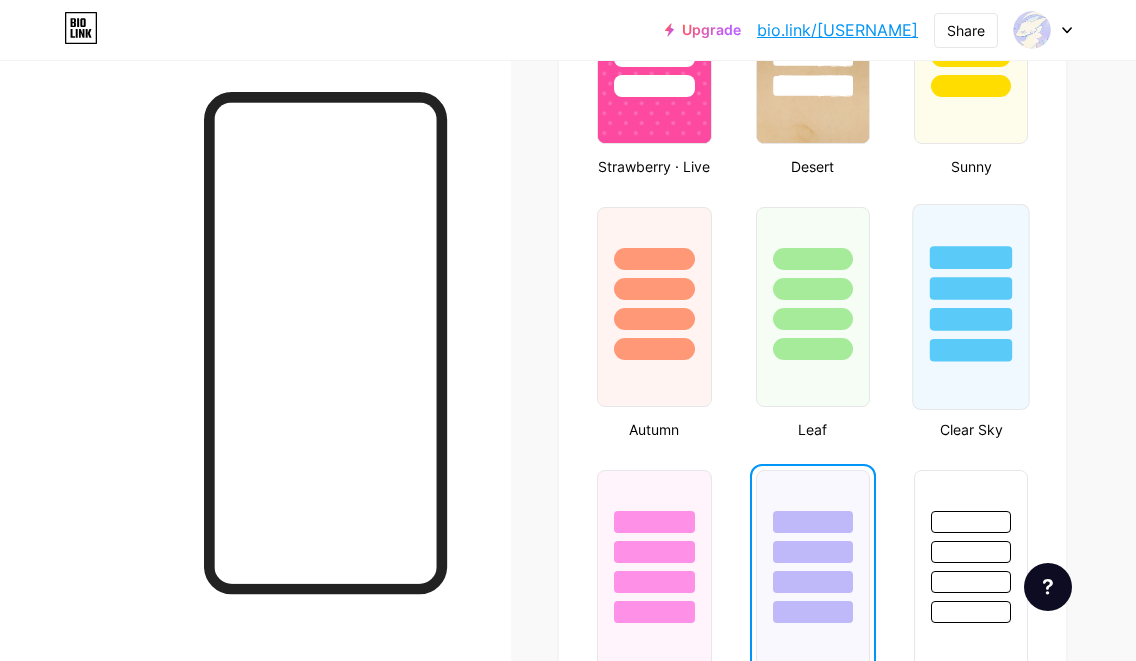 click at bounding box center (971, 283) 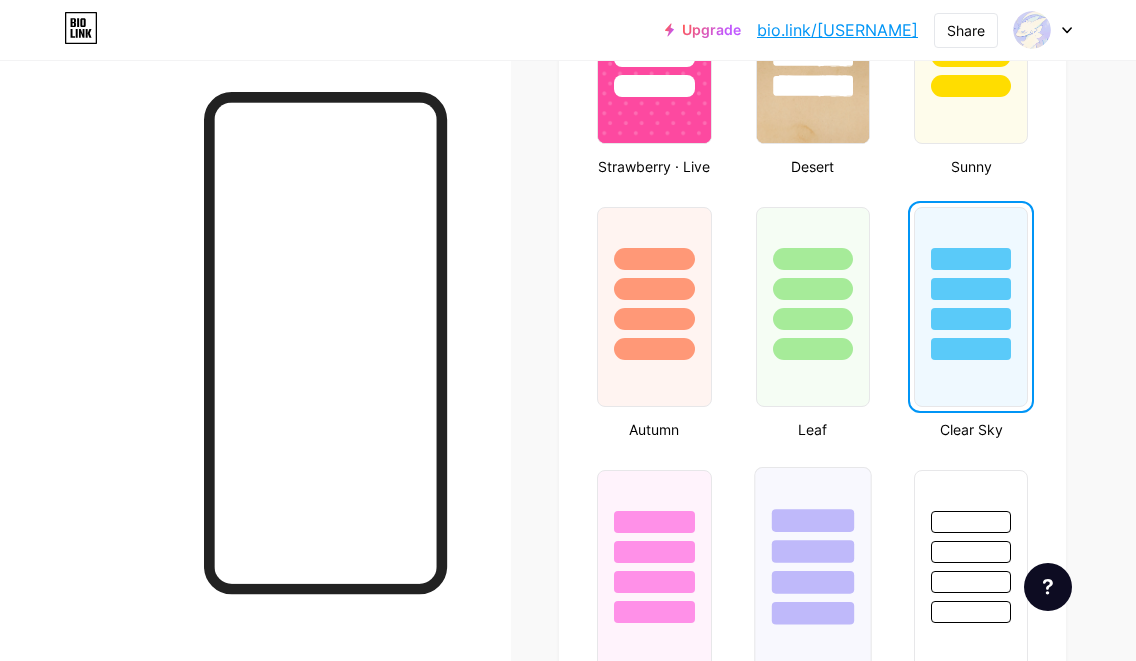 click at bounding box center [813, 546] 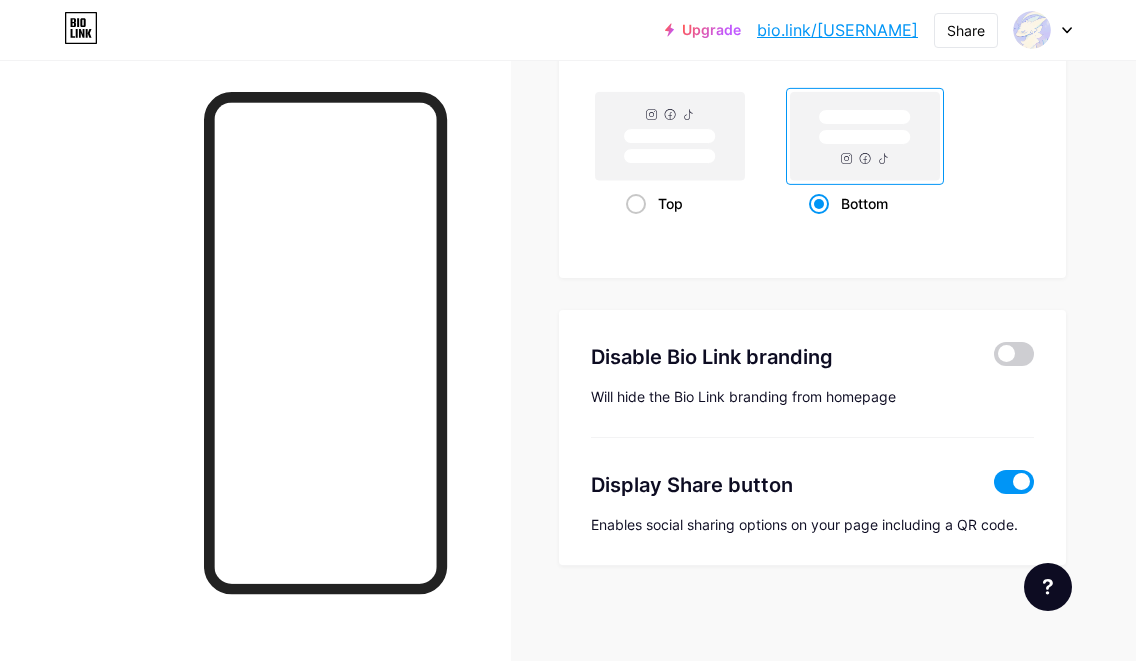 scroll, scrollTop: 2736, scrollLeft: 0, axis: vertical 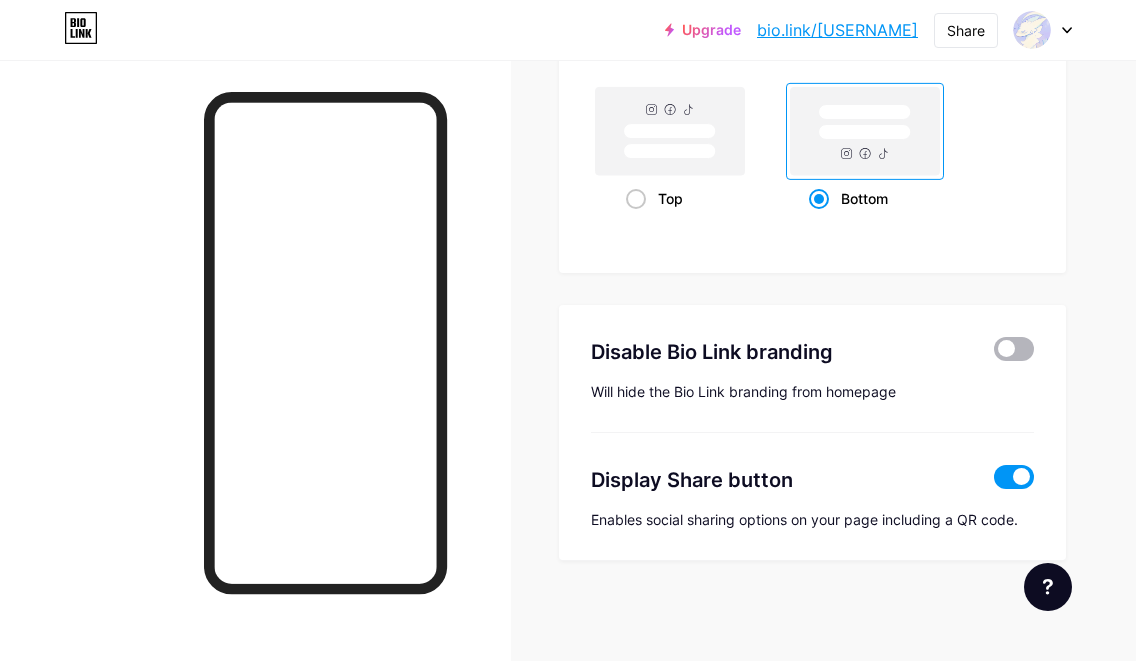 click at bounding box center (1014, 349) 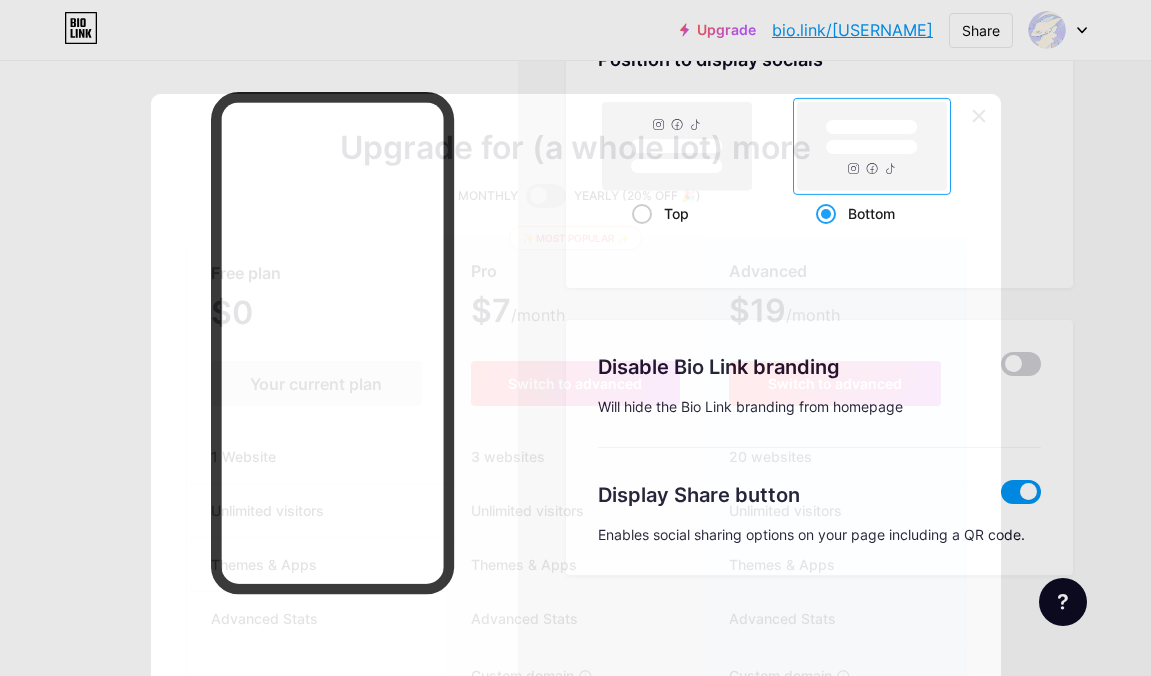 click 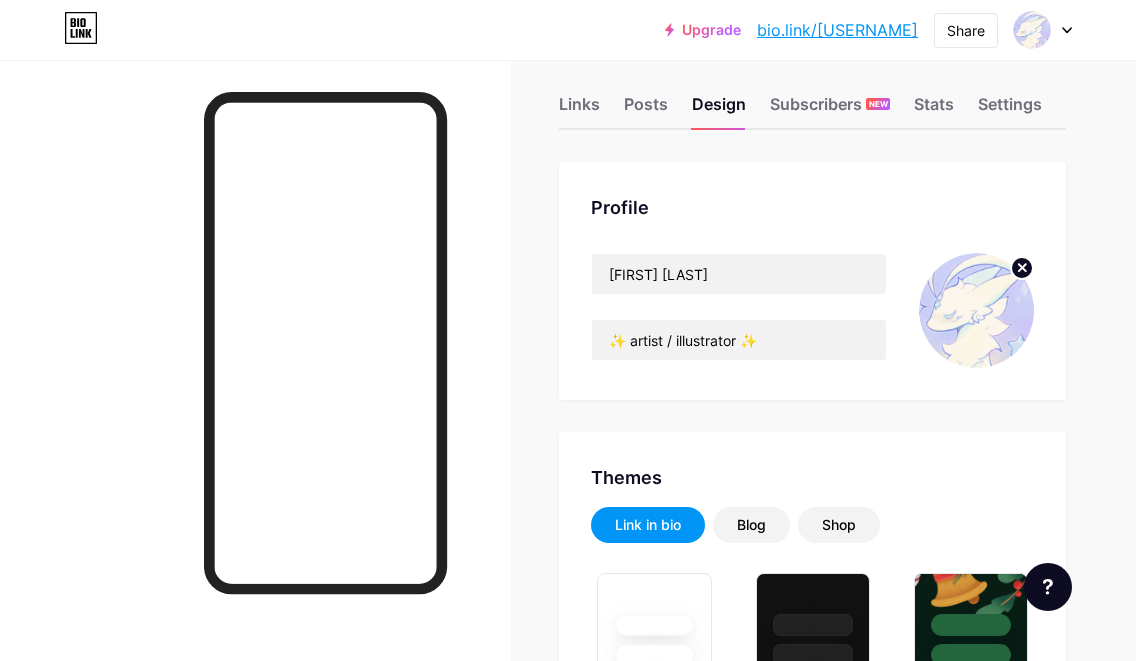 scroll, scrollTop: 0, scrollLeft: 0, axis: both 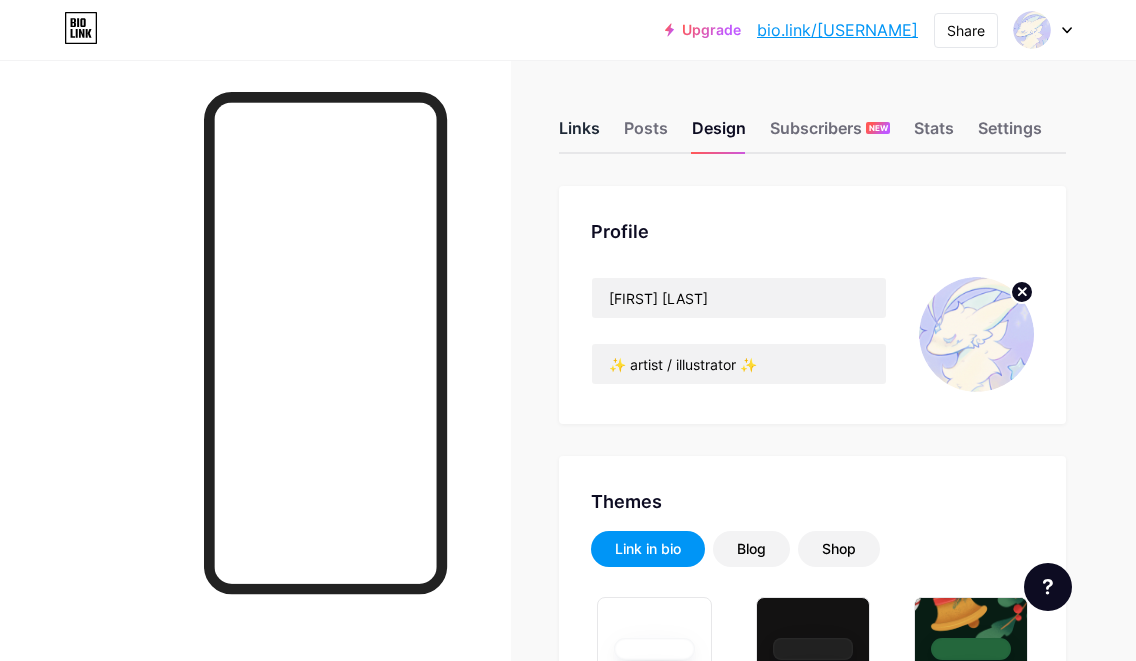 click on "Links" at bounding box center (579, 134) 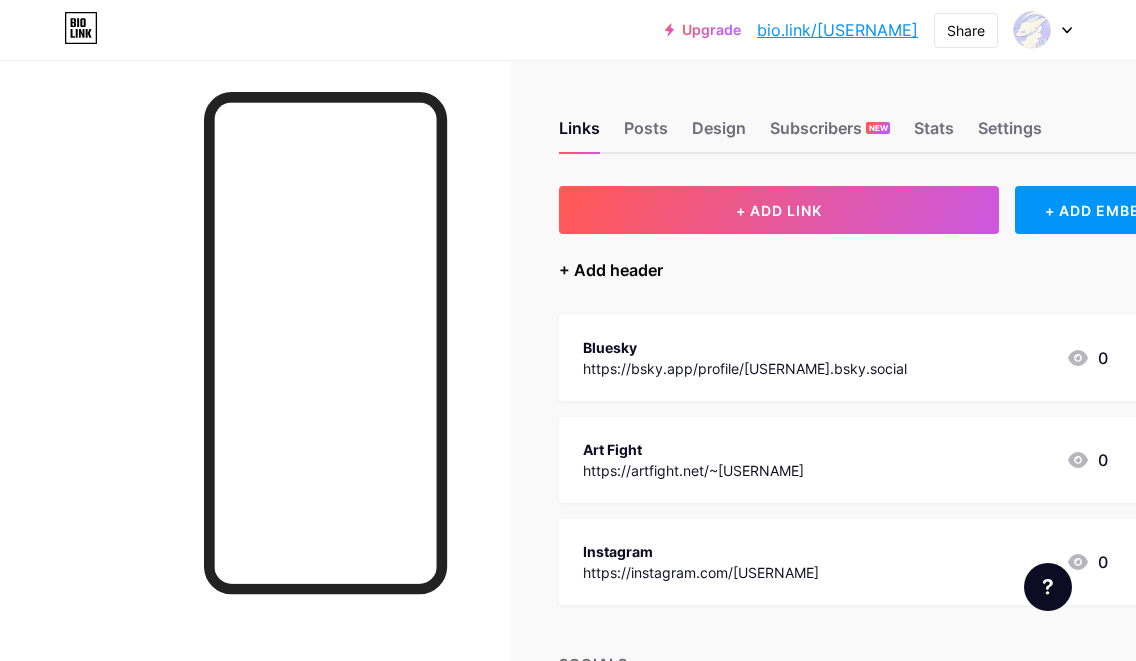 click on "+ Add header" at bounding box center (611, 270) 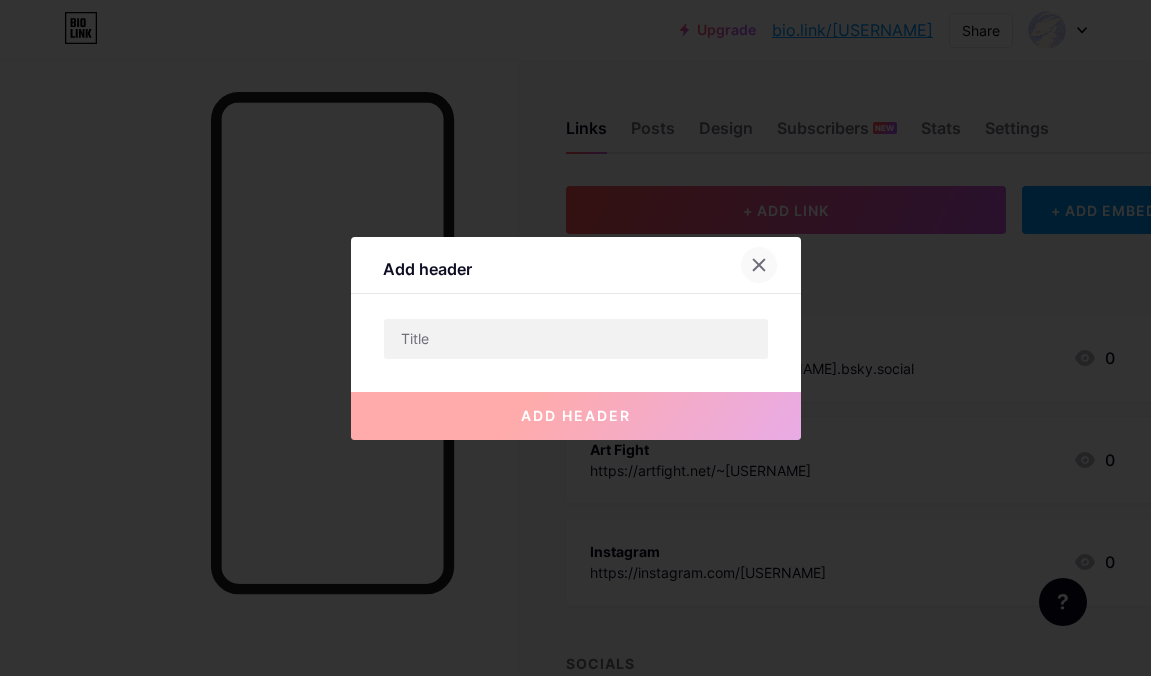 click 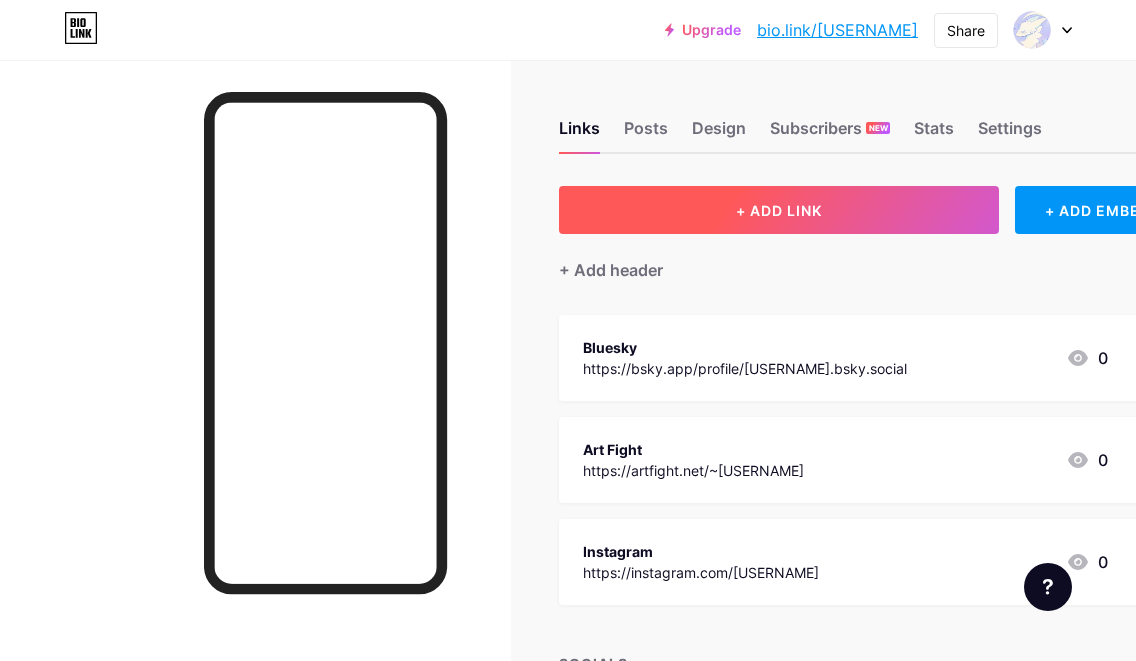 click on "+ ADD LINK" at bounding box center [779, 210] 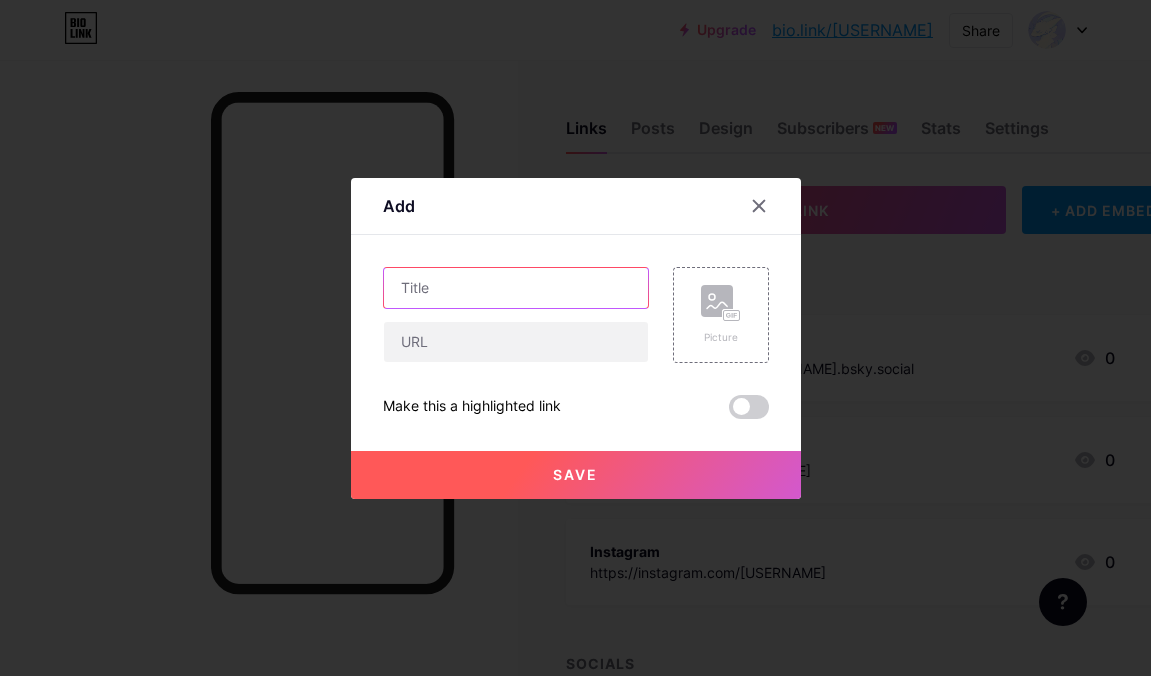 click at bounding box center [516, 288] 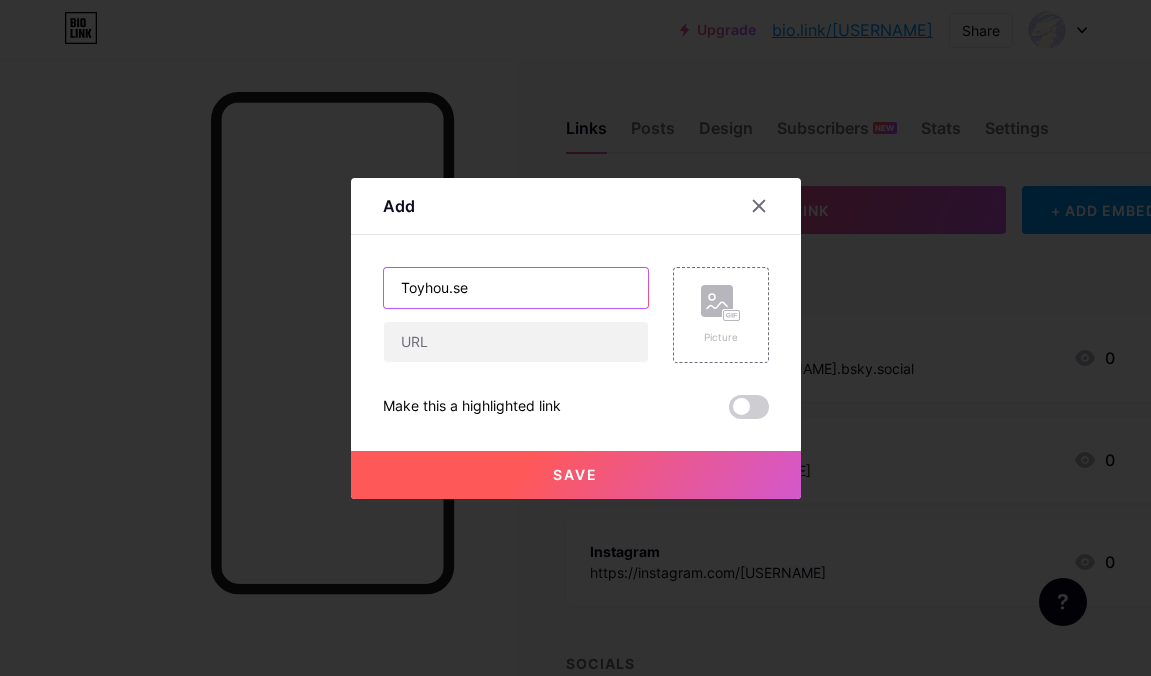 drag, startPoint x: 416, startPoint y: 286, endPoint x: 553, endPoint y: 291, distance: 137.09122 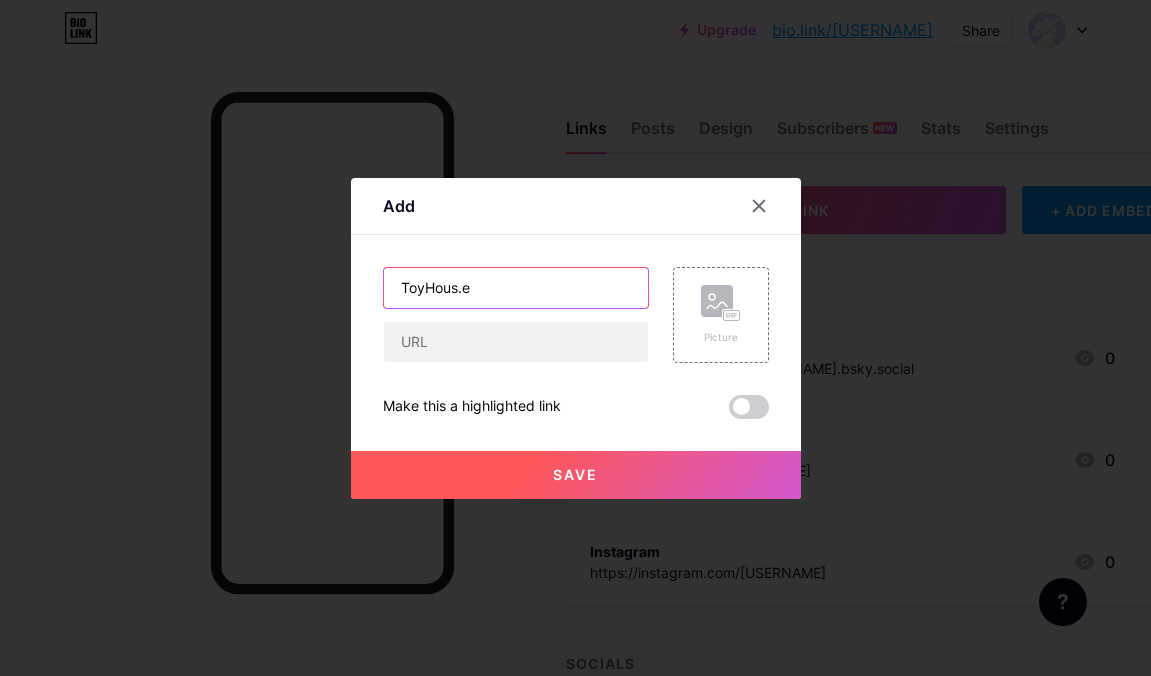 drag, startPoint x: 422, startPoint y: 271, endPoint x: 243, endPoint y: 269, distance: 179.01117 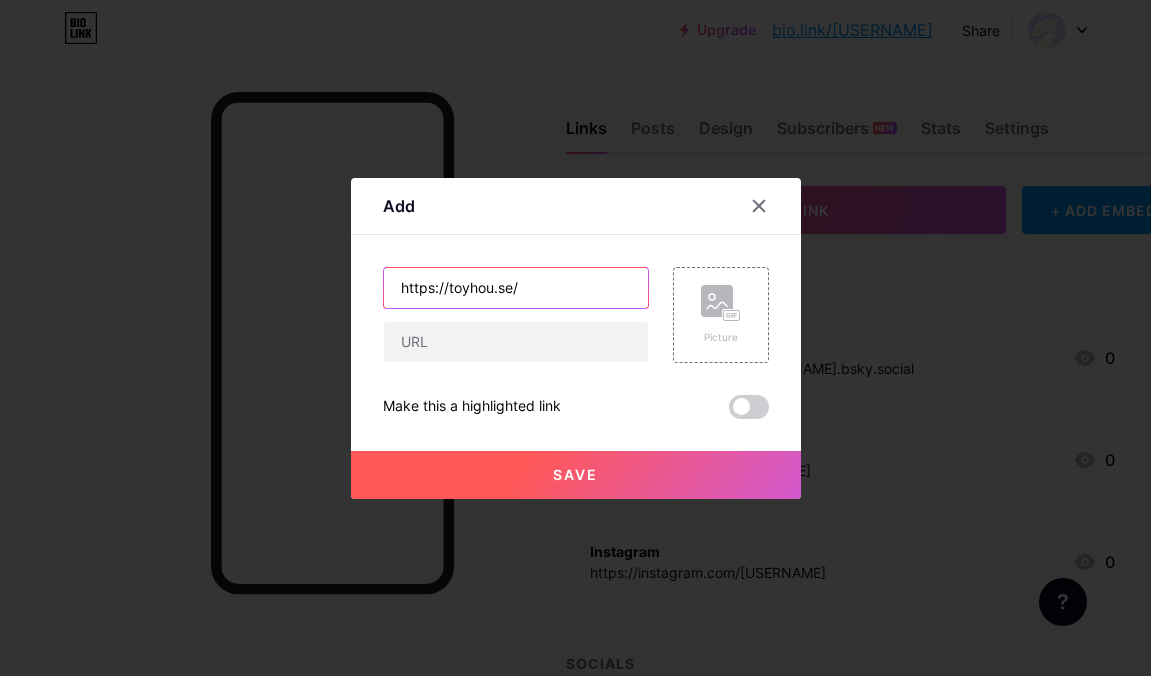 drag, startPoint x: 441, startPoint y: 284, endPoint x: 321, endPoint y: 282, distance: 120.01666 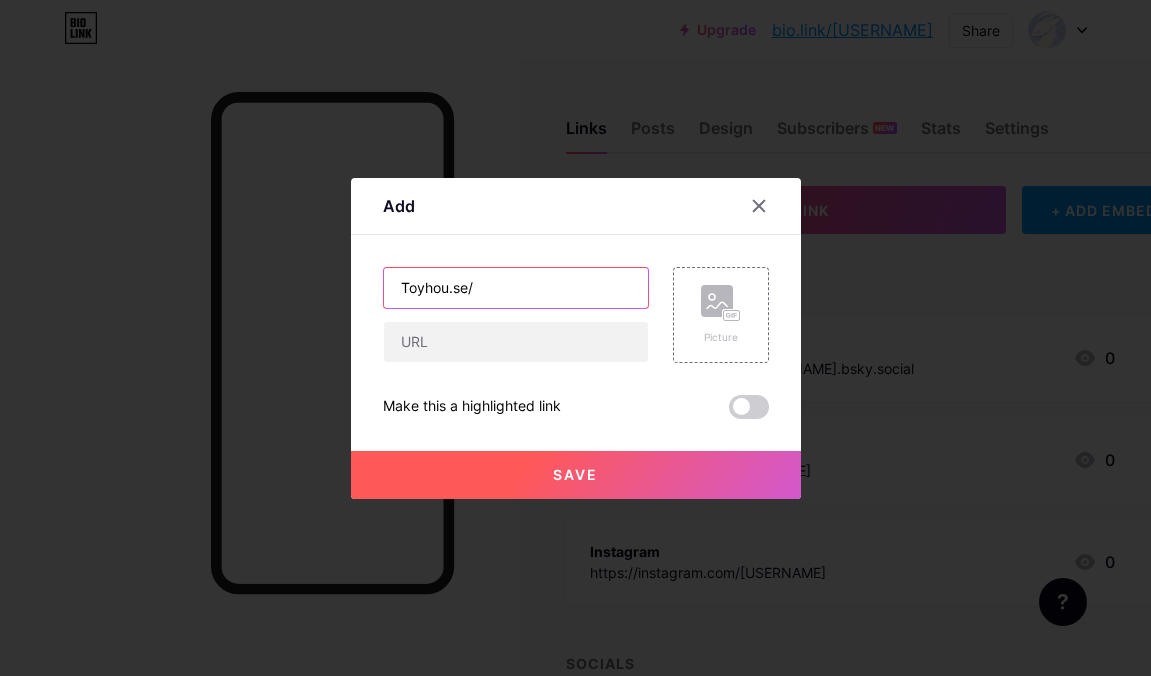click on "Toyhou.se/" at bounding box center (516, 288) 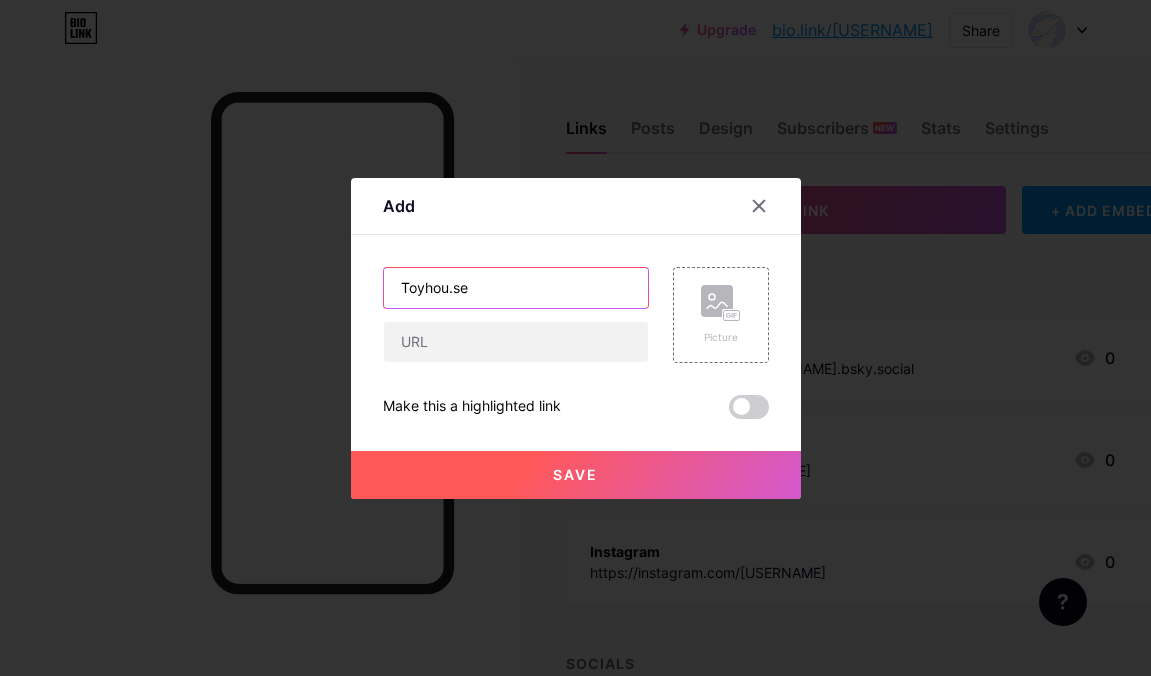 type on "Toyhou.se" 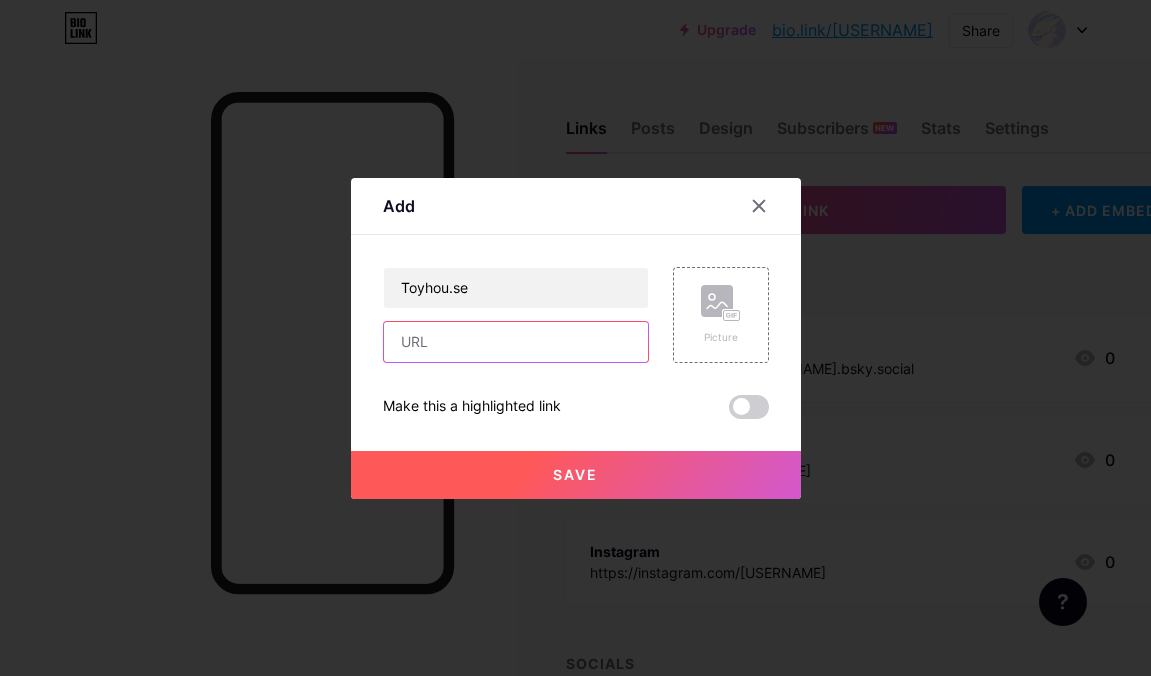 click at bounding box center [516, 342] 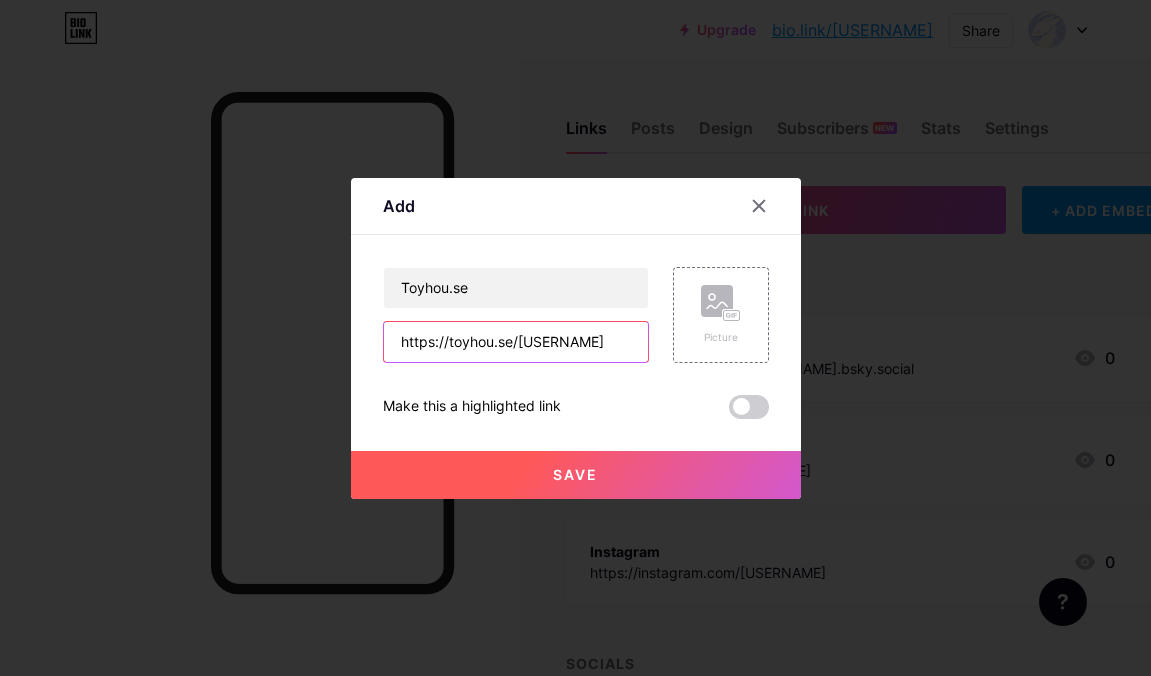 type on "https://toyhou.se/[USERNAME]" 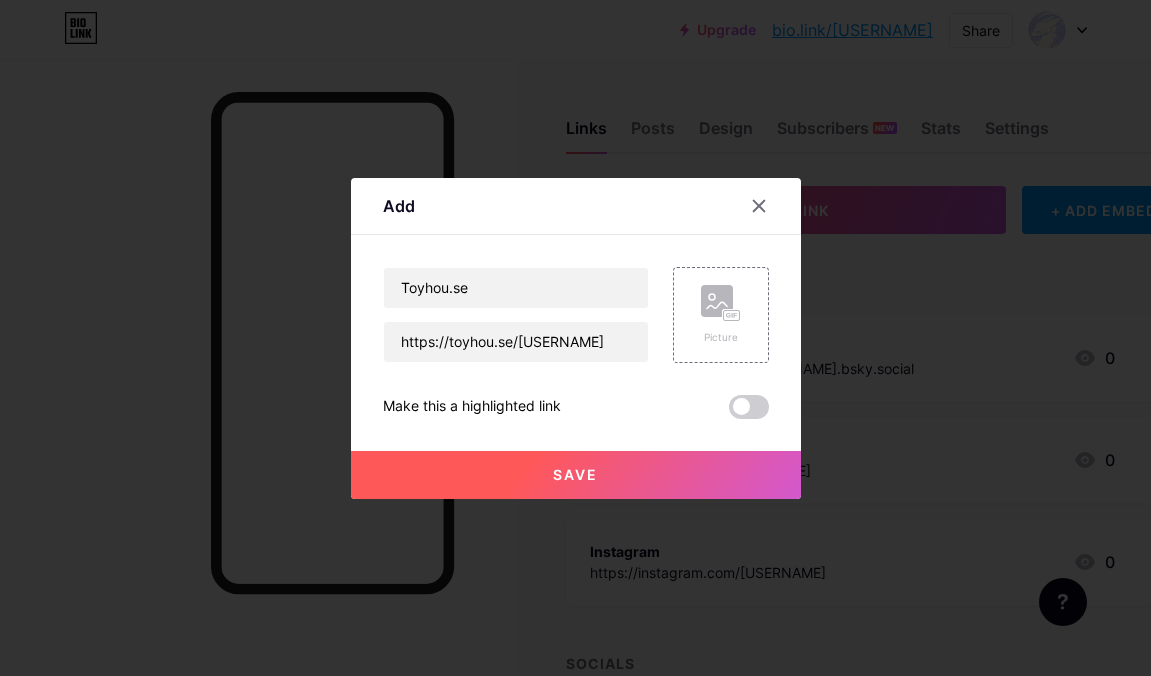 click on "Save" at bounding box center (576, 475) 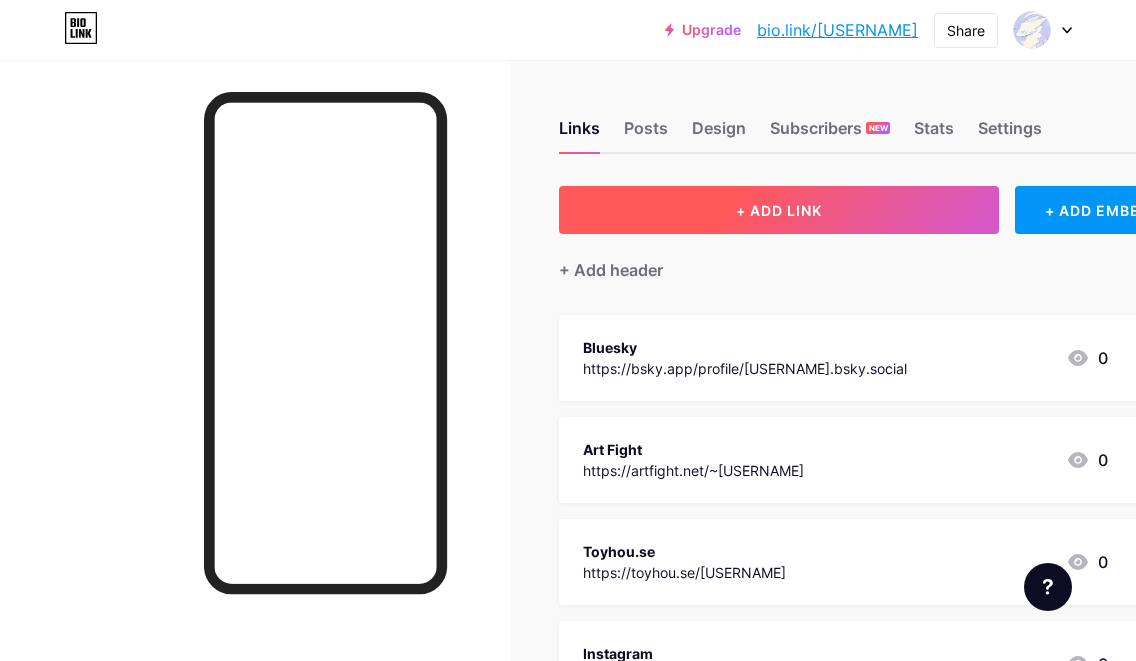 click on "+ ADD LINK" at bounding box center (779, 210) 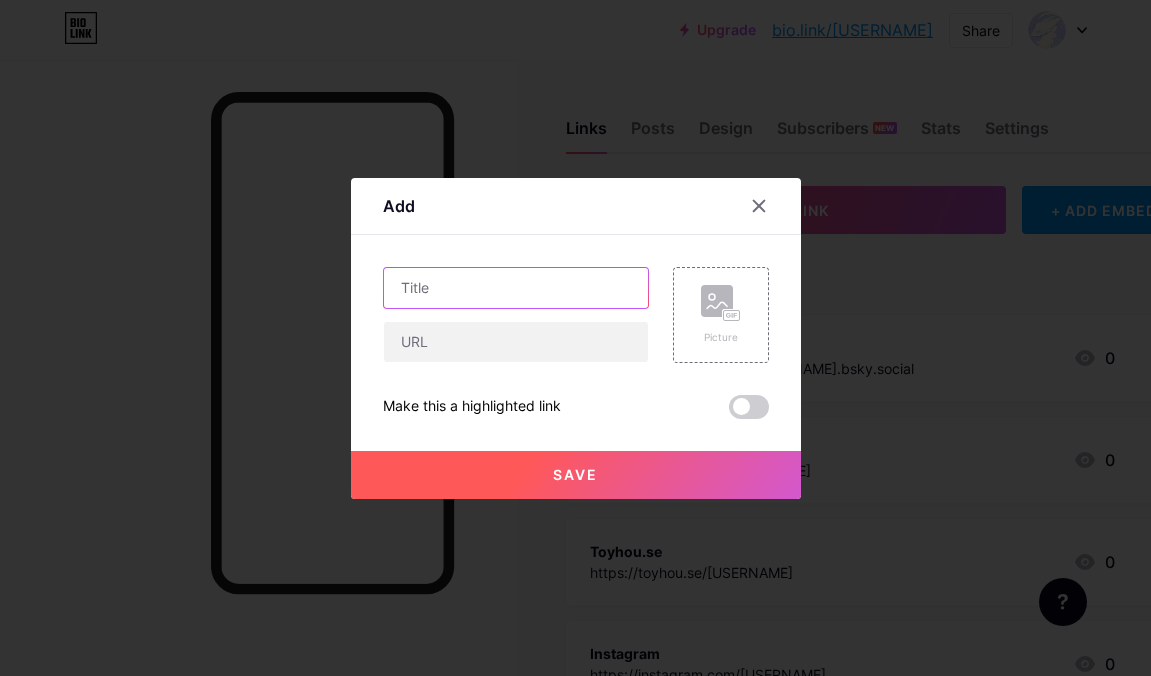 click at bounding box center [516, 288] 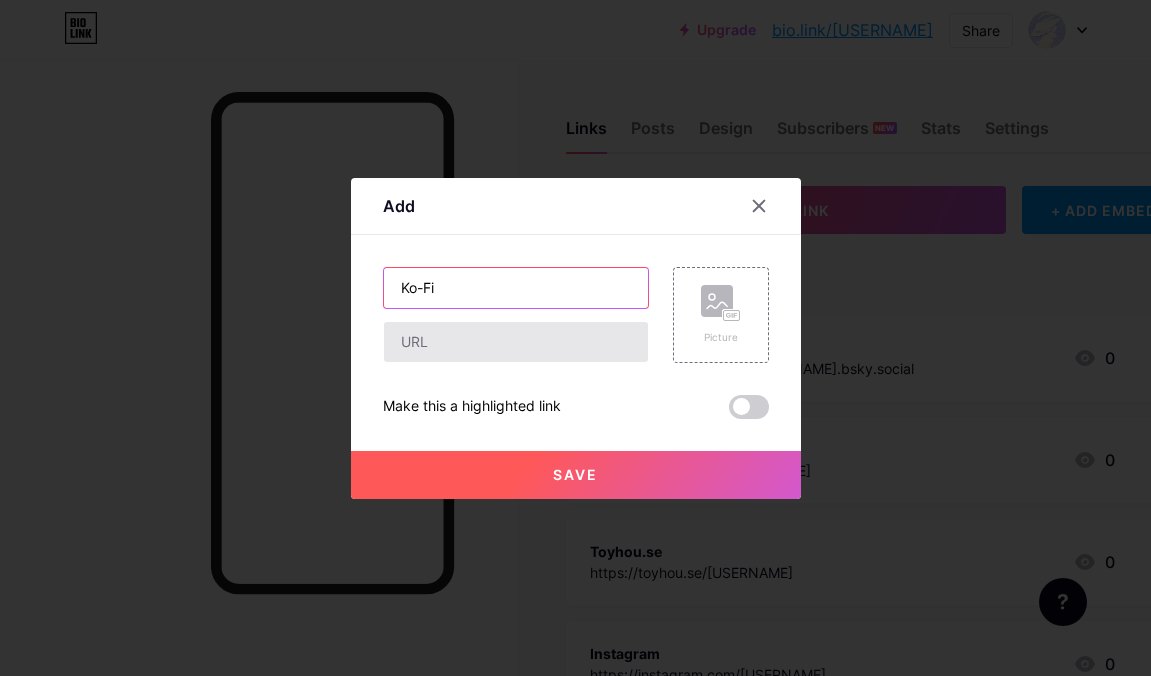 type on "Ko-Fi" 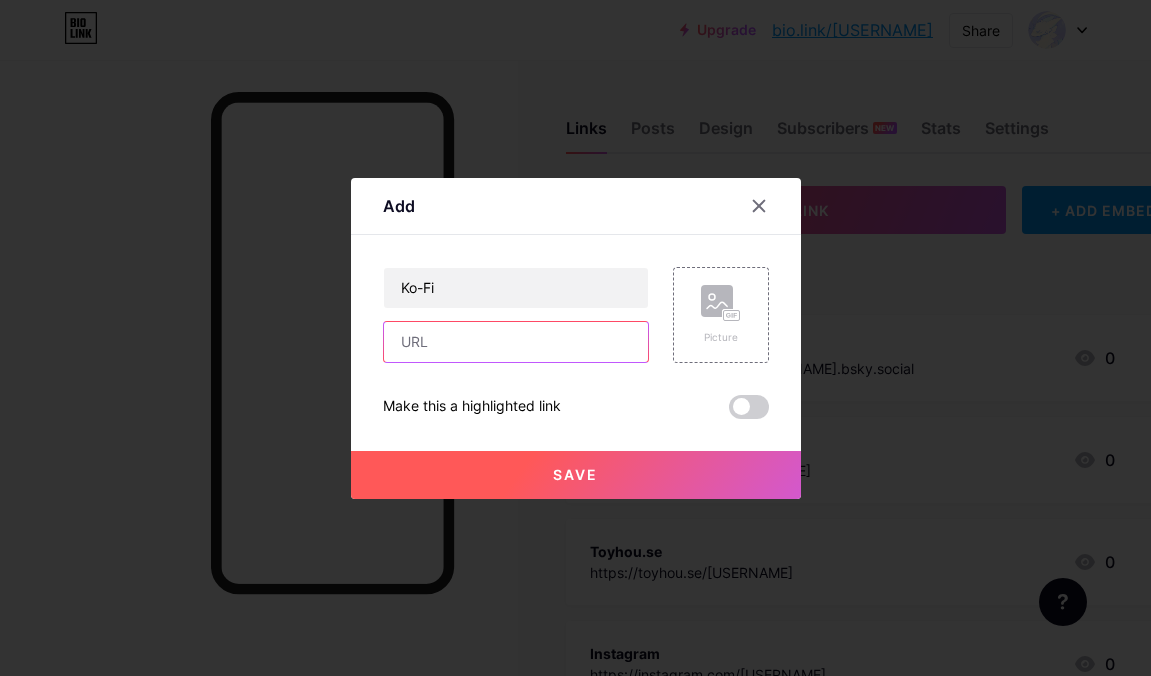 click at bounding box center (516, 342) 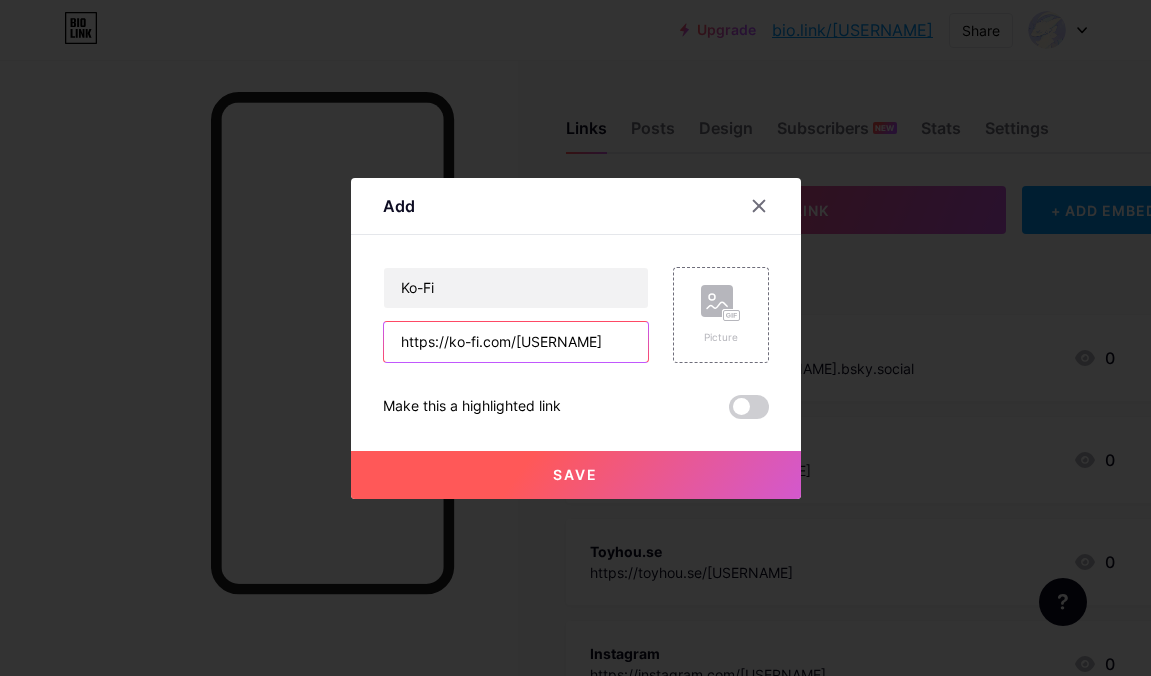 type on "https://ko-fi.com/[USERNAME]" 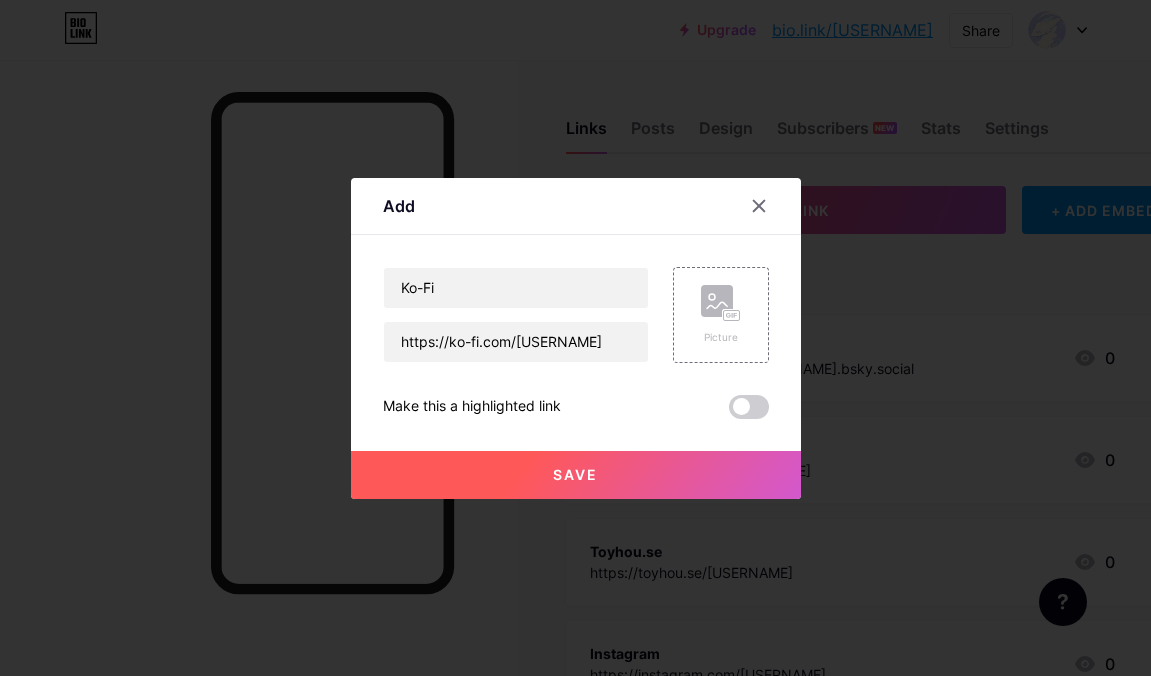 click on "Save" at bounding box center [576, 475] 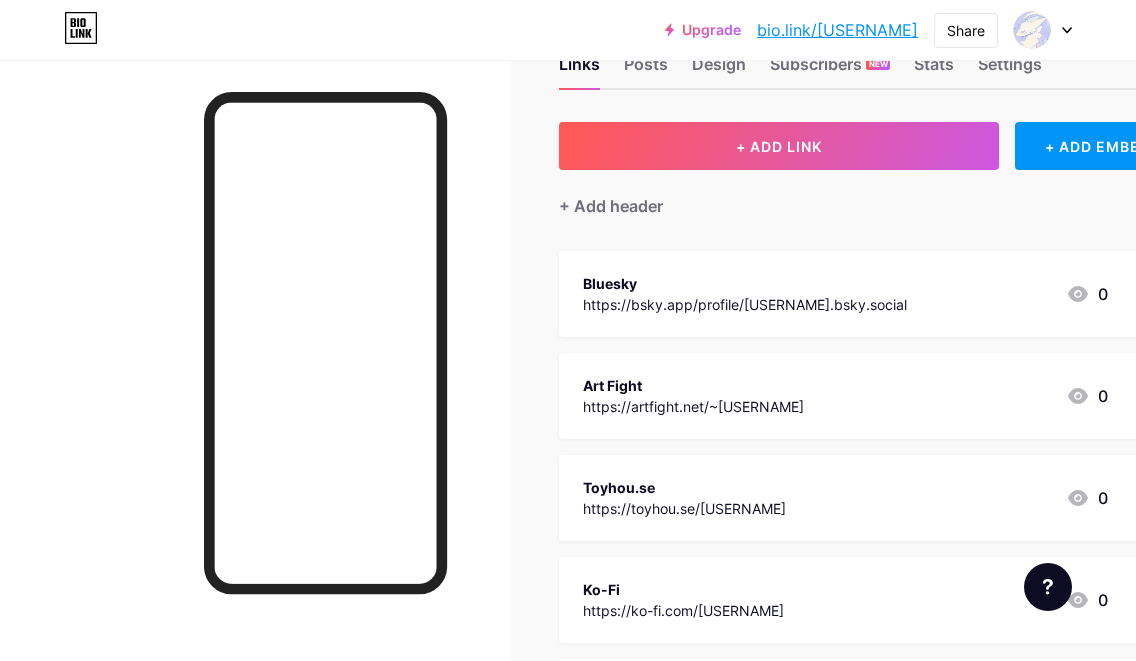 scroll, scrollTop: 100, scrollLeft: 0, axis: vertical 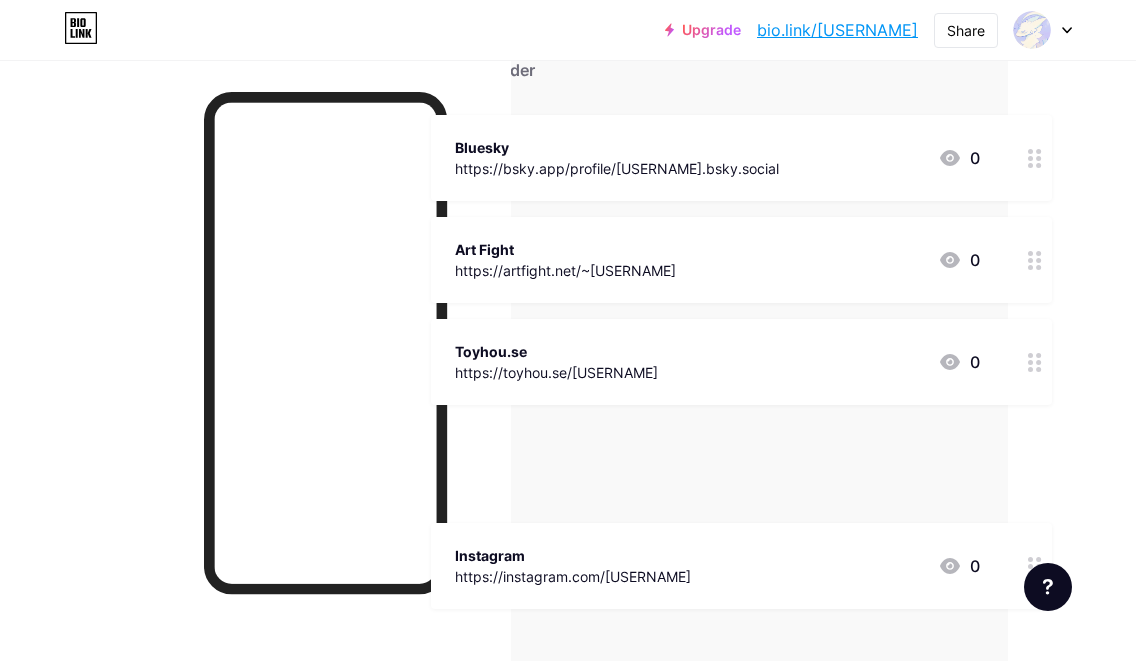 type 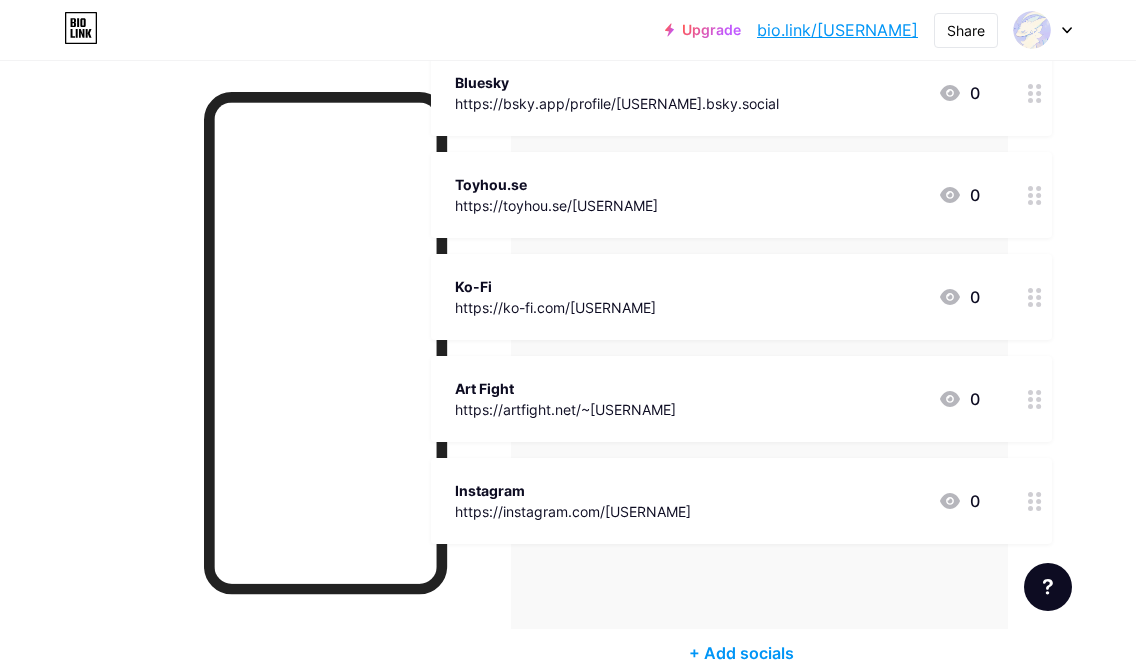 scroll, scrollTop: 380, scrollLeft: 130, axis: both 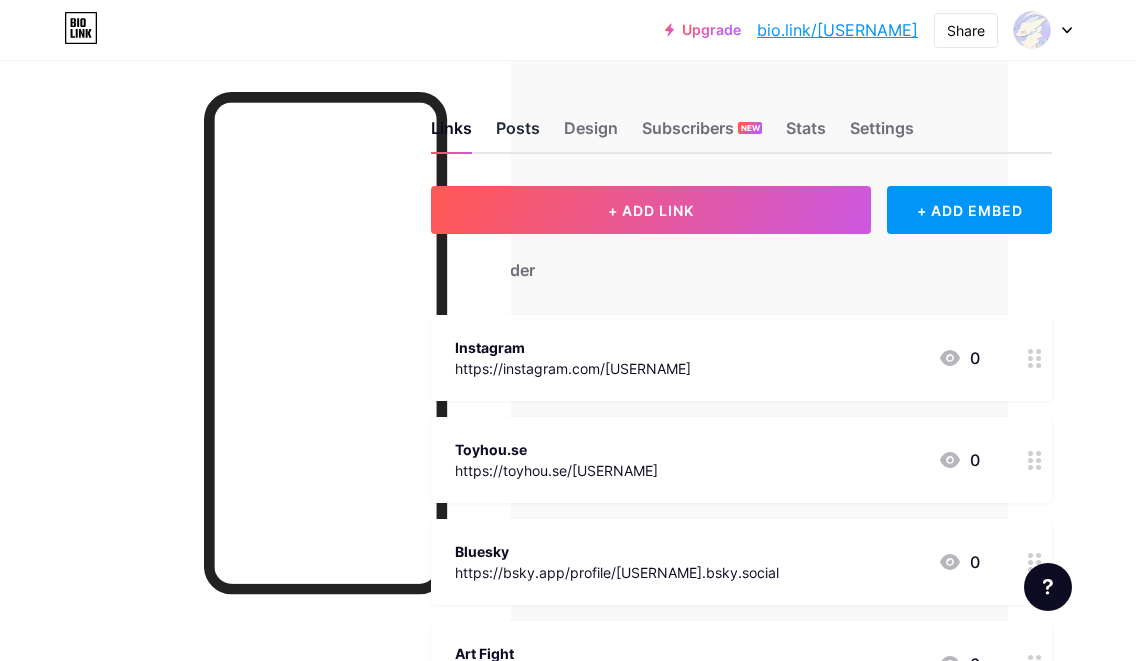 click on "Posts" at bounding box center (518, 134) 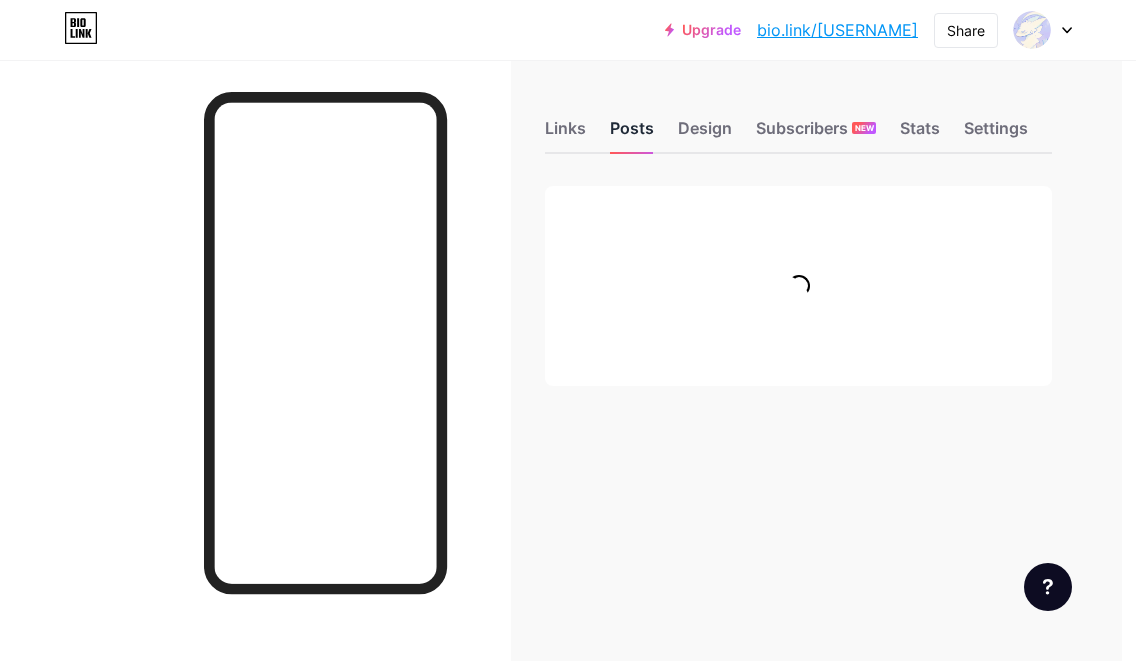 scroll, scrollTop: 0, scrollLeft: 0, axis: both 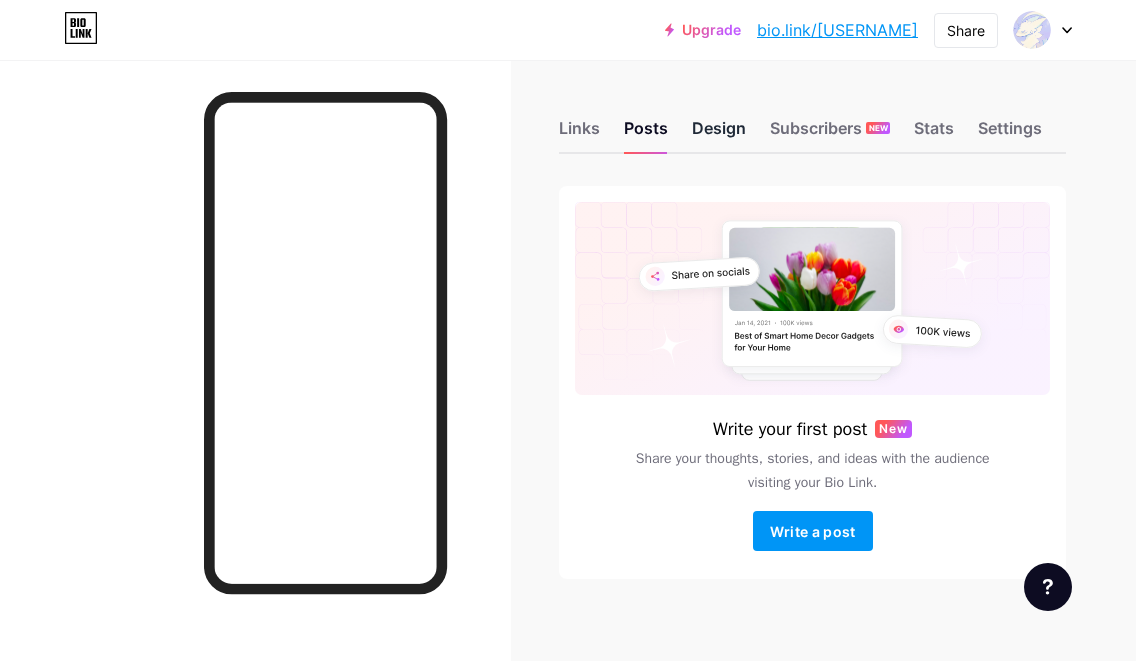 click on "Design" at bounding box center (719, 134) 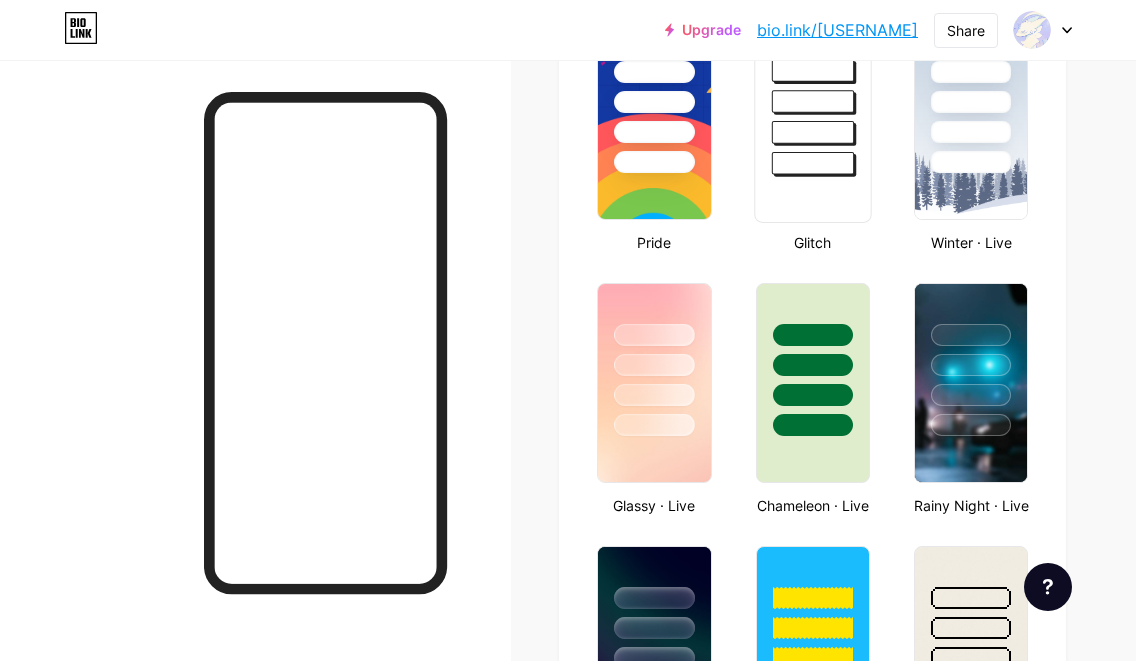 scroll, scrollTop: 900, scrollLeft: 0, axis: vertical 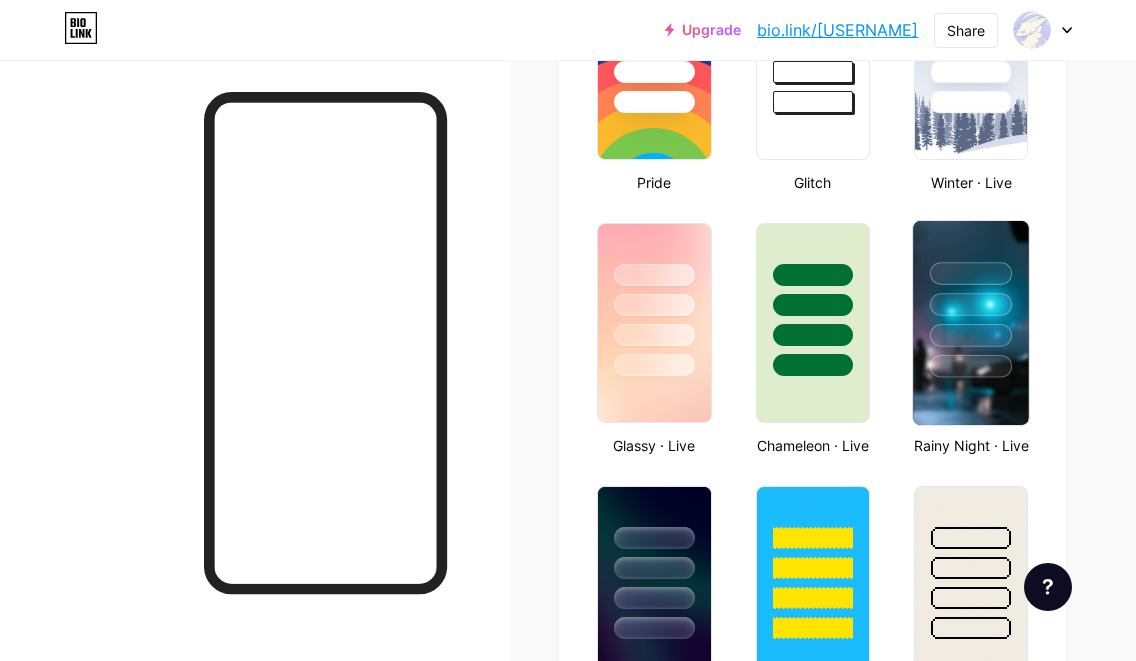 click at bounding box center (971, 304) 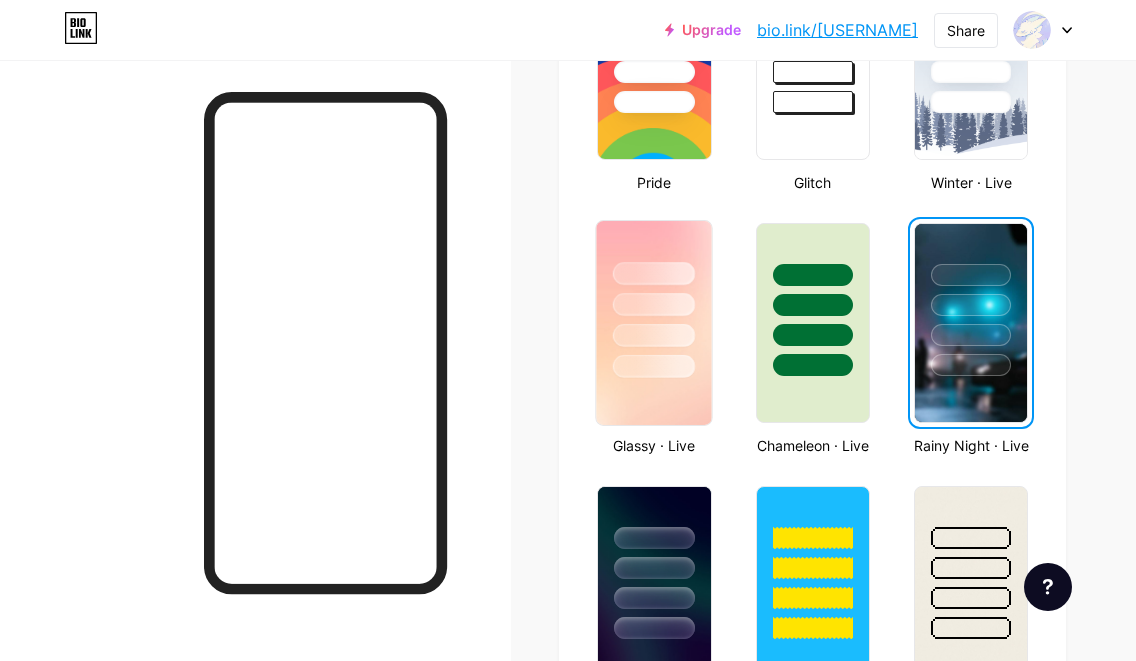 click at bounding box center [655, 299] 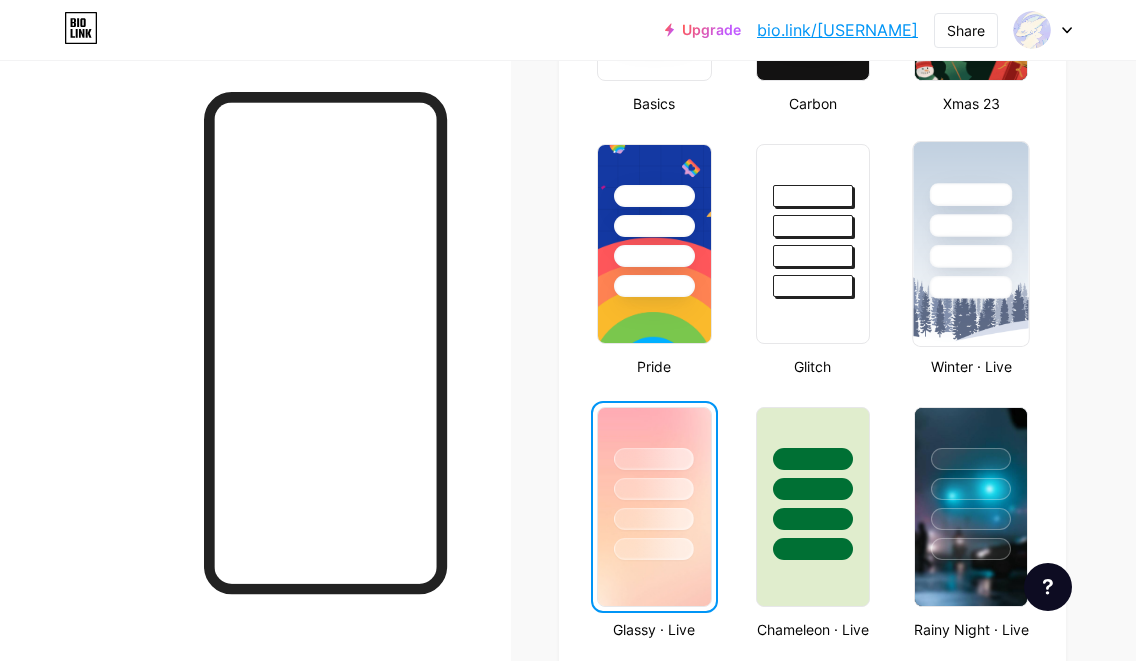 scroll, scrollTop: 600, scrollLeft: 0, axis: vertical 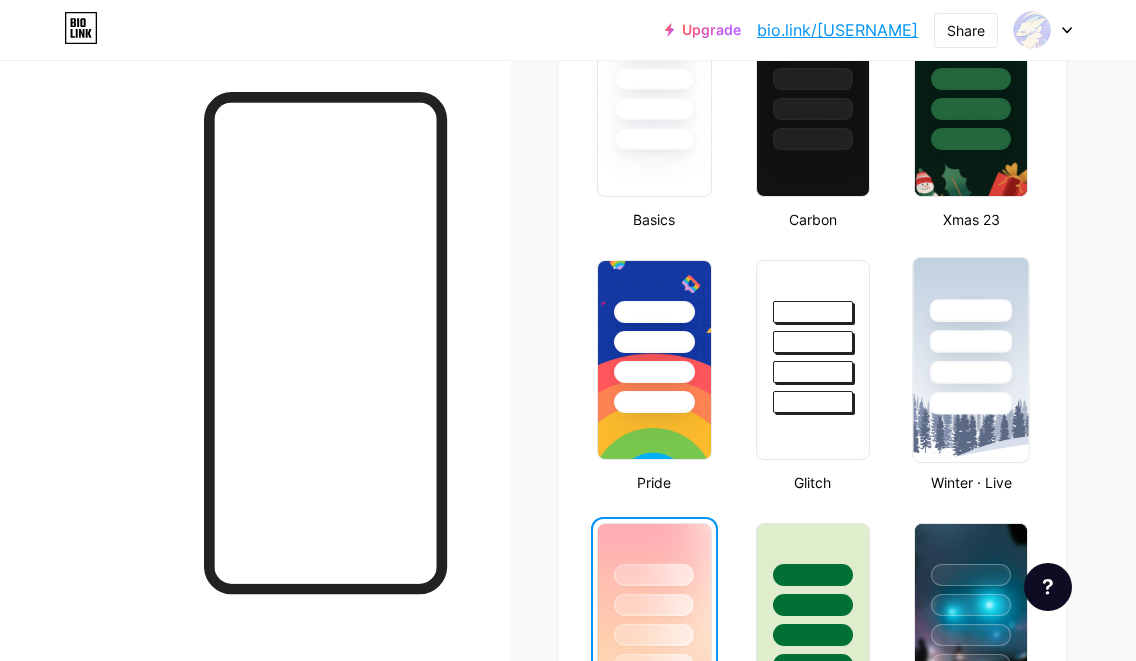 click at bounding box center (971, 341) 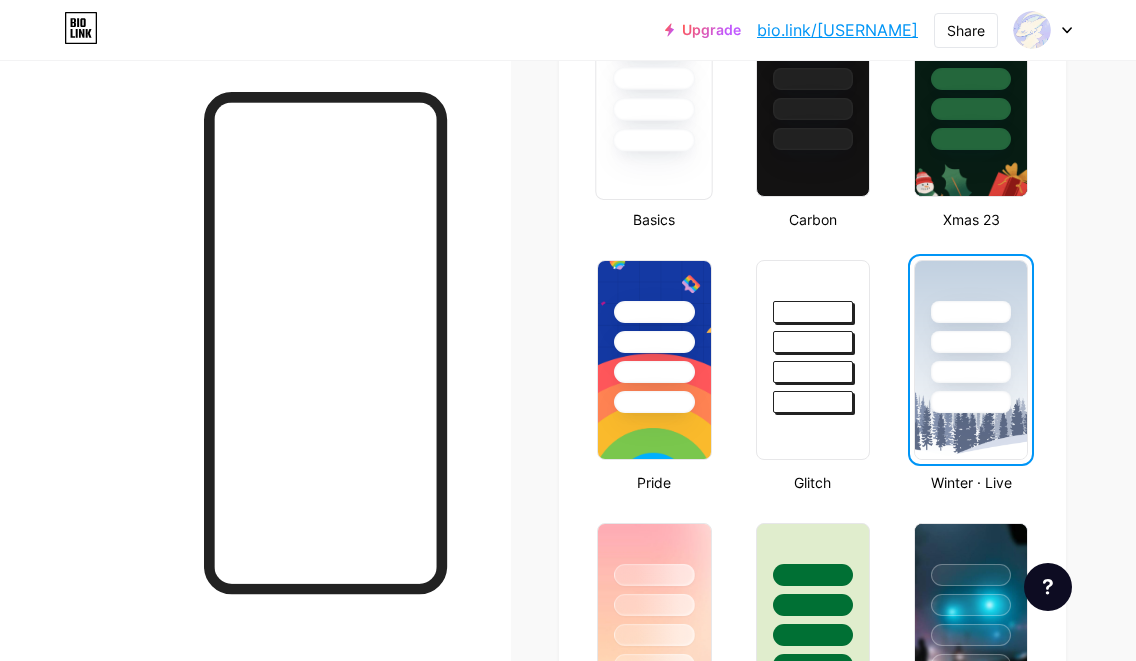 click at bounding box center [655, 73] 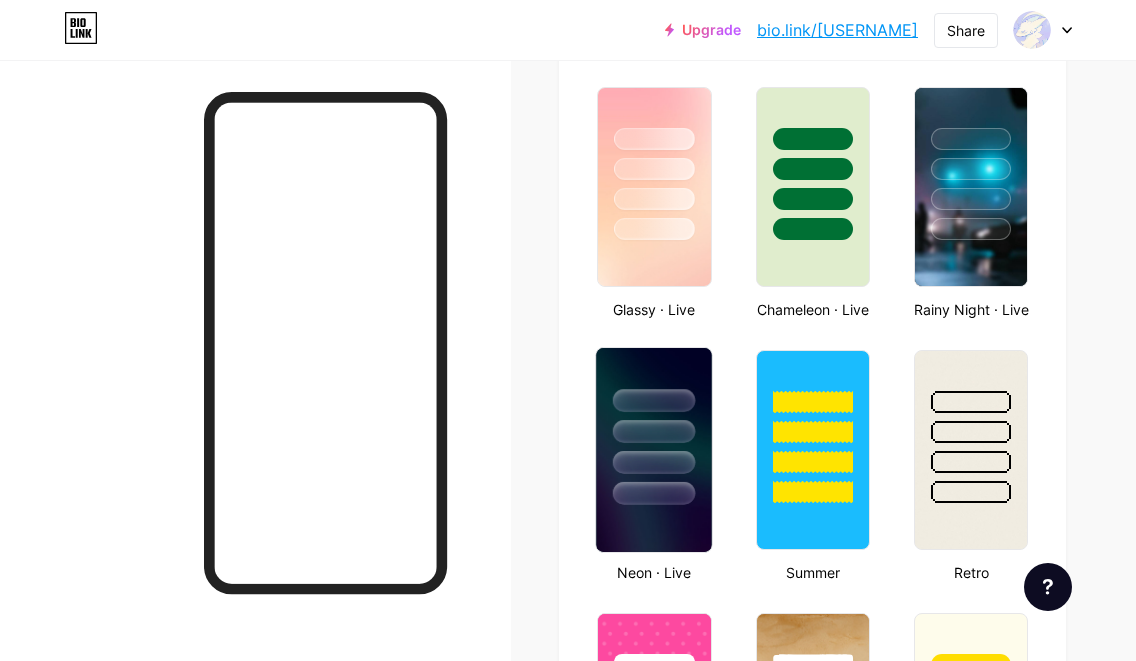 scroll, scrollTop: 1000, scrollLeft: 0, axis: vertical 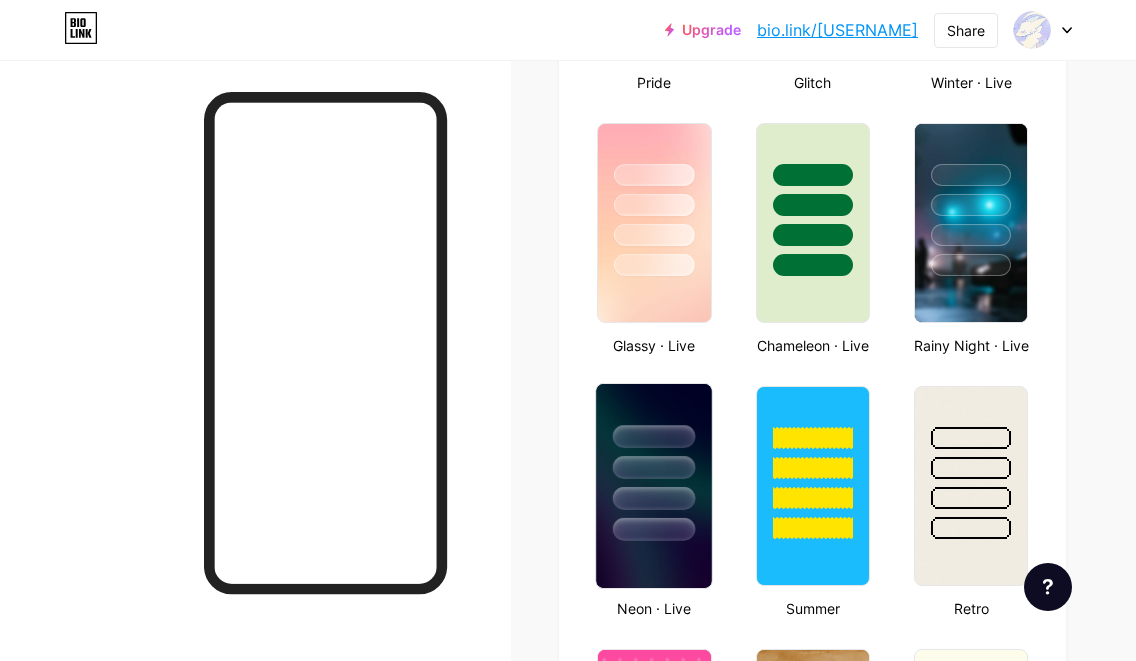 click at bounding box center [655, 462] 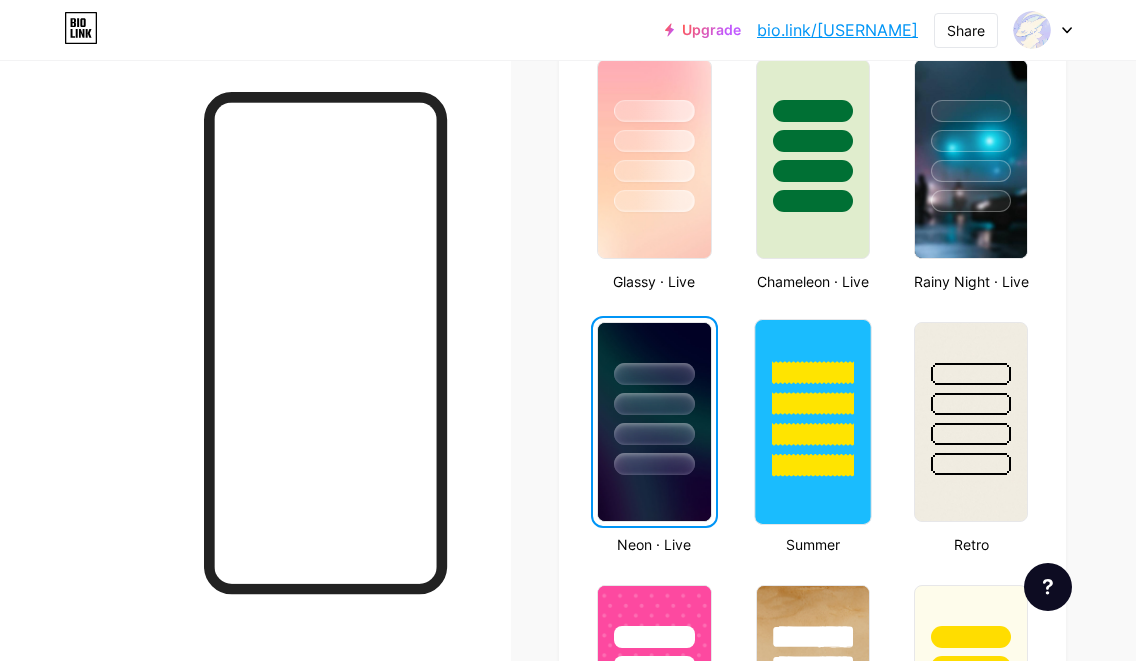 scroll, scrollTop: 1100, scrollLeft: 0, axis: vertical 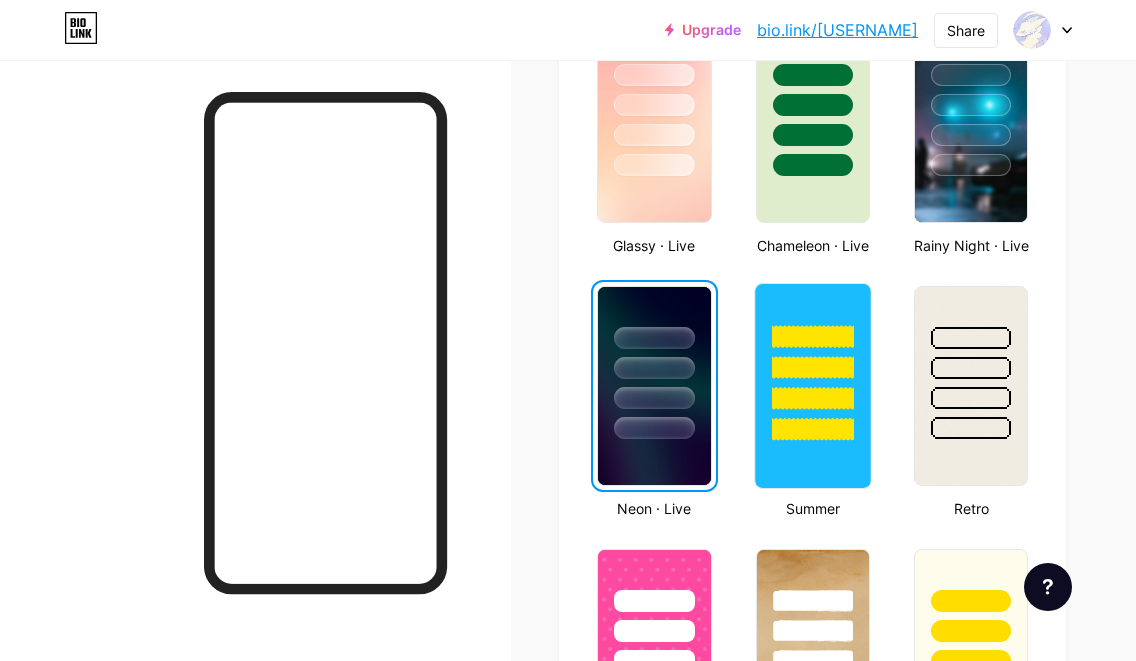 click at bounding box center (812, 336) 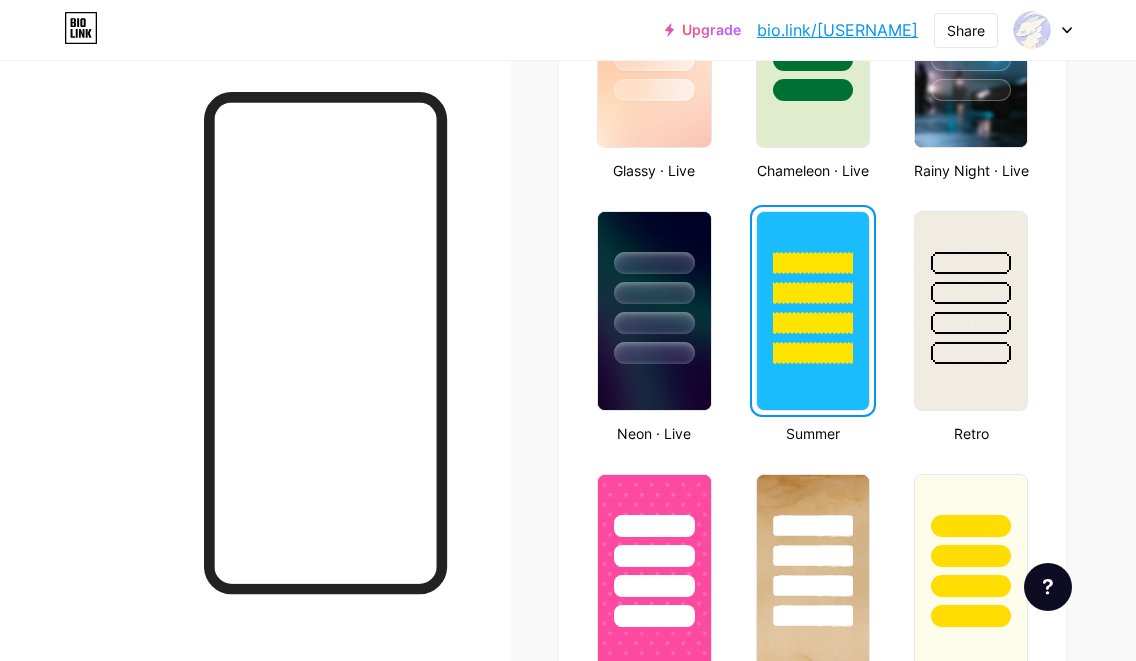 scroll, scrollTop: 1300, scrollLeft: 0, axis: vertical 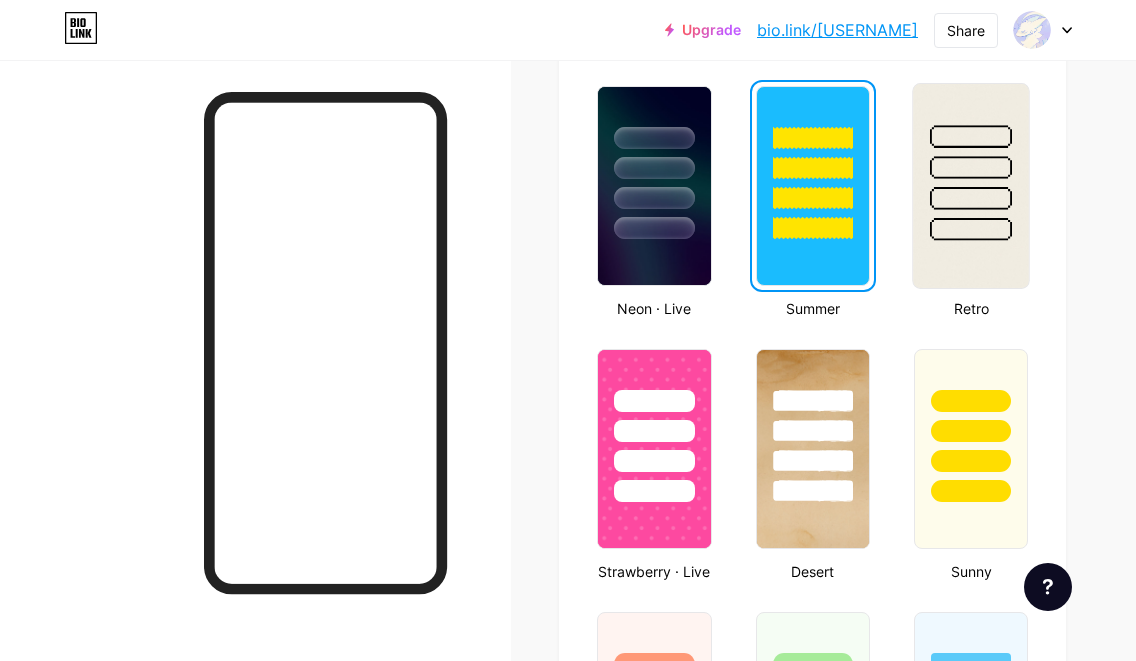 click at bounding box center (971, 186) 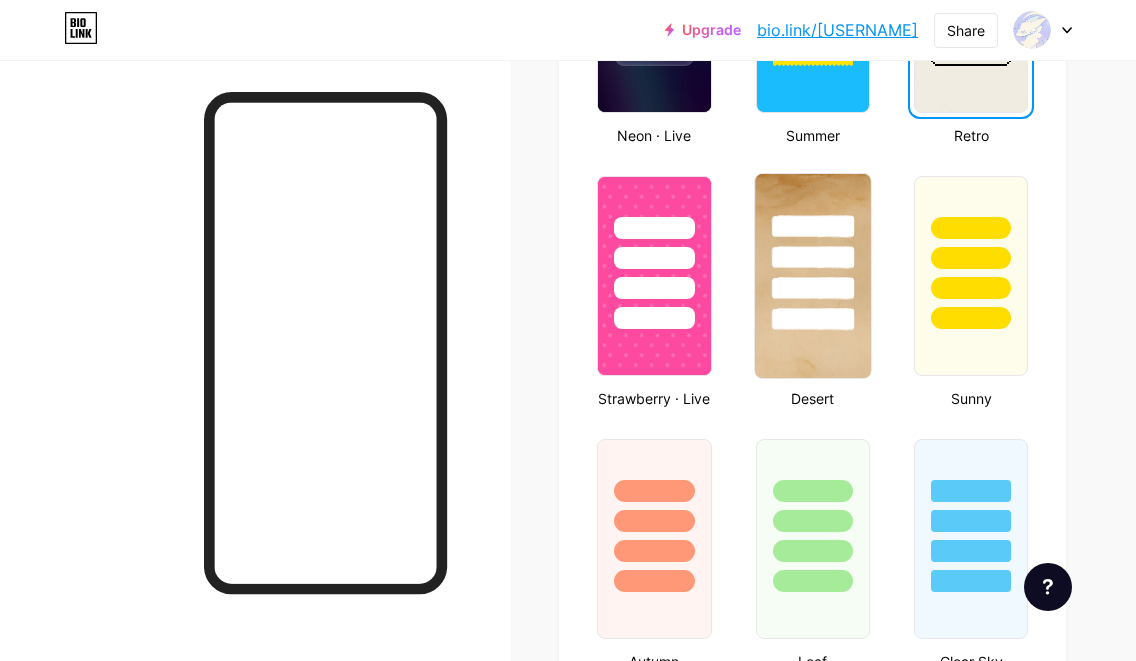 scroll, scrollTop: 1500, scrollLeft: 0, axis: vertical 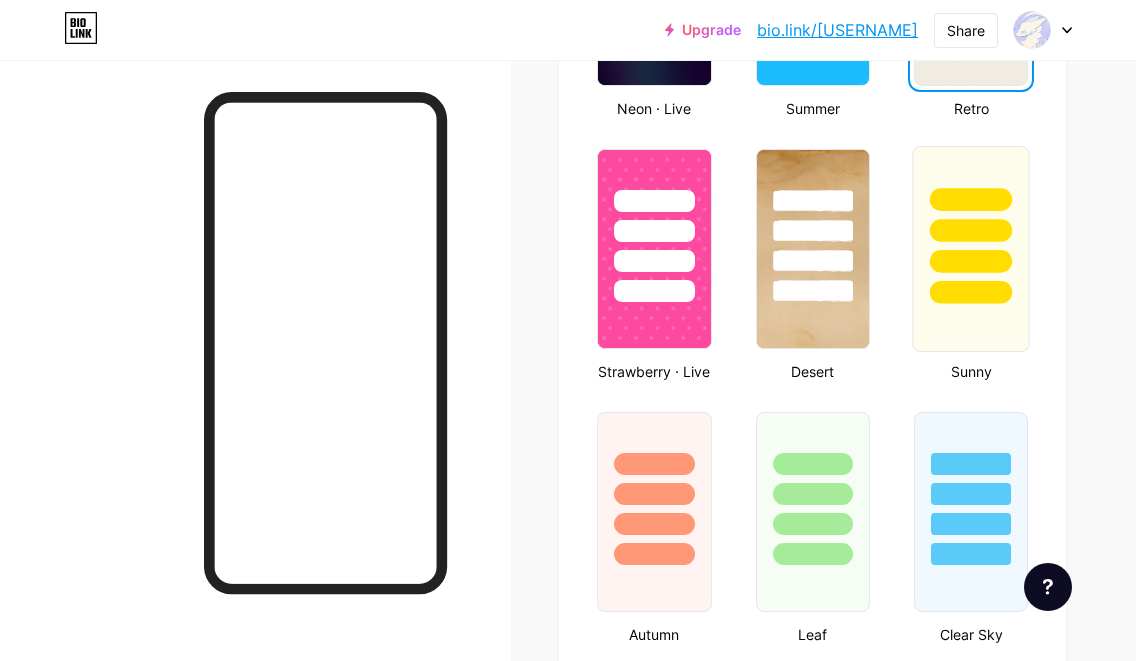 click at bounding box center (971, 292) 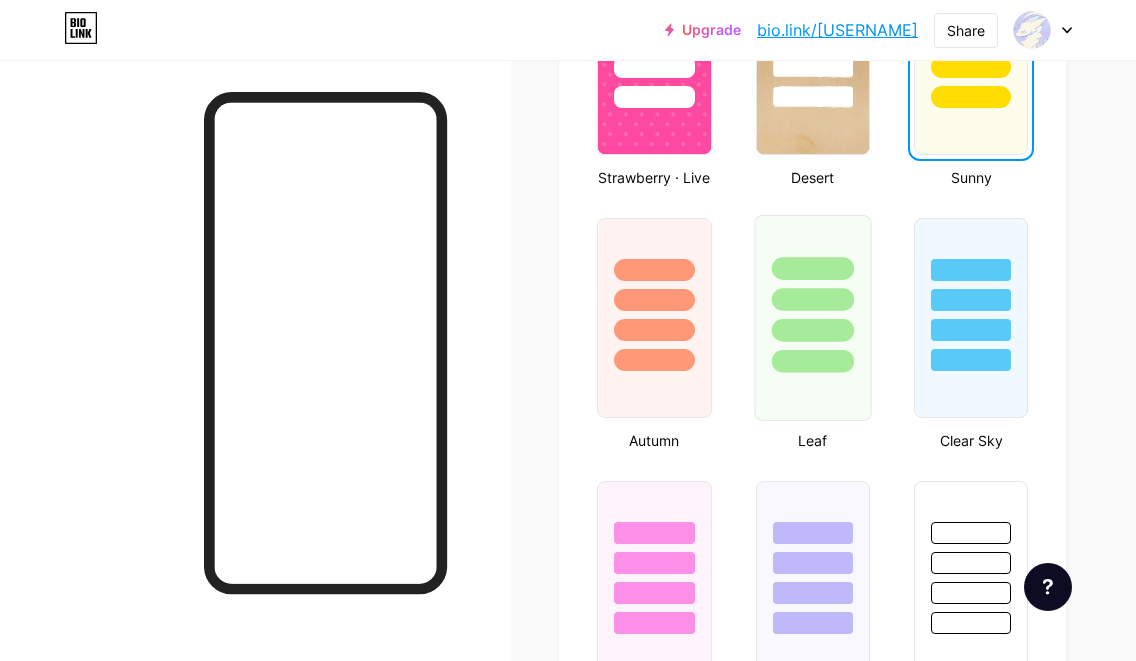 scroll, scrollTop: 1700, scrollLeft: 0, axis: vertical 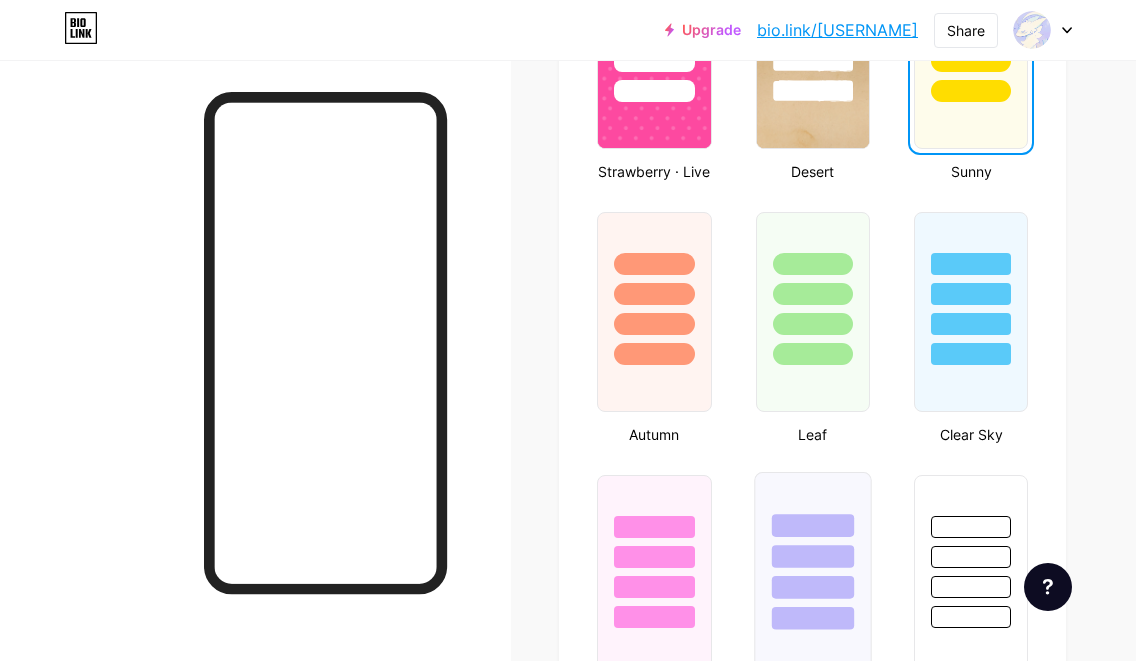 click at bounding box center [812, 556] 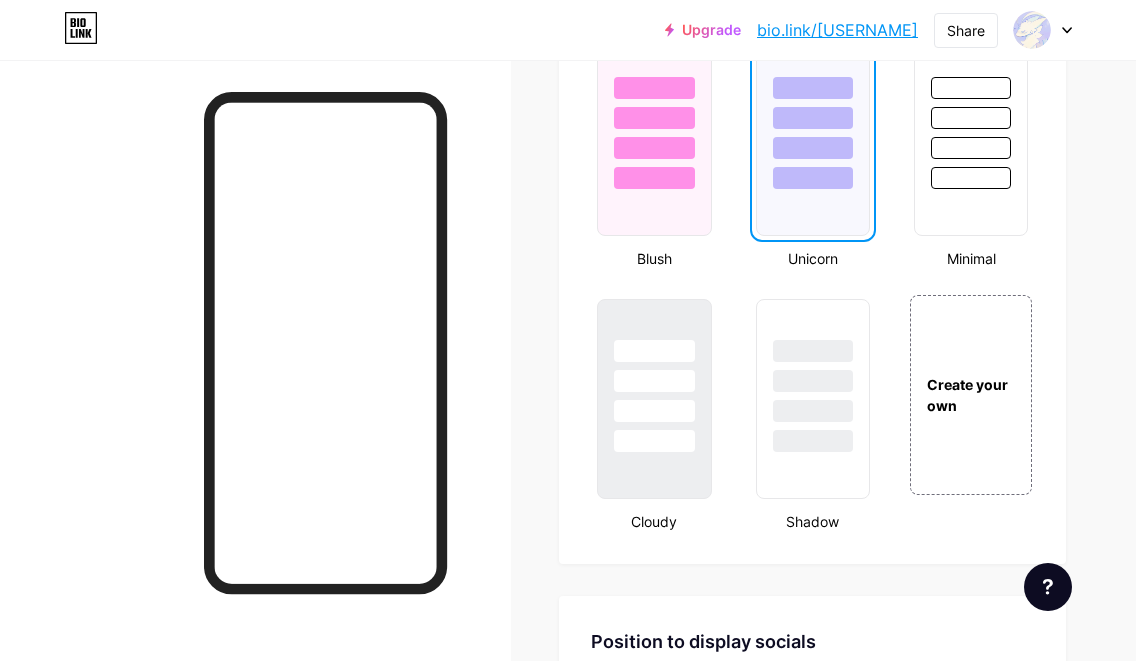 scroll, scrollTop: 1836, scrollLeft: 0, axis: vertical 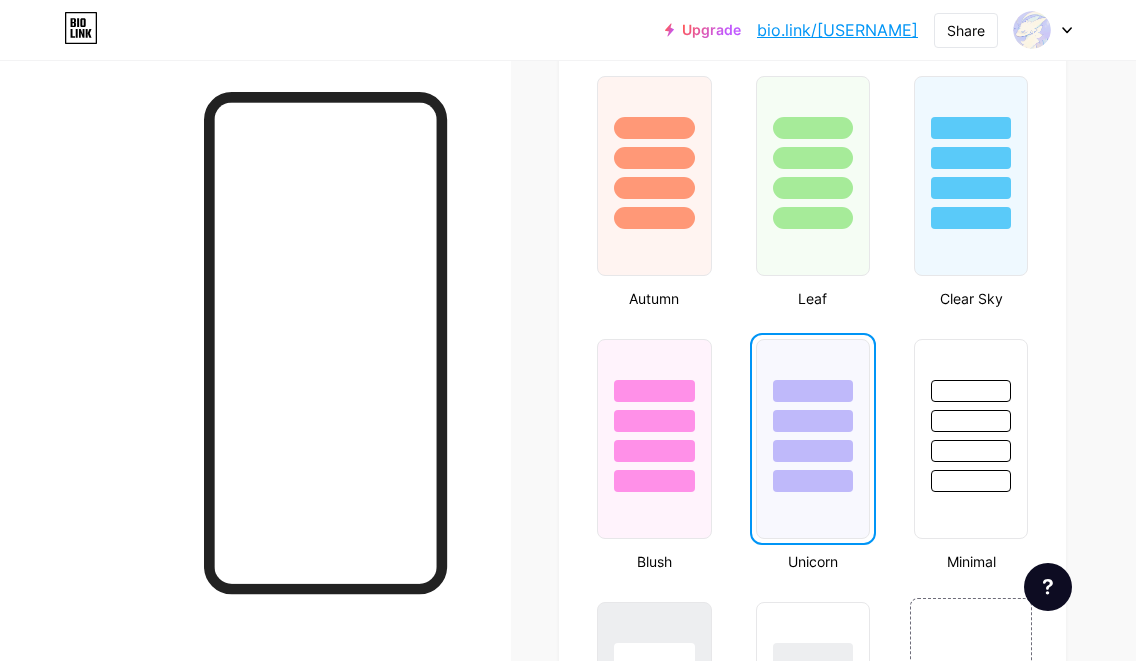 click on "bio.link/[USERNAME]" at bounding box center [837, 30] 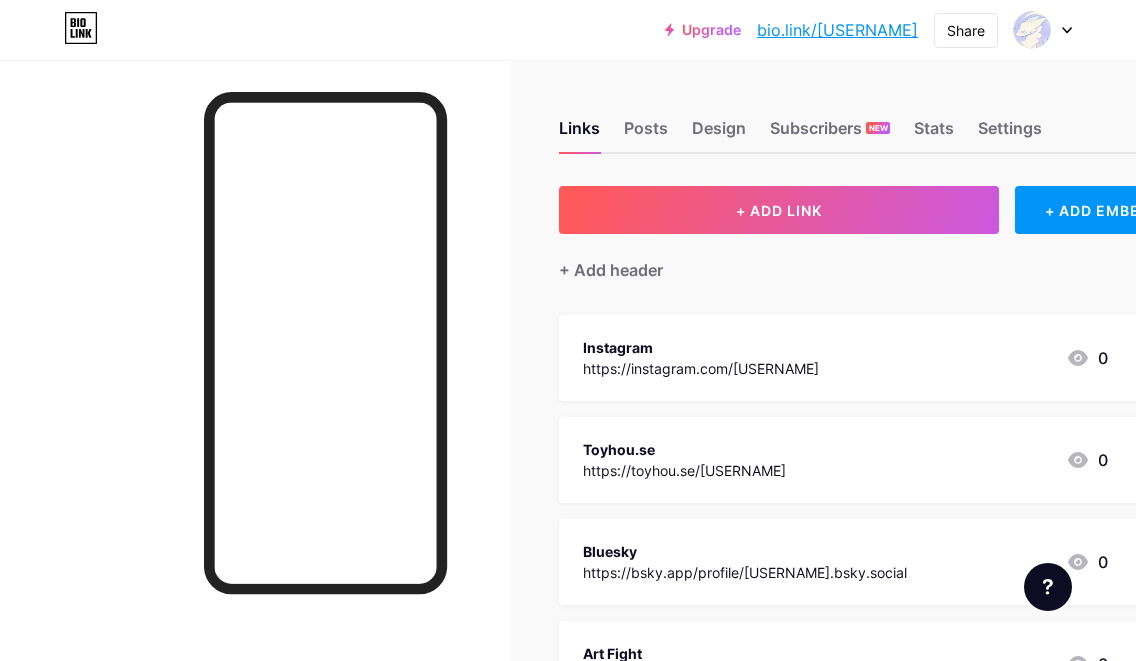 scroll, scrollTop: 0, scrollLeft: 0, axis: both 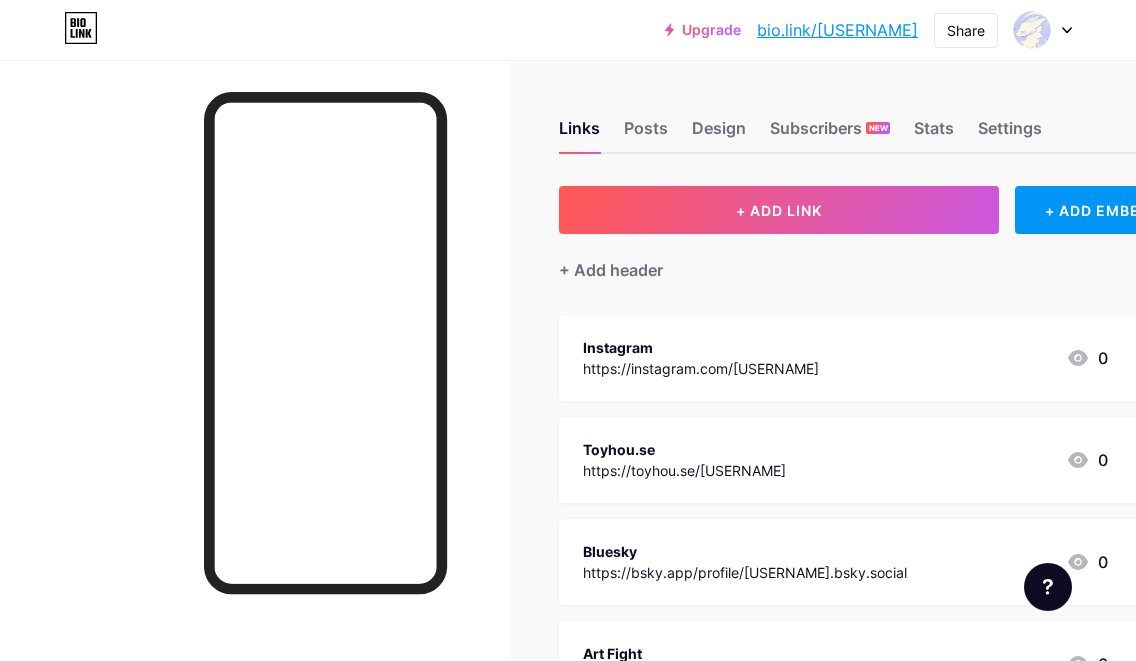 click on "Instagram
https://instagram.com/[USERNAME]
0" at bounding box center [845, 358] 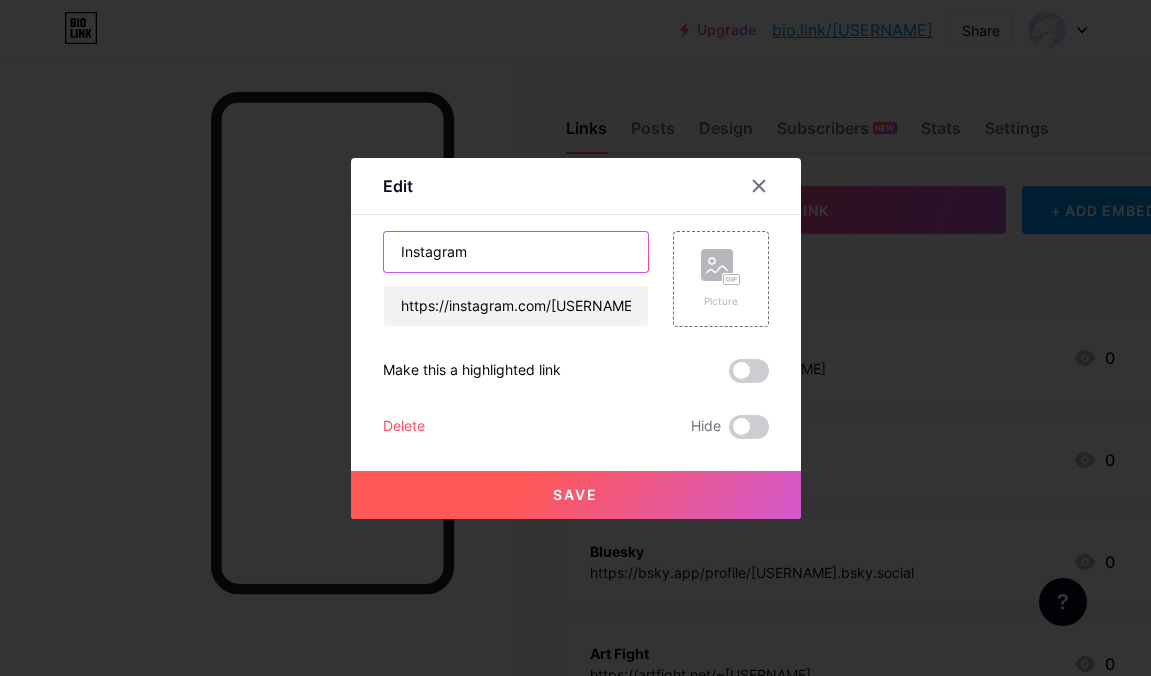 drag, startPoint x: 397, startPoint y: 243, endPoint x: 385, endPoint y: 247, distance: 12.649111 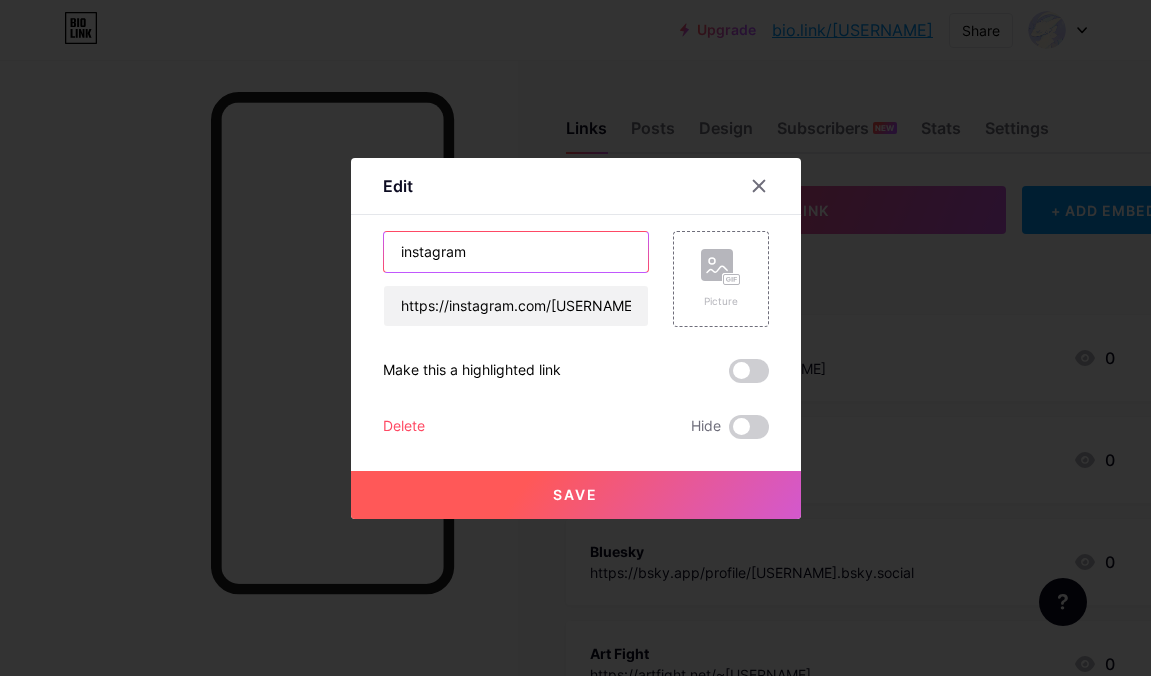 paste on "⋆｡°✩" 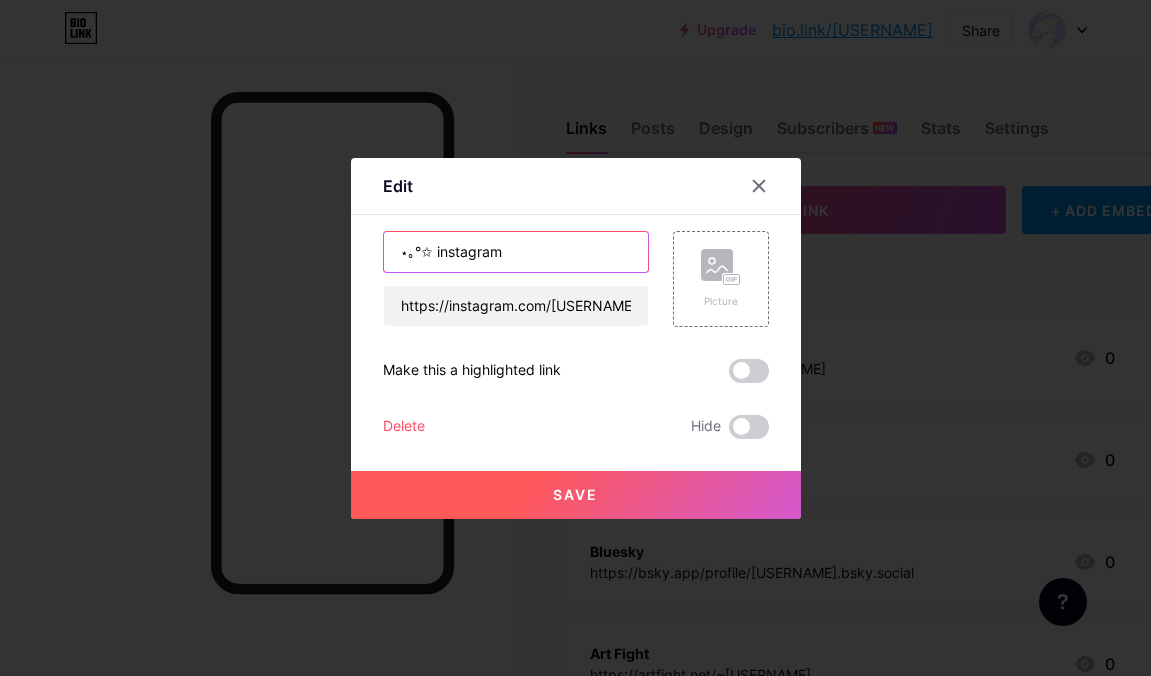 type on "⋆｡°✩ instagram" 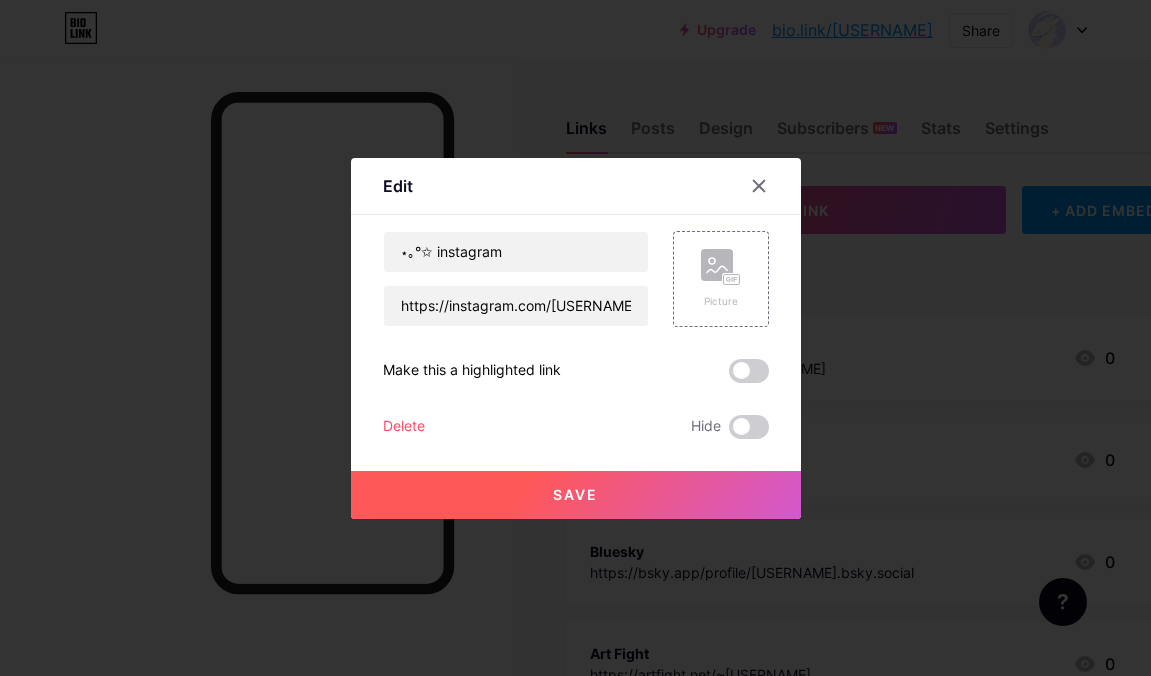 click on "Save" at bounding box center (576, 495) 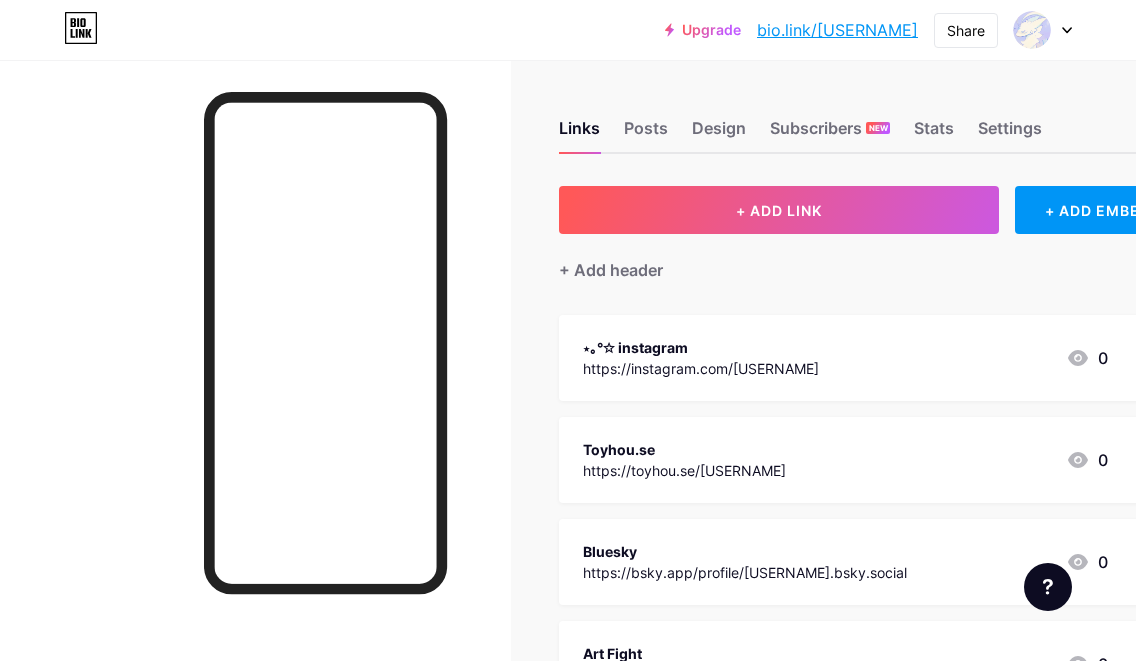 click on "bio.link/[USERNAME]" at bounding box center (837, 30) 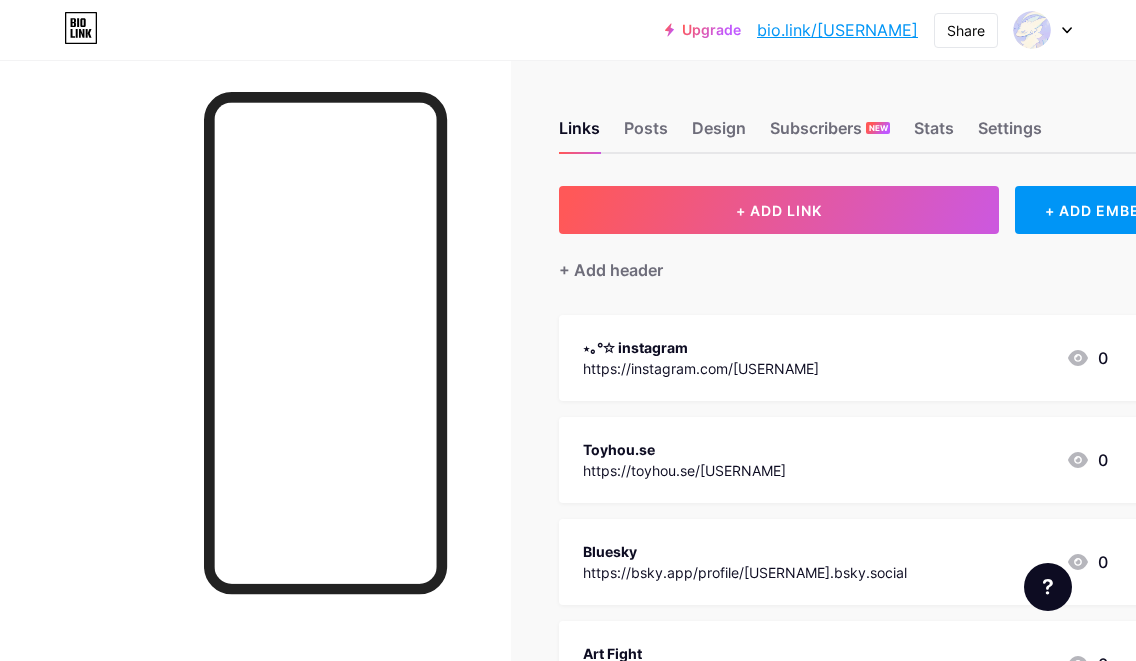 click on "⋆｡°✩ instagram
https://instagram.com/infinitybunn
0" at bounding box center (845, 358) 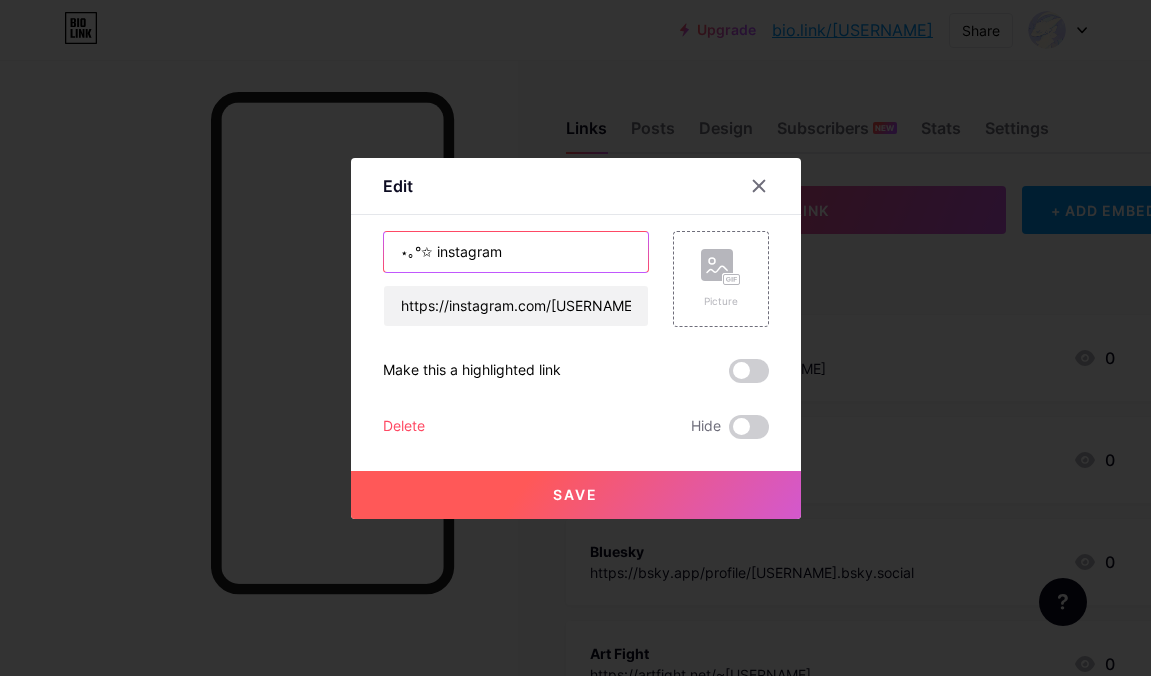 drag, startPoint x: 427, startPoint y: 251, endPoint x: 414, endPoint y: 245, distance: 14.3178215 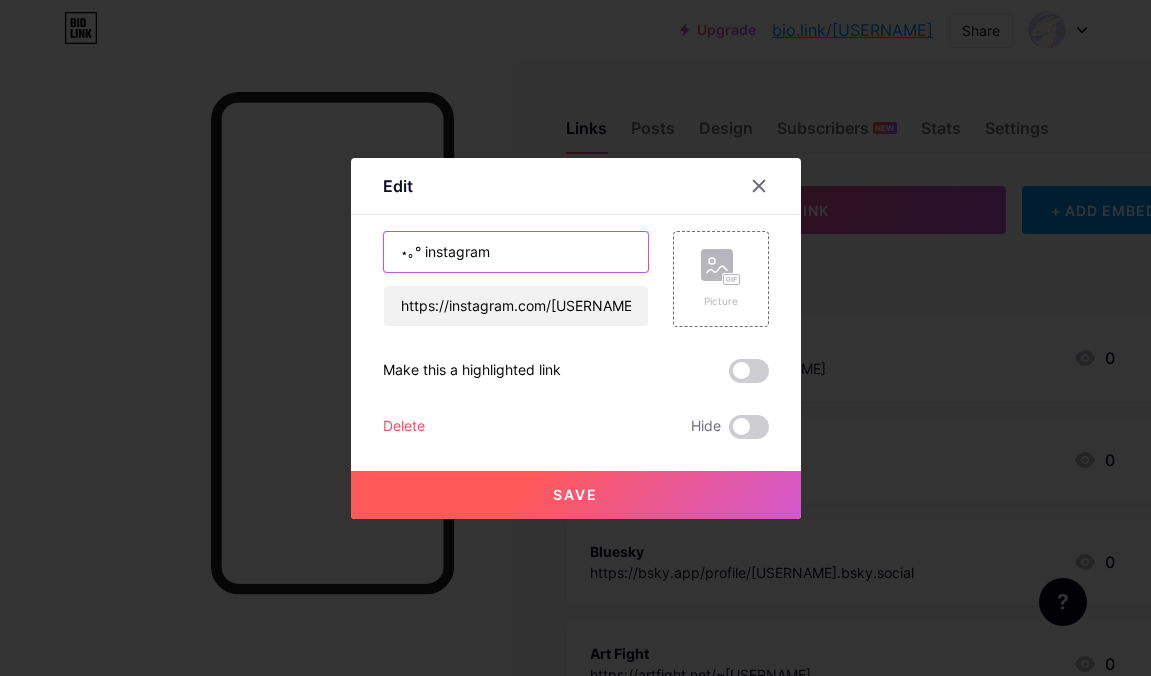click on "⋆｡° instagram" at bounding box center (516, 252) 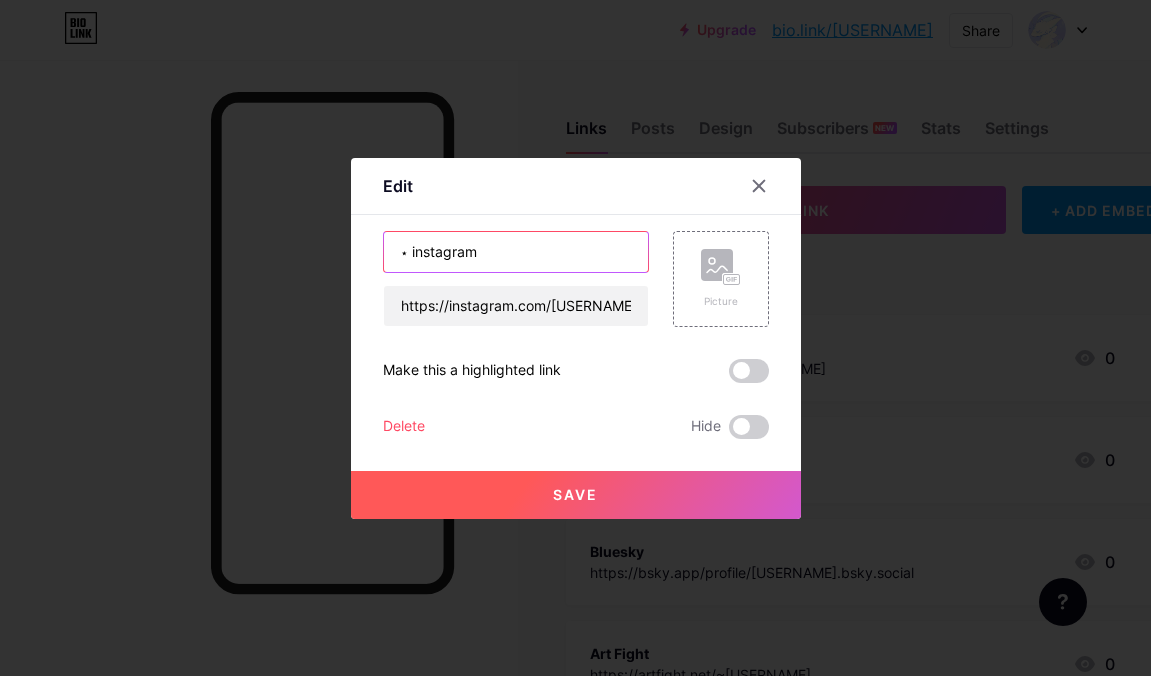 drag, startPoint x: 400, startPoint y: 248, endPoint x: 376, endPoint y: 248, distance: 24 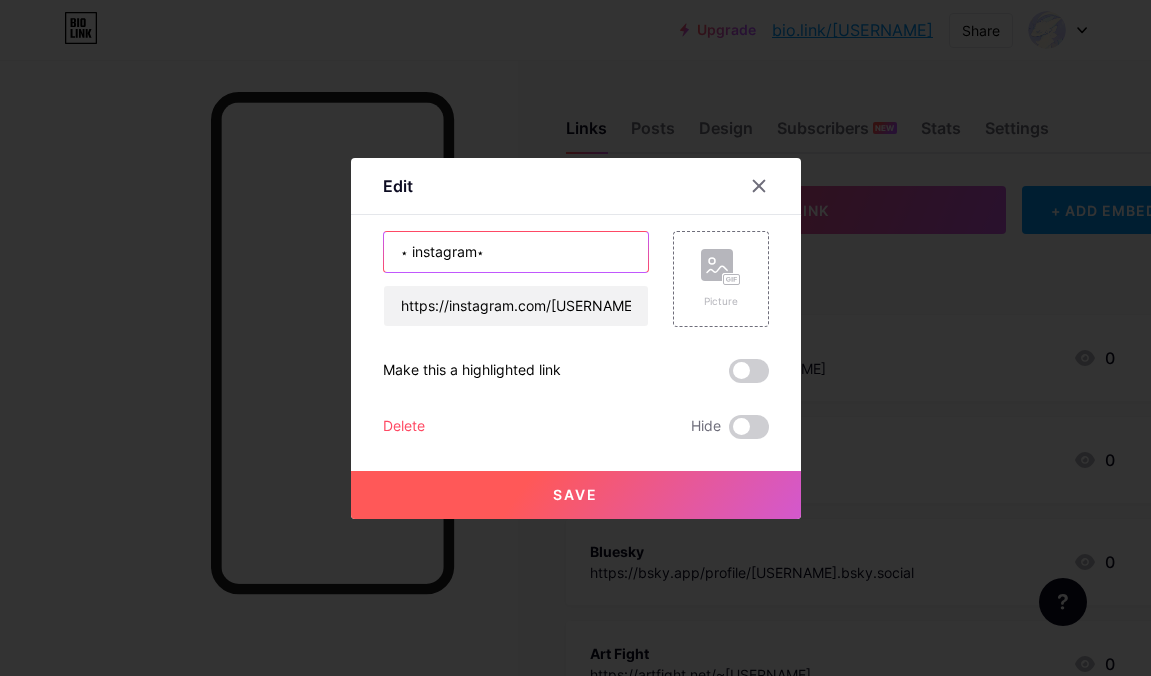 click on "⋆ instagram⋆" at bounding box center (516, 252) 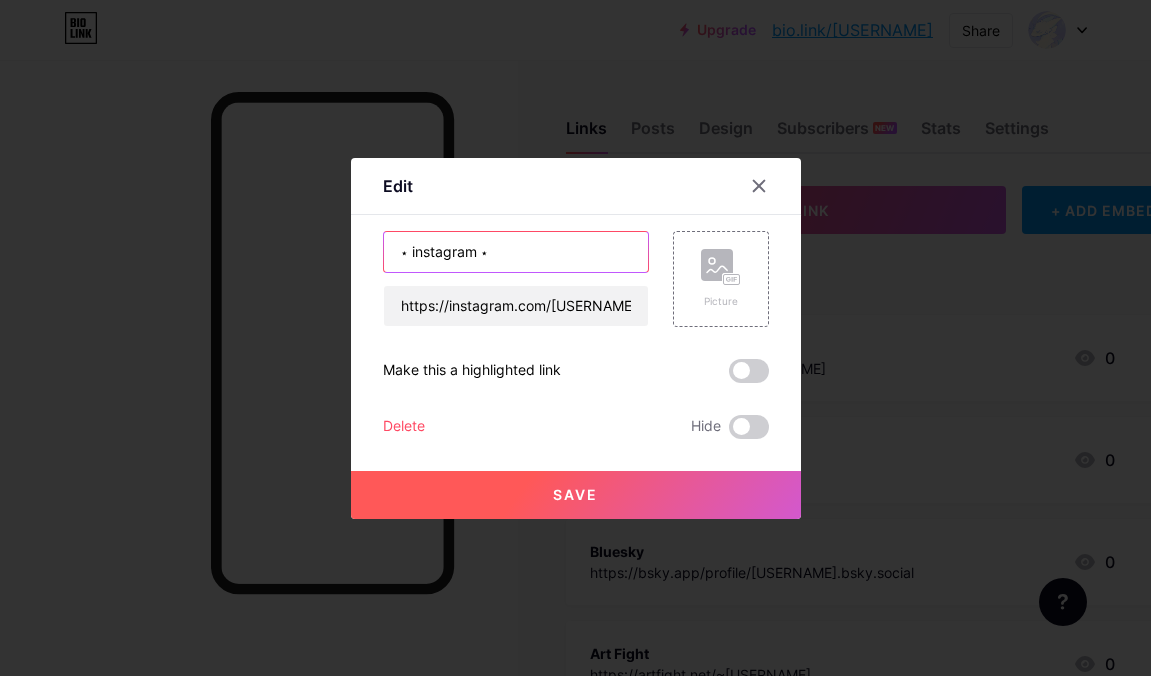 type on "⋆ instagram ⋆" 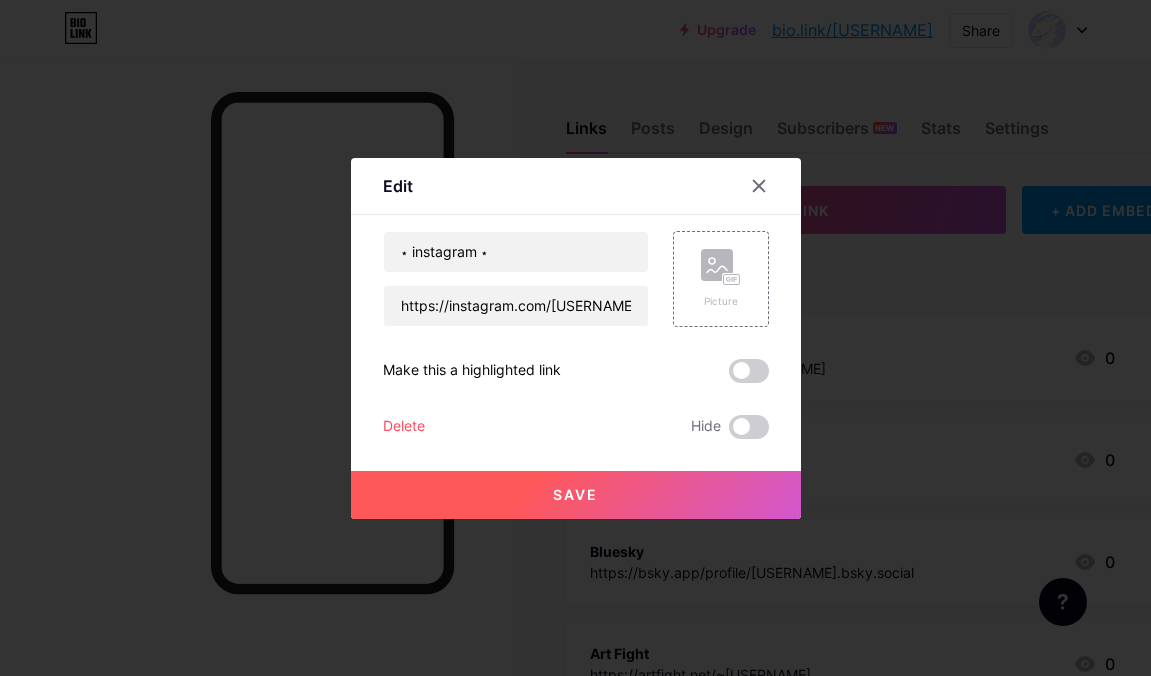 click on "Save" at bounding box center [576, 495] 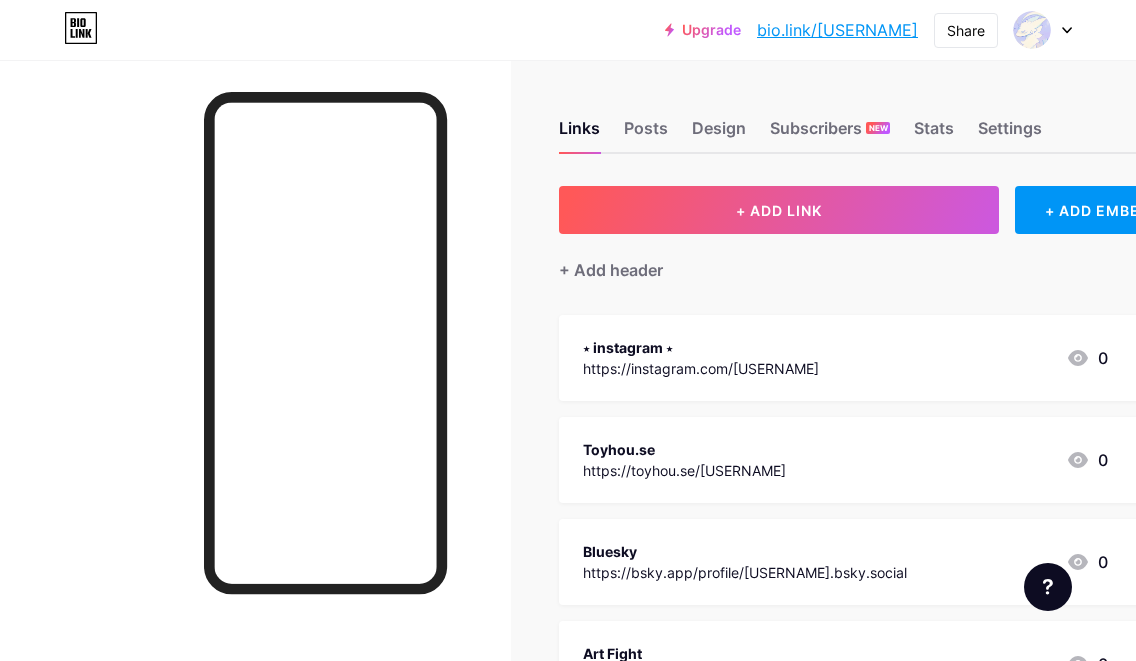 click on "bio.link/[USERNAME]" at bounding box center [837, 30] 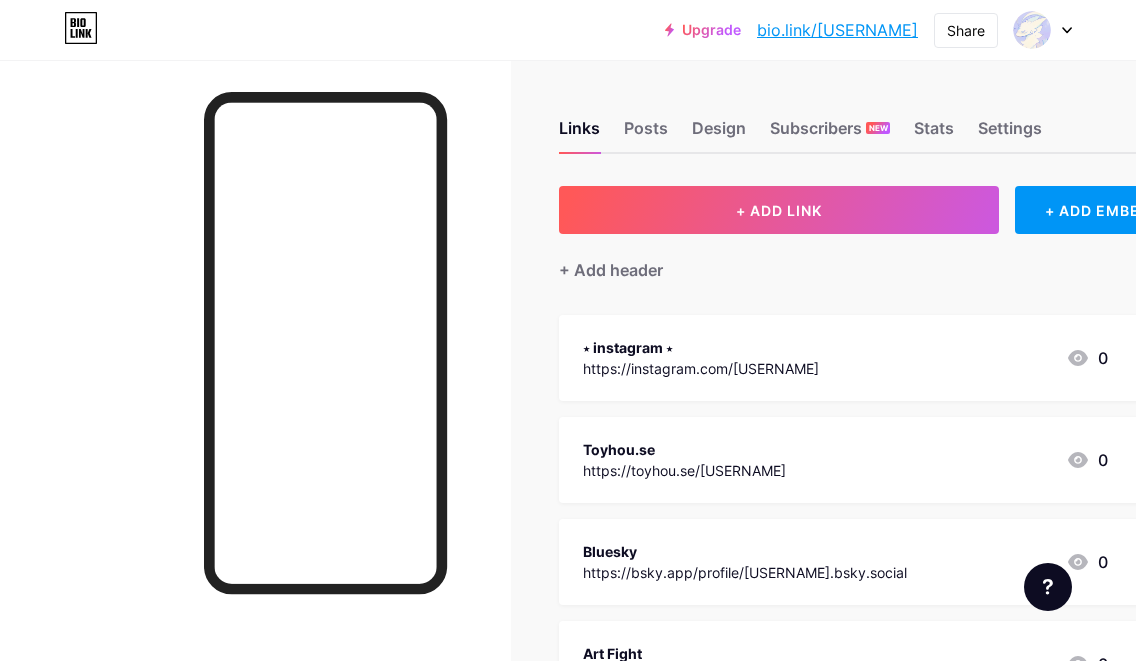 click on "⋆ instagram ⋆" at bounding box center [701, 347] 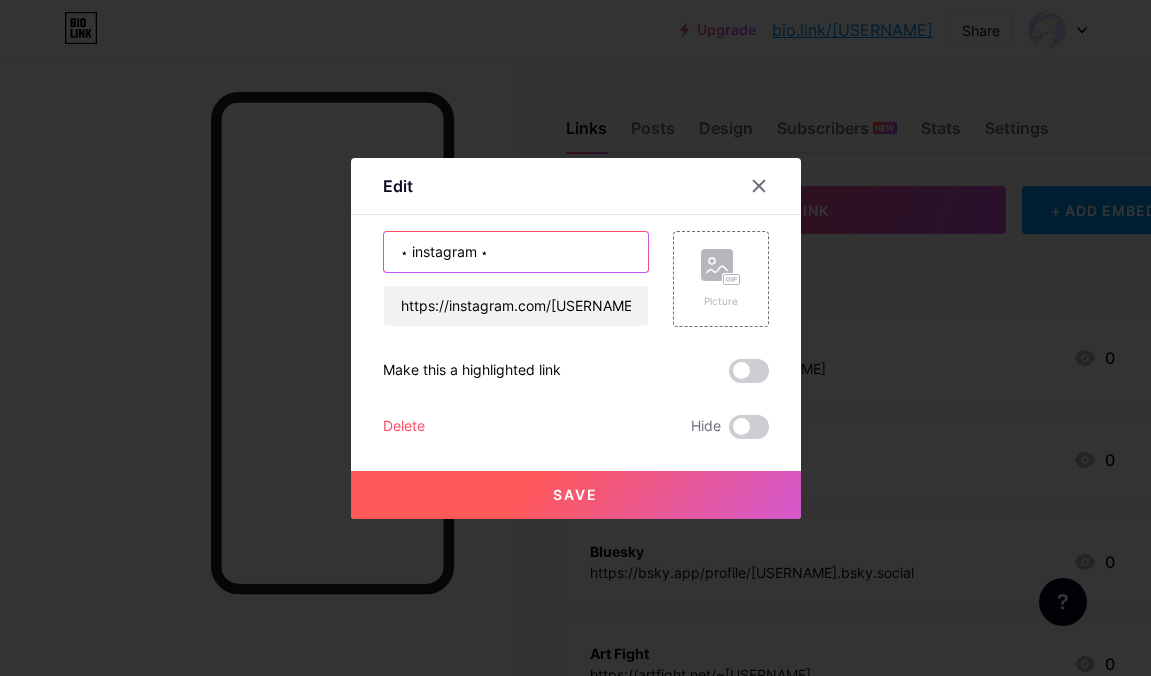 click on "⋆ instagram ⋆" at bounding box center (516, 252) 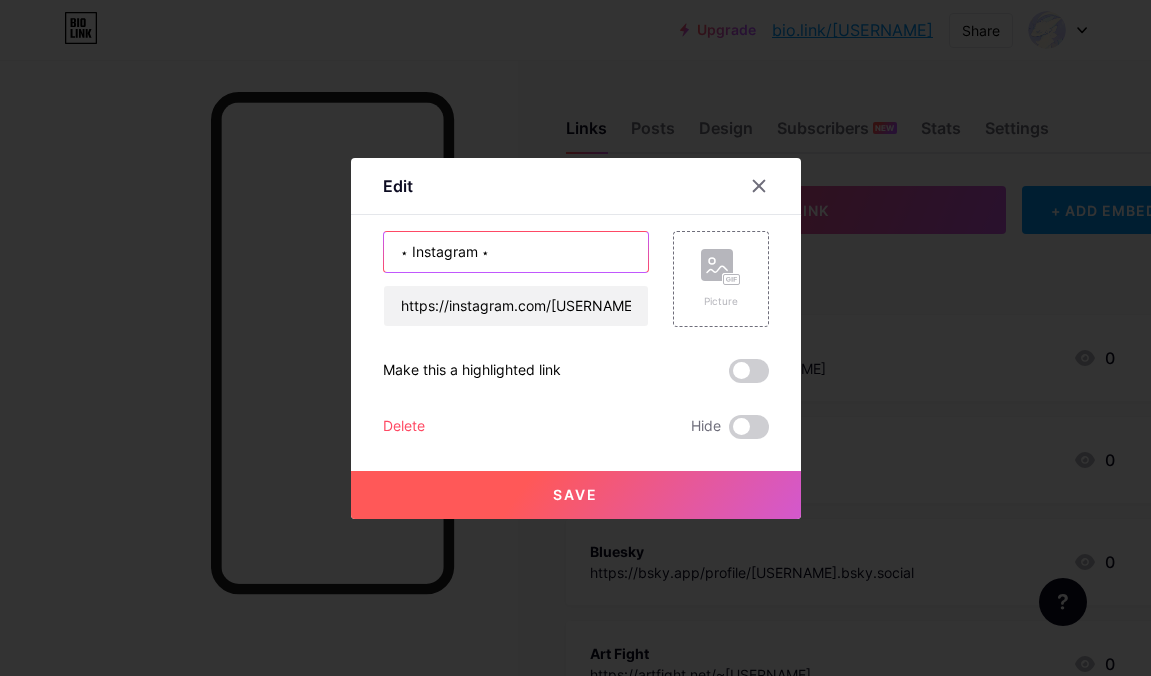 type on "⋆ Instagram ⋆" 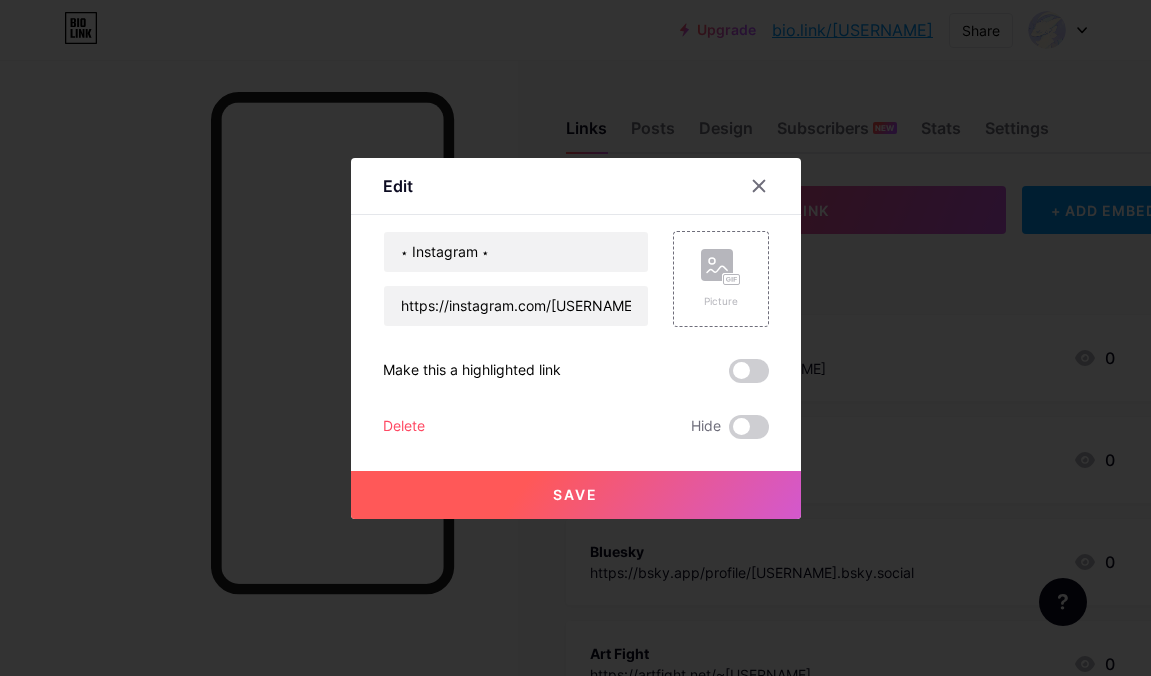click on "Save" at bounding box center (576, 495) 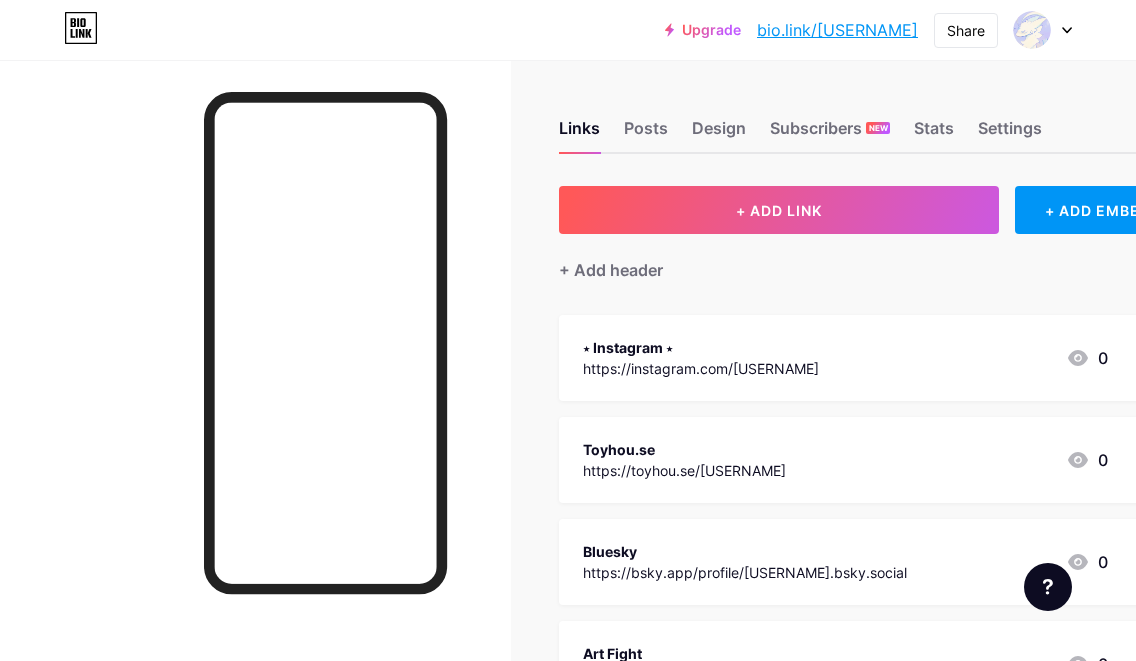 click on "https://instagram.com/[USERNAME]" at bounding box center [701, 368] 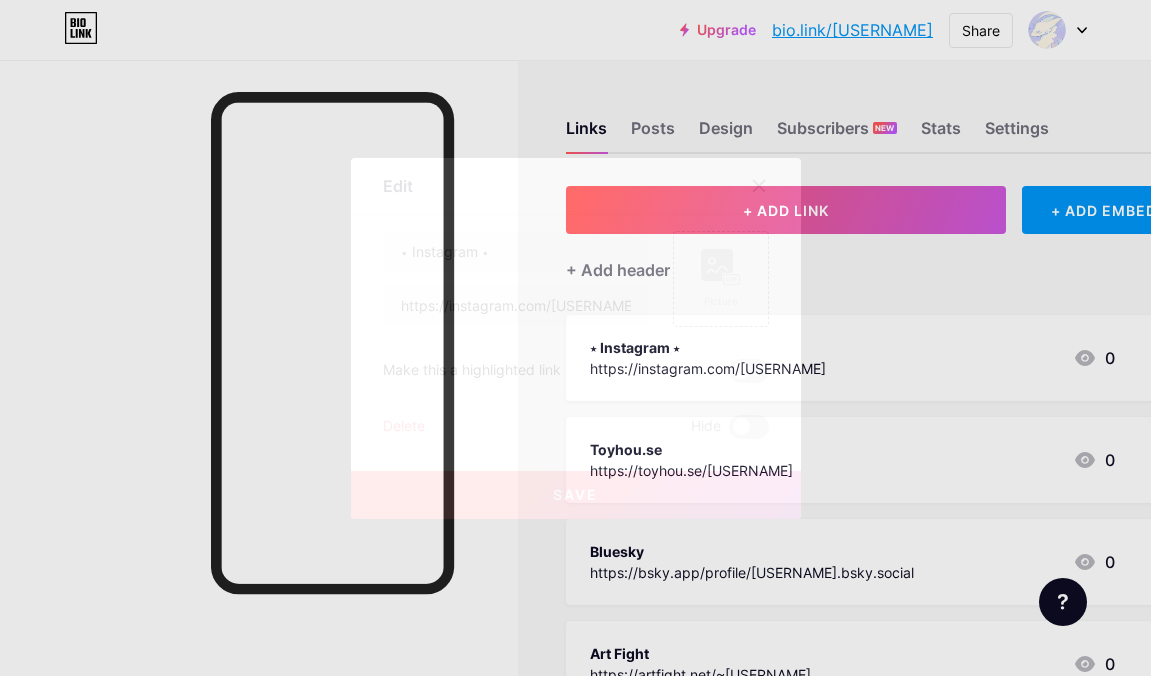 click at bounding box center (759, 186) 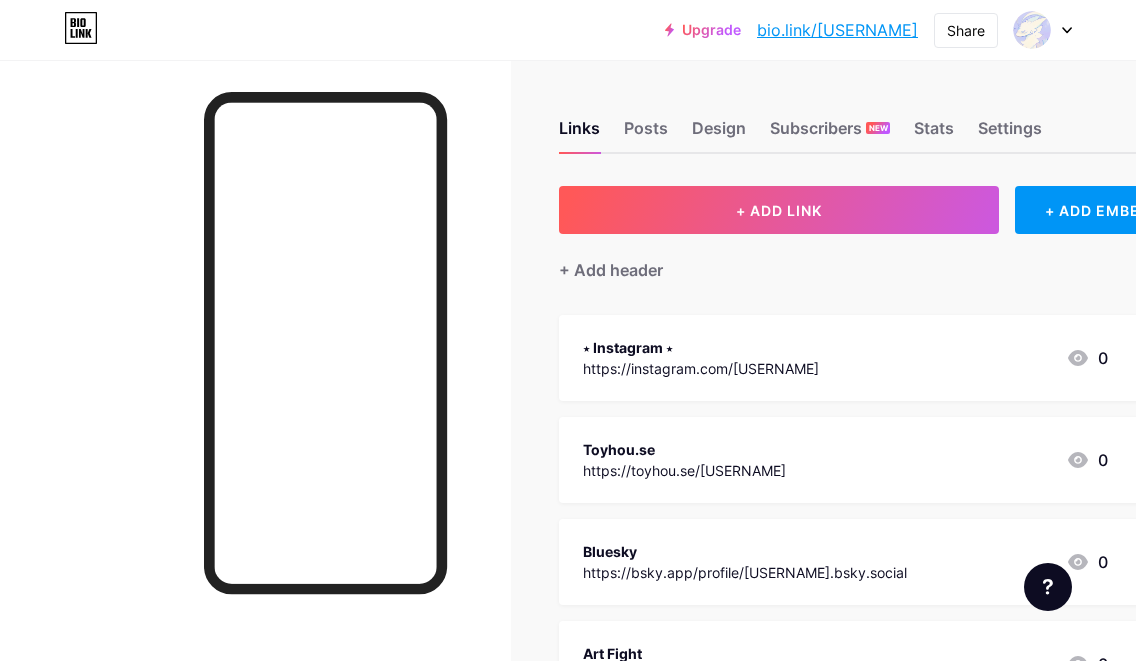 click on "bio.link/[USERNAME]" at bounding box center (837, 30) 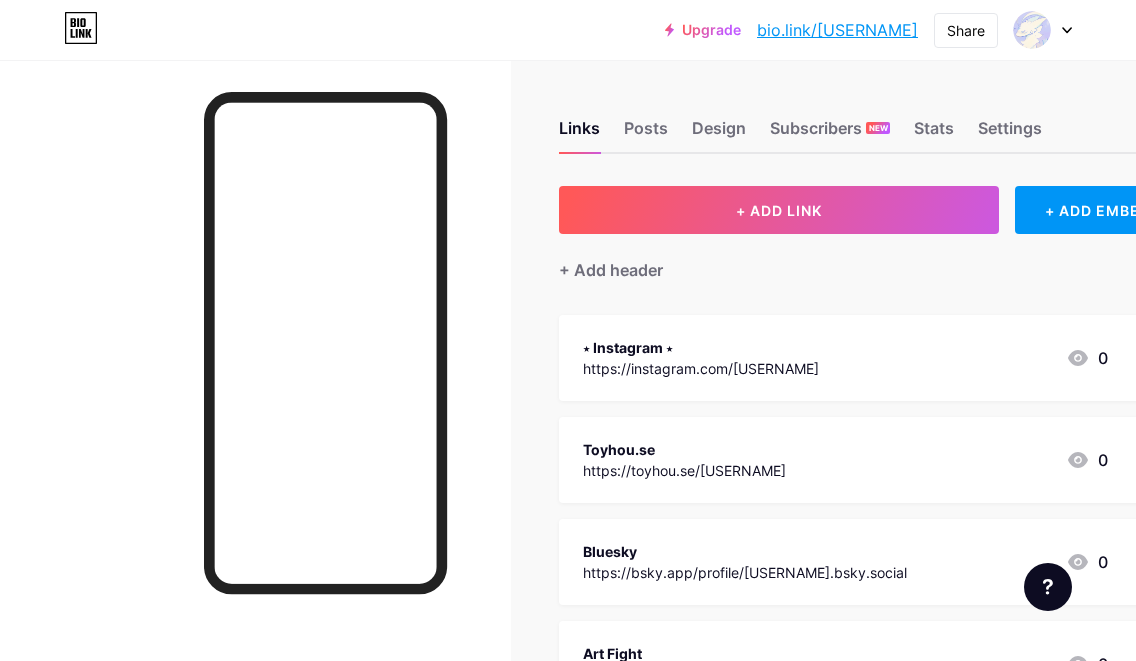 click on "⋆ Instagram ⋆" at bounding box center [701, 347] 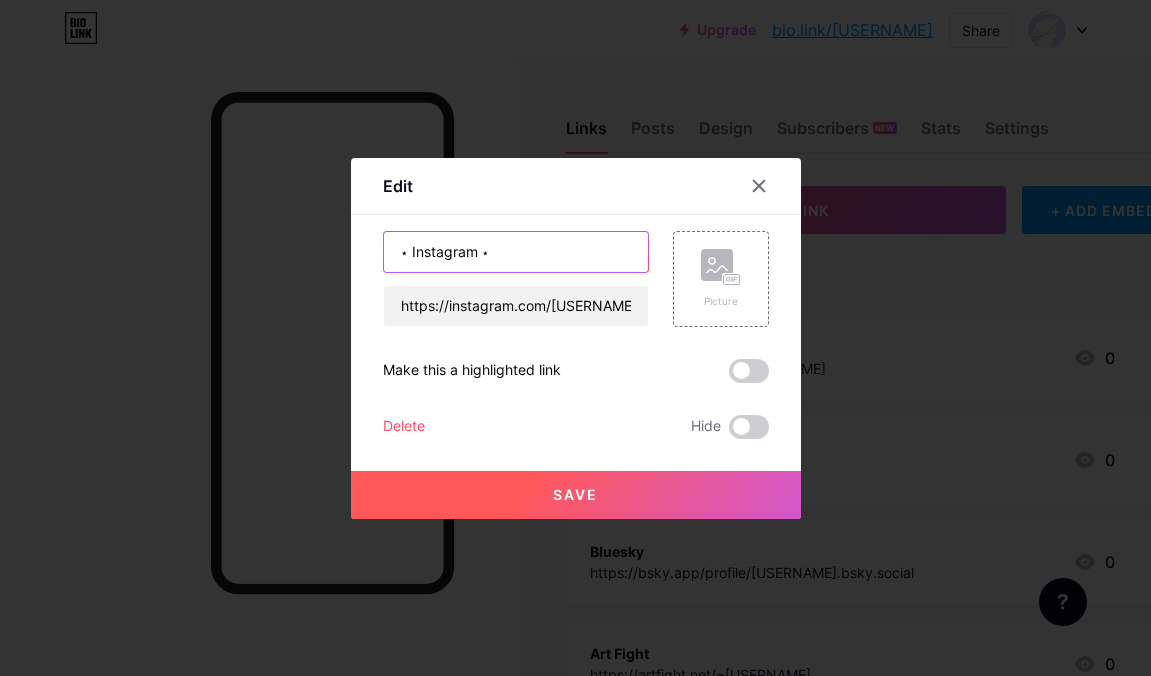 click on "⋆ Instagram ⋆" at bounding box center (516, 252) 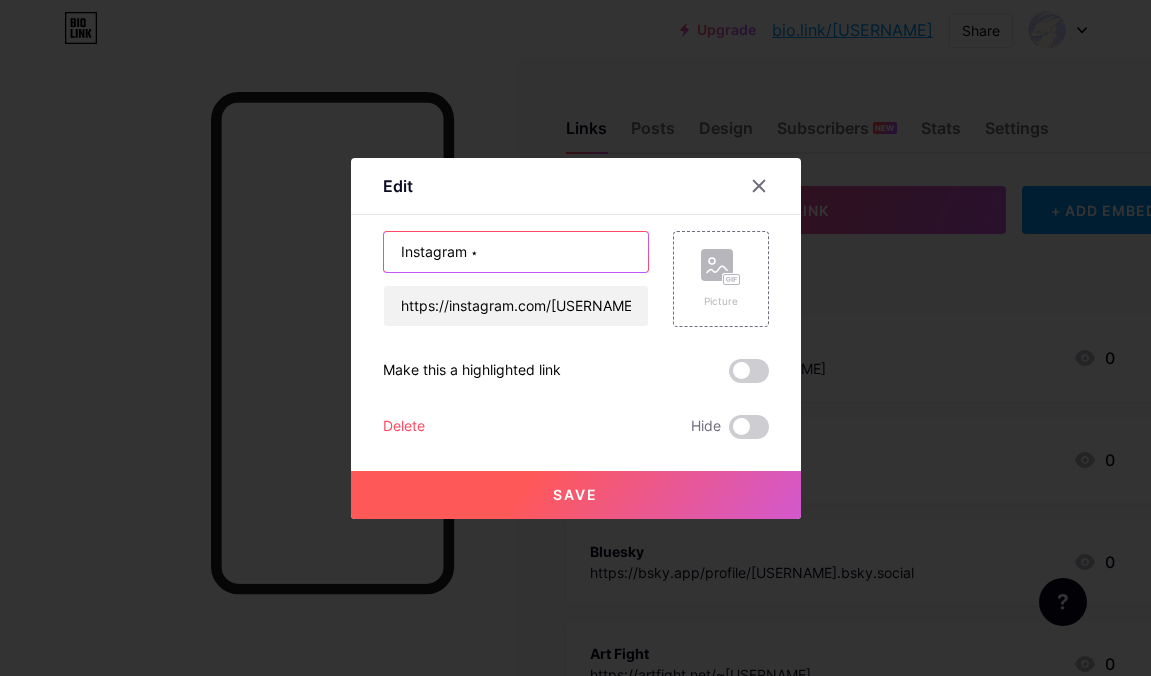 drag, startPoint x: 506, startPoint y: 260, endPoint x: 466, endPoint y: 253, distance: 40.60788 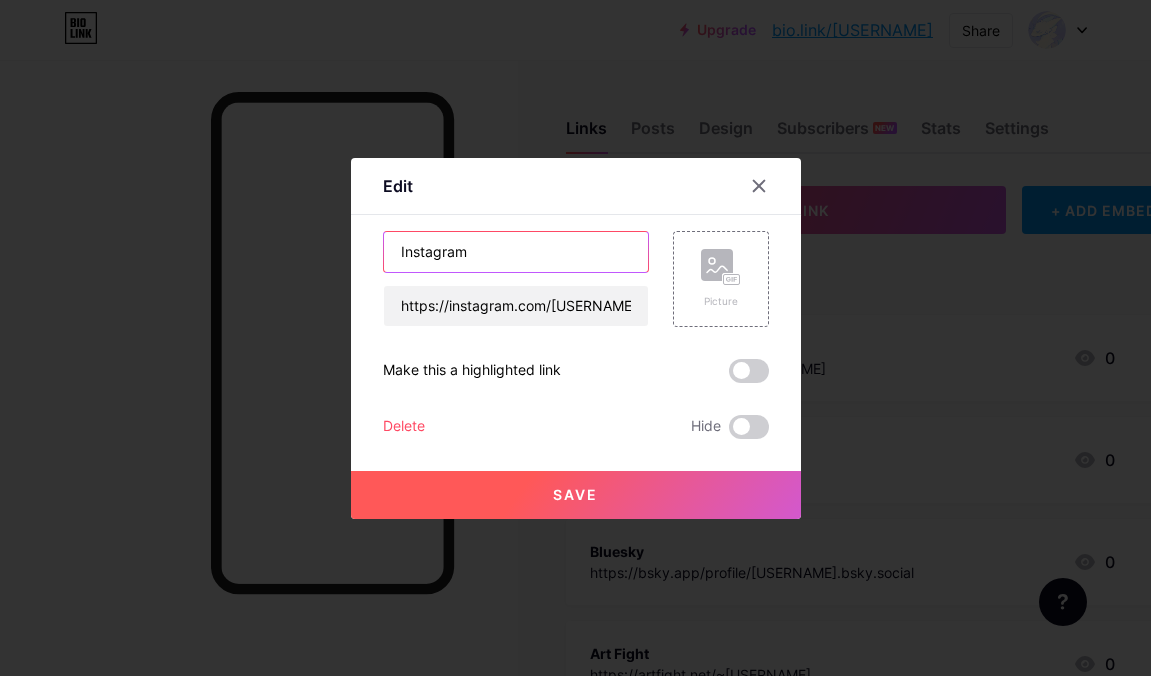 type on "Instagram" 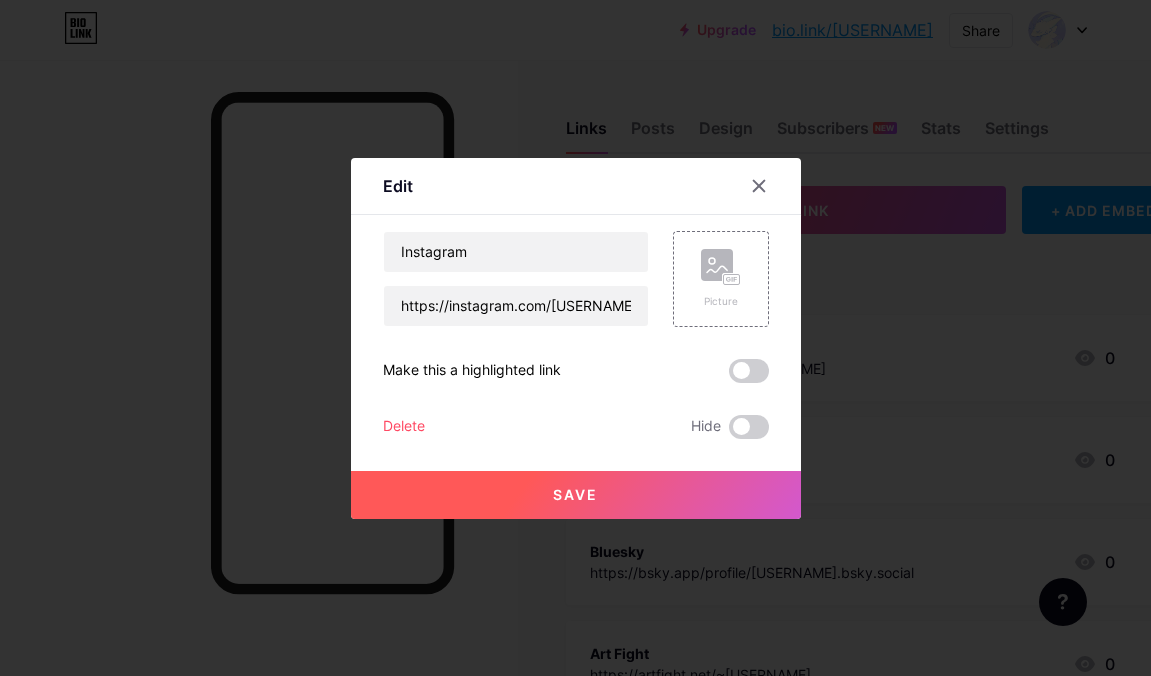 click on "Save" at bounding box center (576, 495) 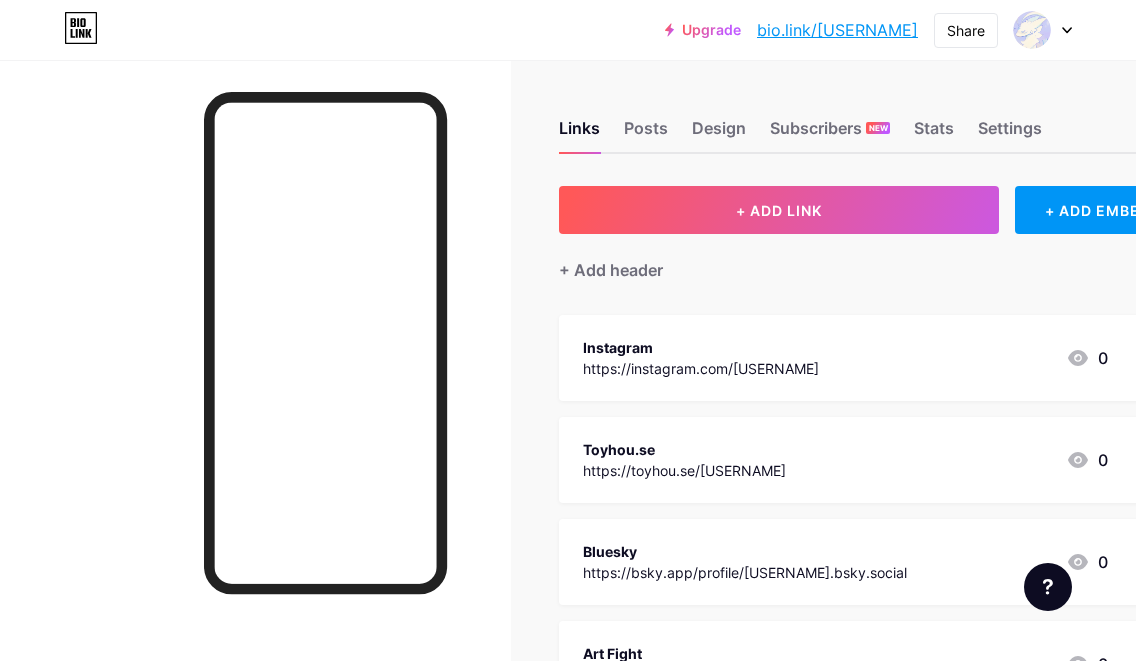 click on "Instagram
https://instagram.com/[USERNAME]
0" at bounding box center (845, 358) 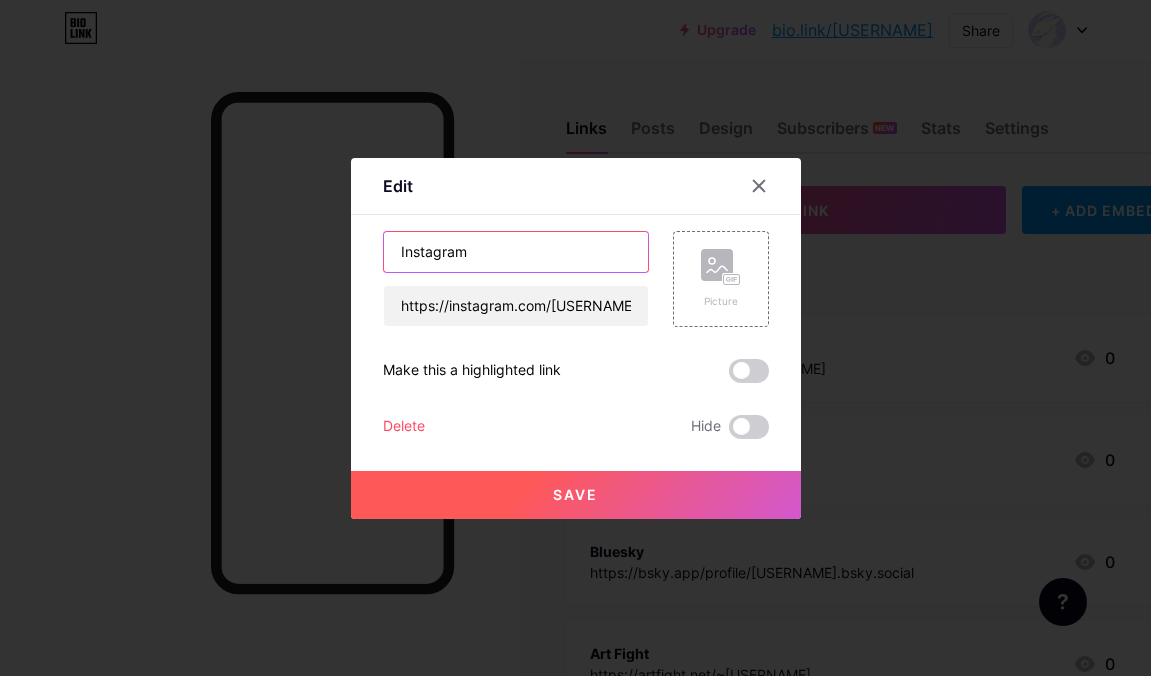 click on "Instagram" at bounding box center (516, 252) 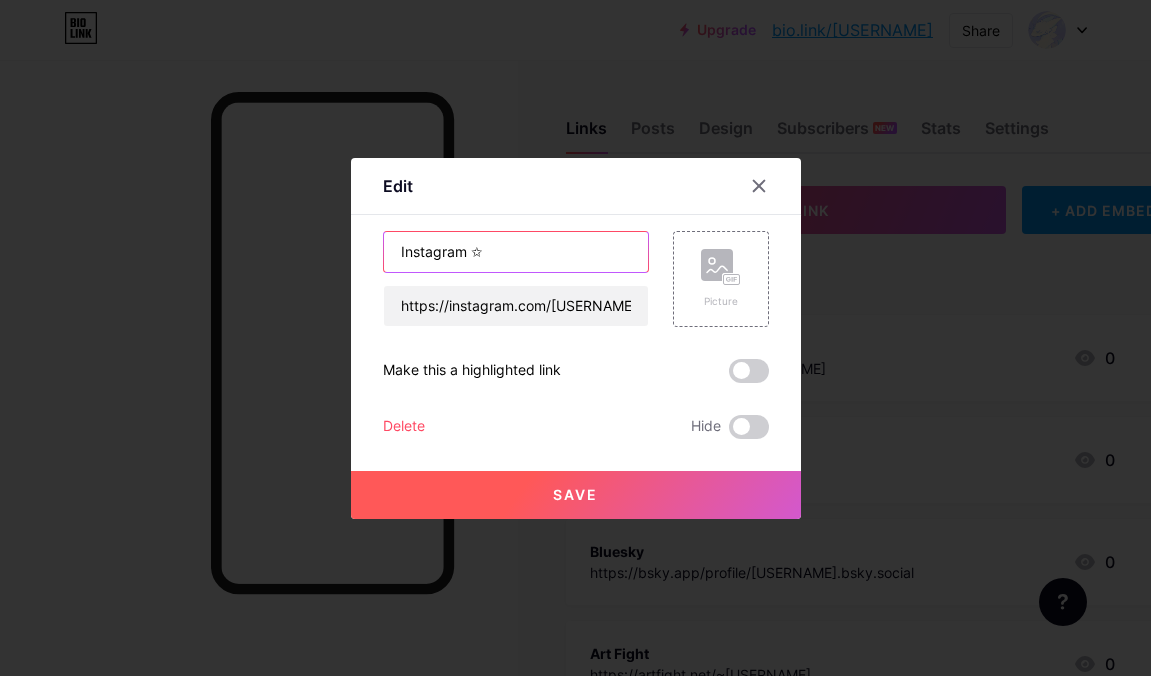 type on "Instagram ✩" 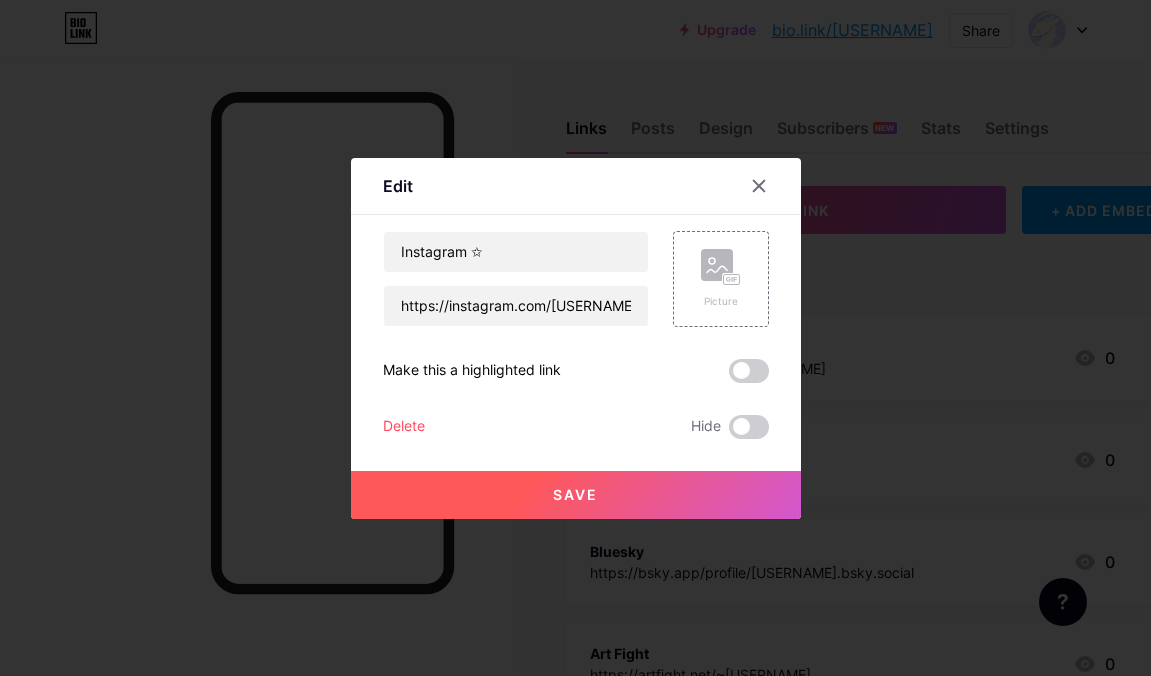 click on "Save" at bounding box center (576, 495) 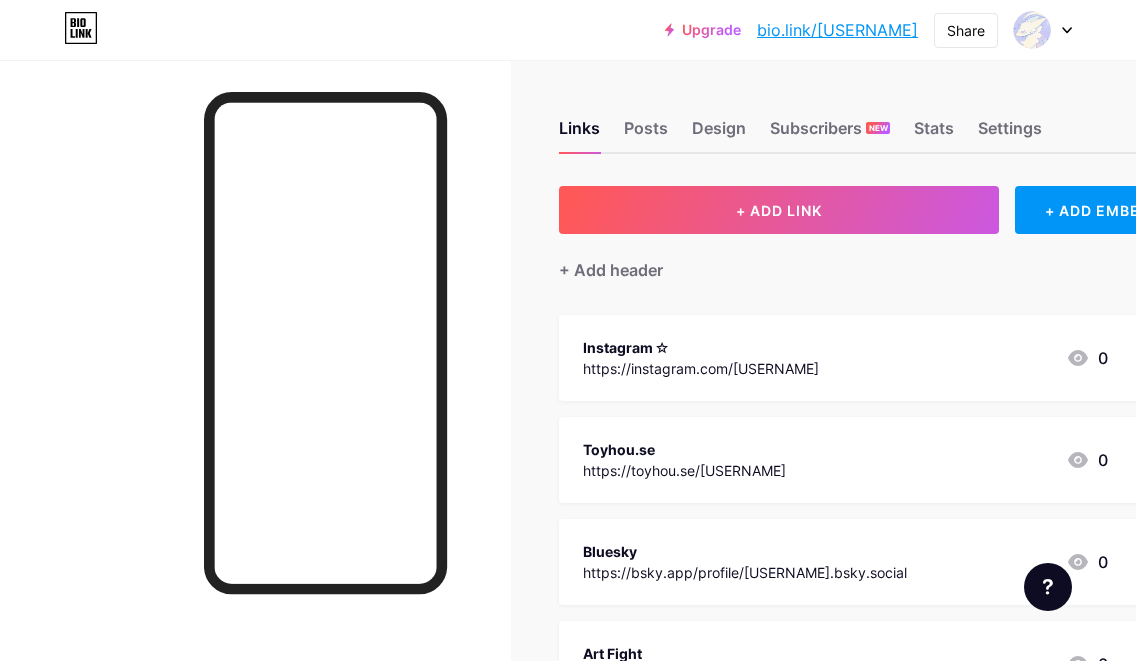 click on "bio.link/[USERNAME]" at bounding box center (837, 30) 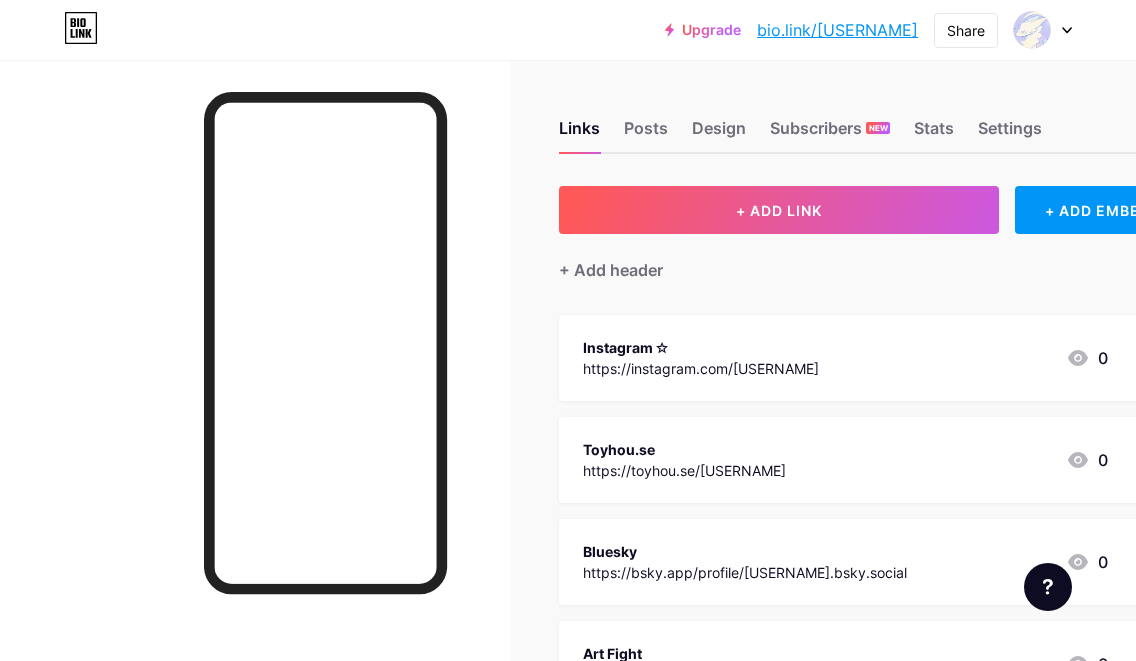 click on "Instagram ✩" at bounding box center (701, 347) 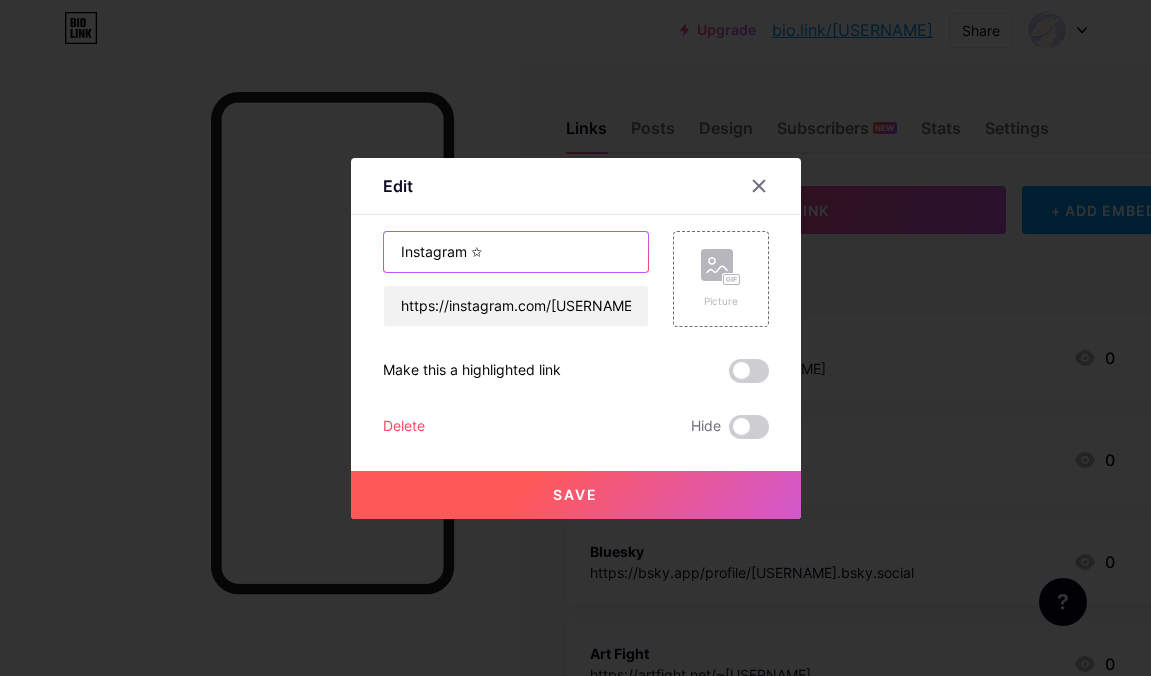 click on "Instagram ✩" at bounding box center [516, 252] 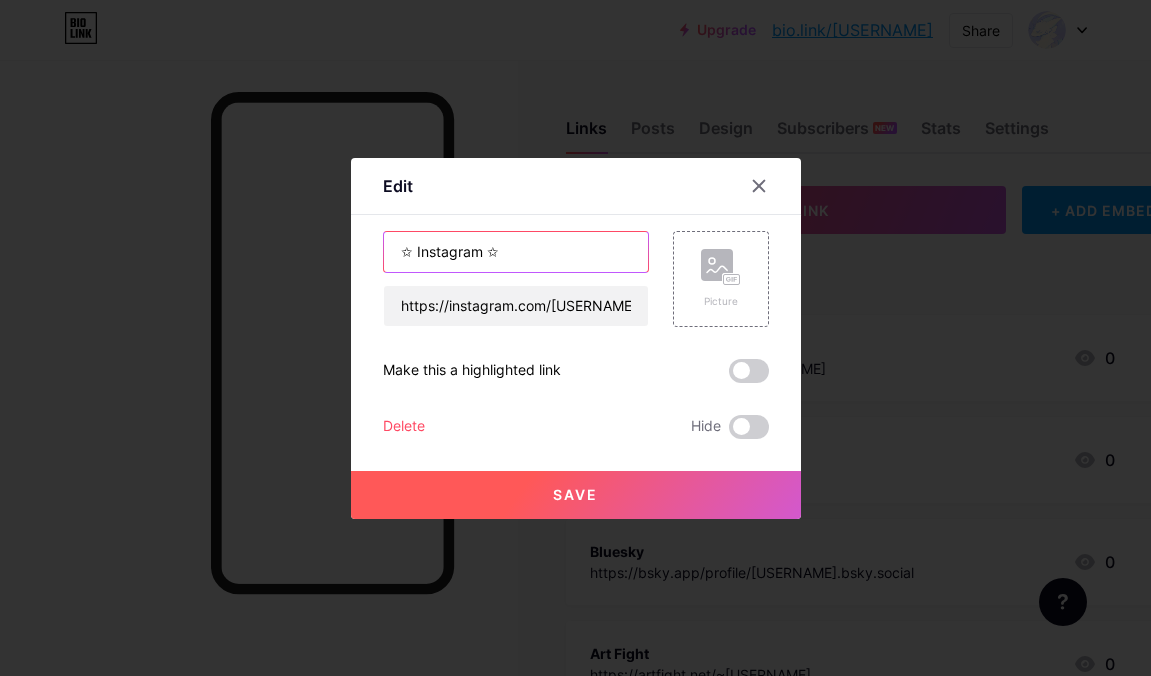 type on "✩ Instagram ✩" 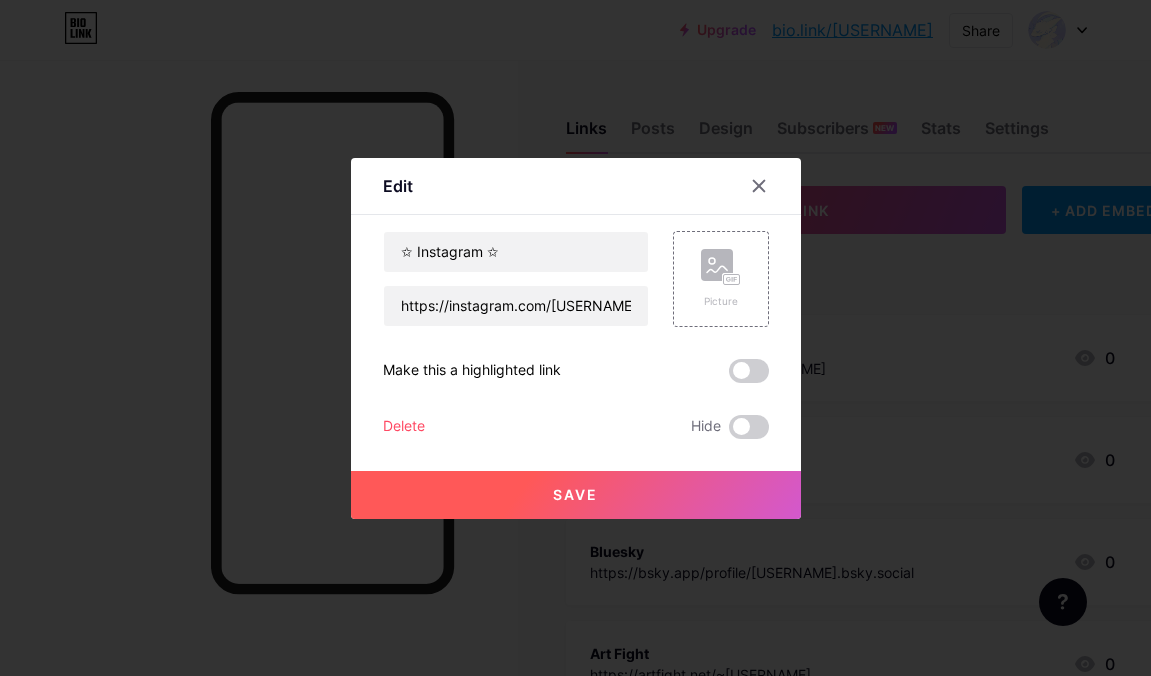 click on "Save" at bounding box center (576, 495) 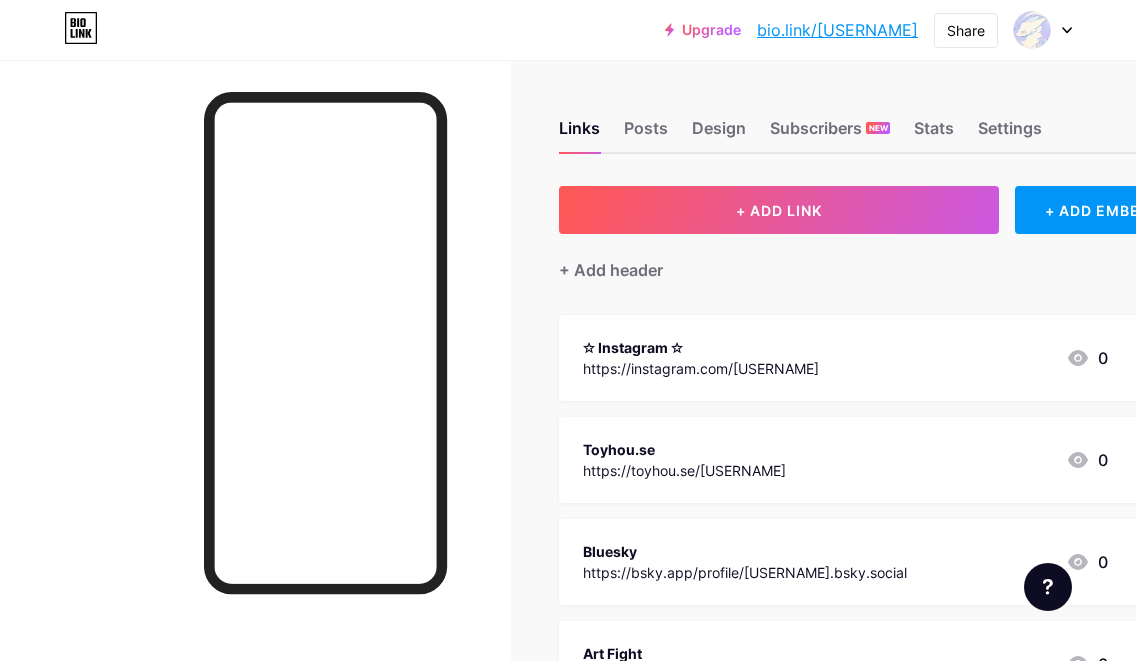 click on "https://toyhou.se/[USERNAME]" at bounding box center [684, 470] 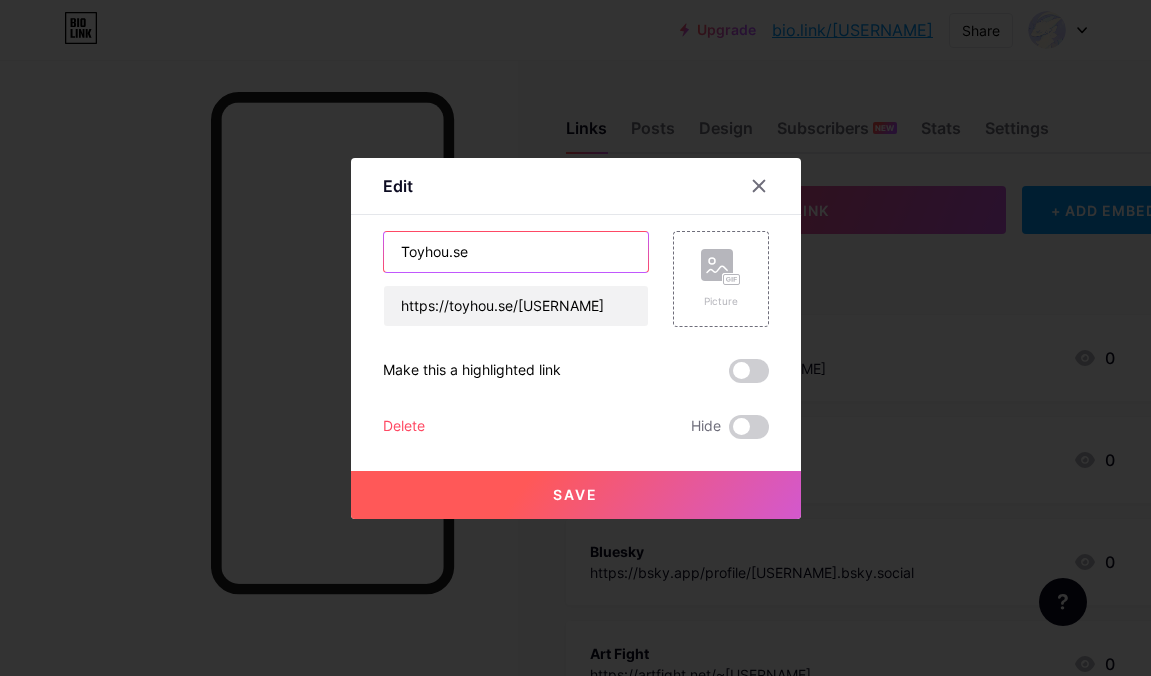 click on "Toyhou.se" at bounding box center (516, 252) 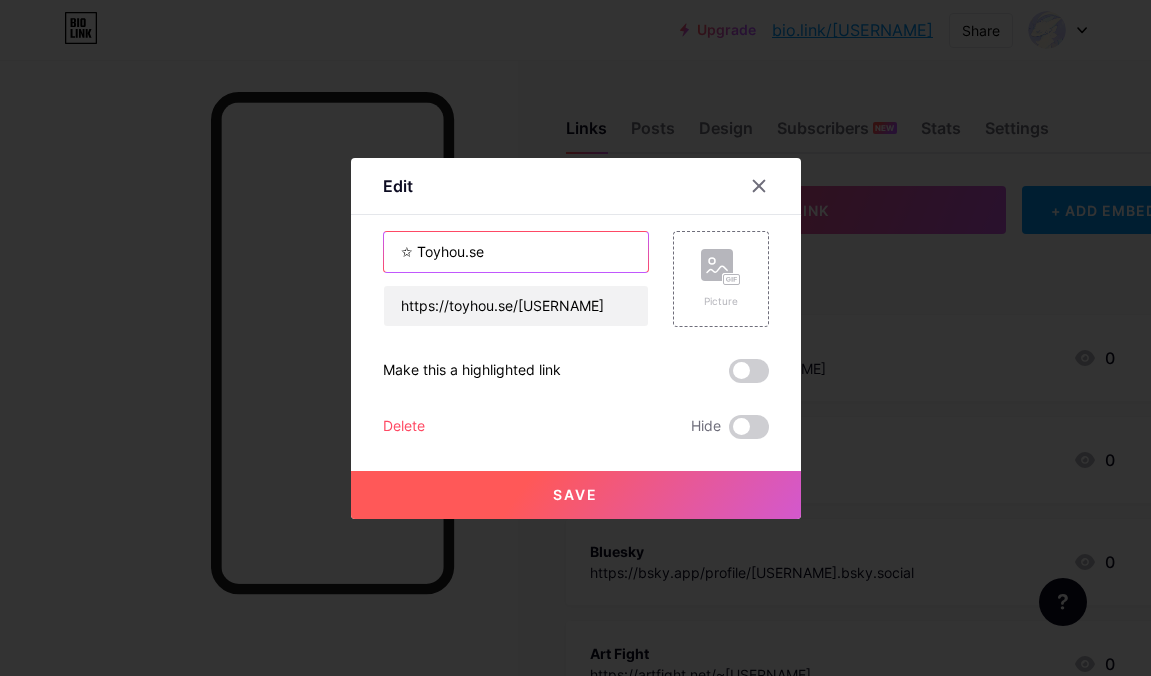 click on "✩ Toyhou.se" at bounding box center [516, 252] 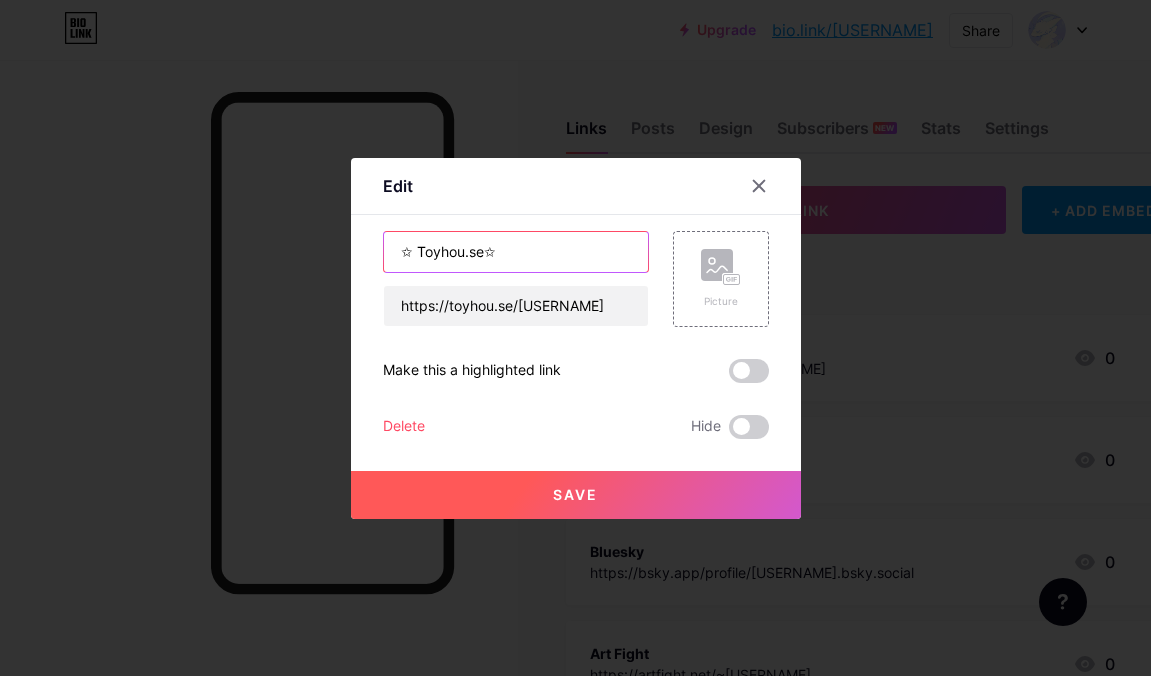 click on "✩ Toyhou.se✩" at bounding box center (516, 252) 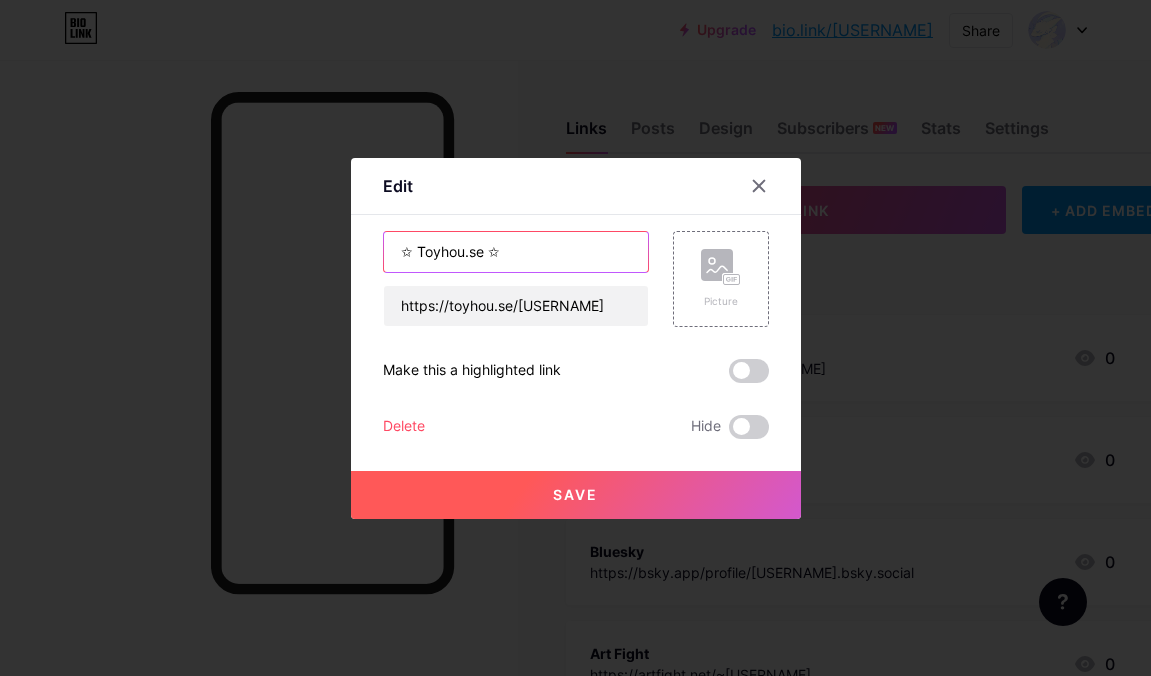 click on "✩ Toyhou.se ✩" at bounding box center [516, 252] 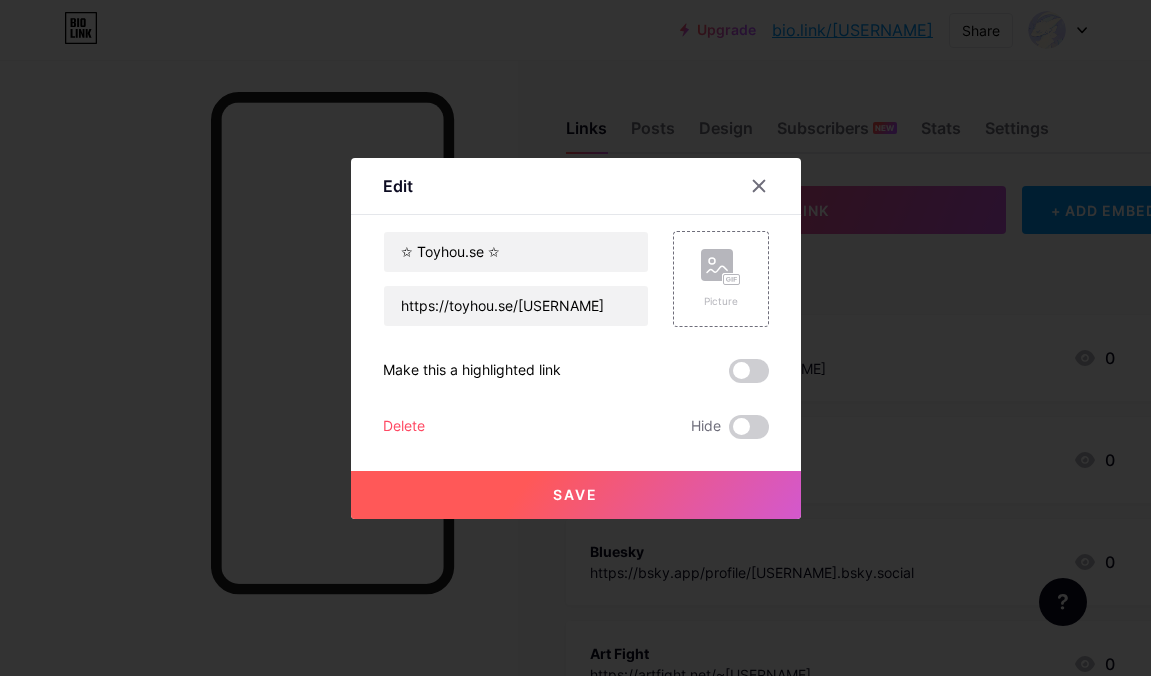 click on "Save" at bounding box center (576, 495) 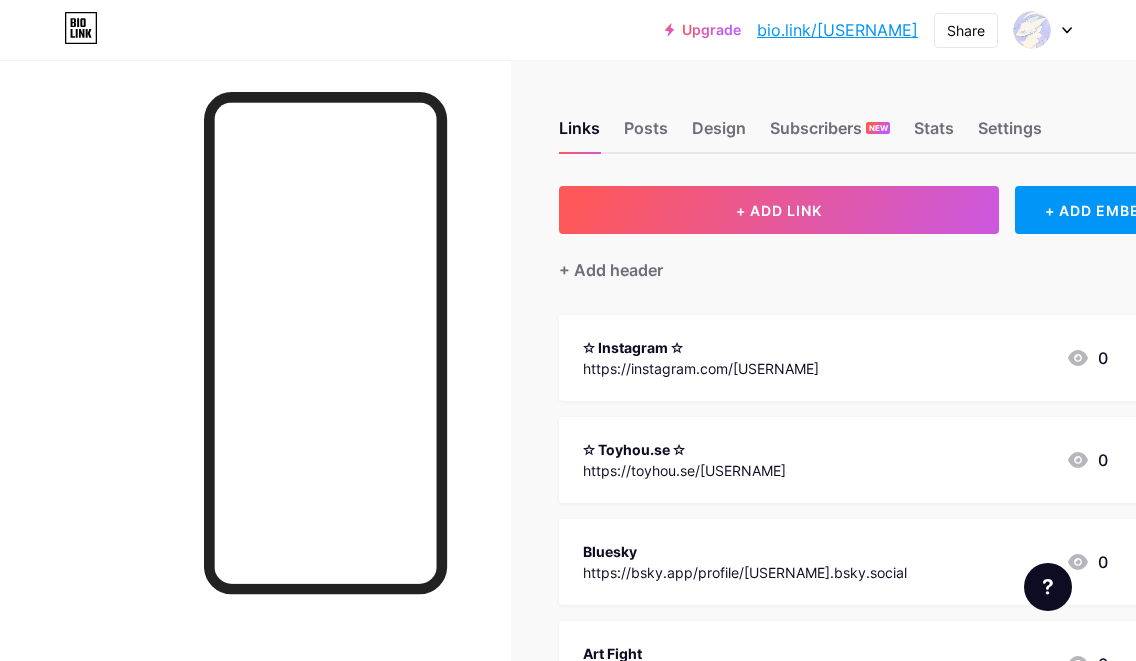 click on "Bluesky" at bounding box center [745, 551] 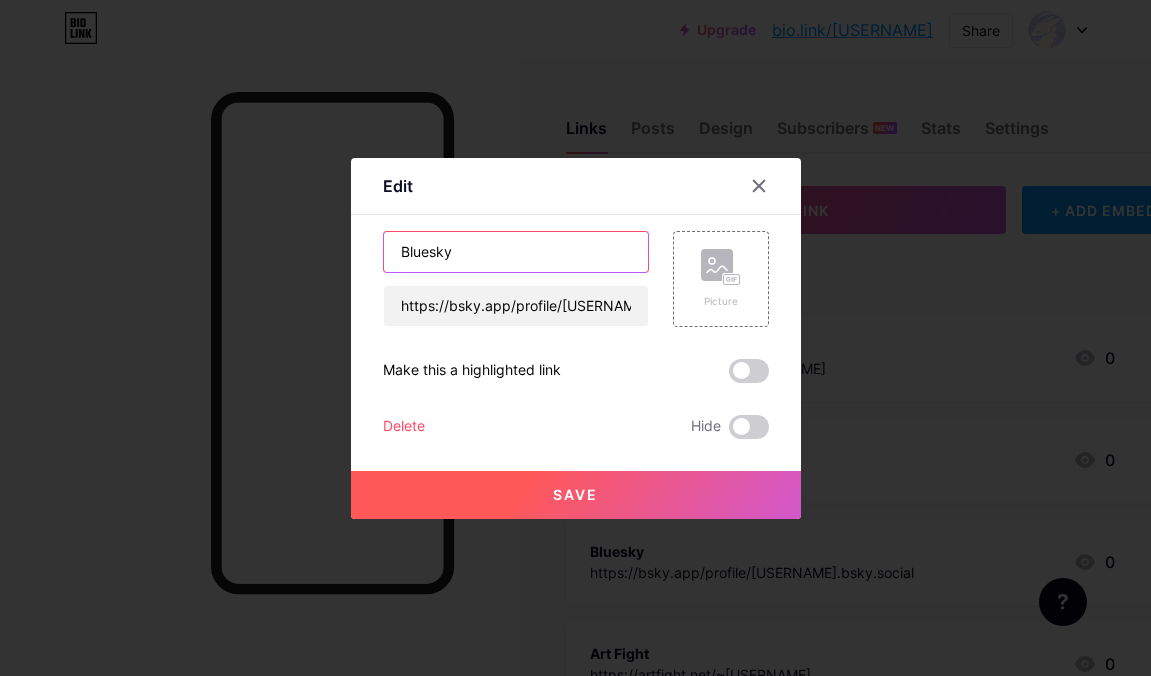 click on "Bluesky" at bounding box center (516, 252) 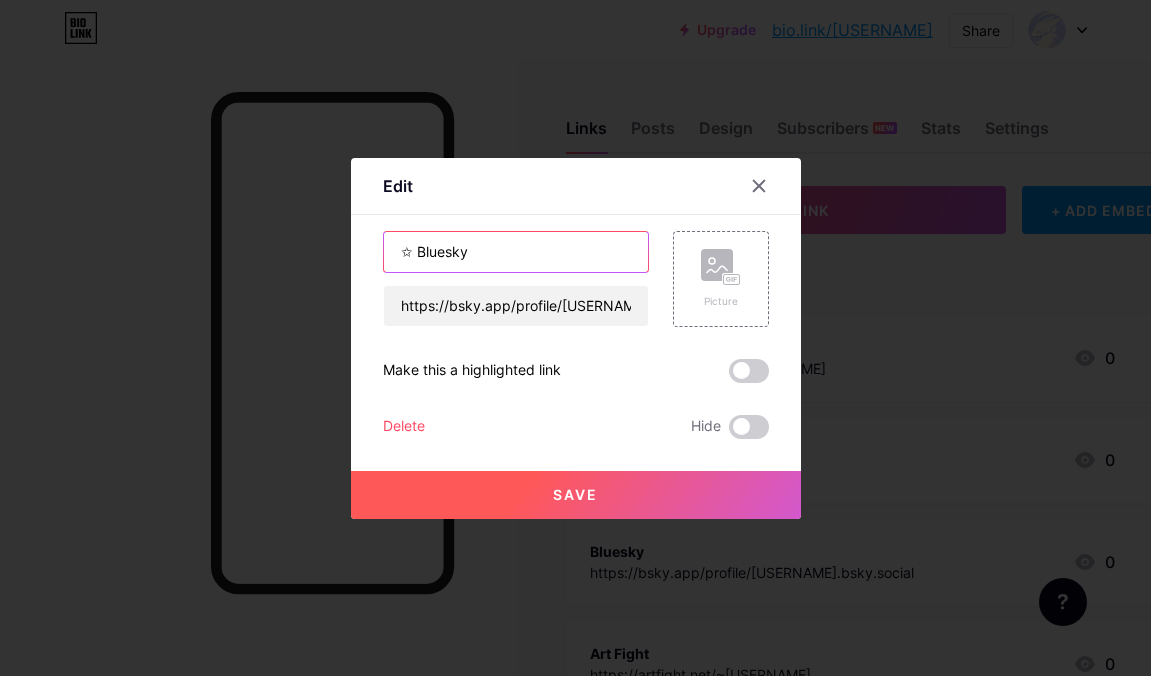 click on "✩ Bluesky" at bounding box center (516, 252) 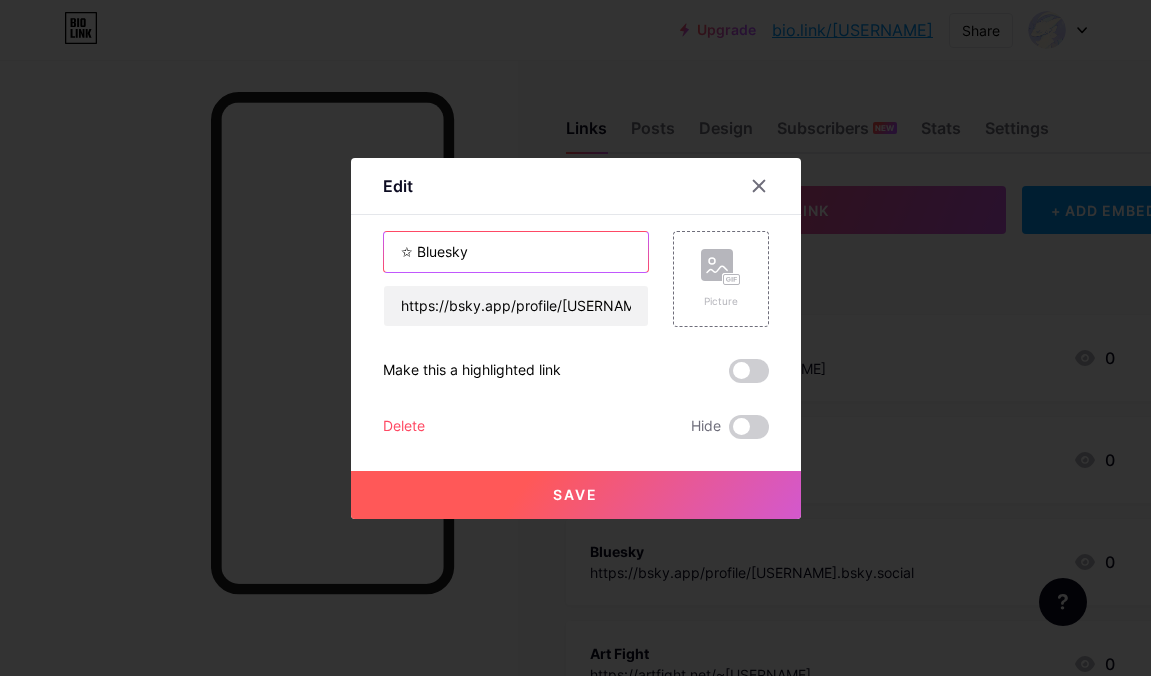 paste on "✩" 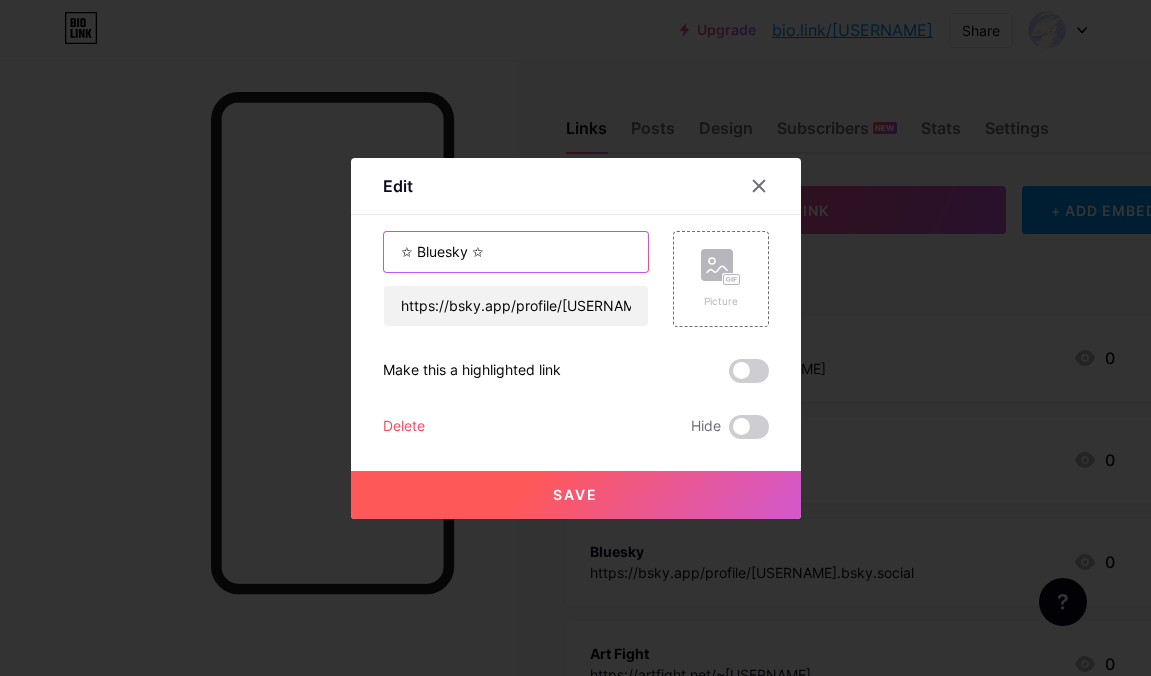 type on "✩ Bluesky ✩" 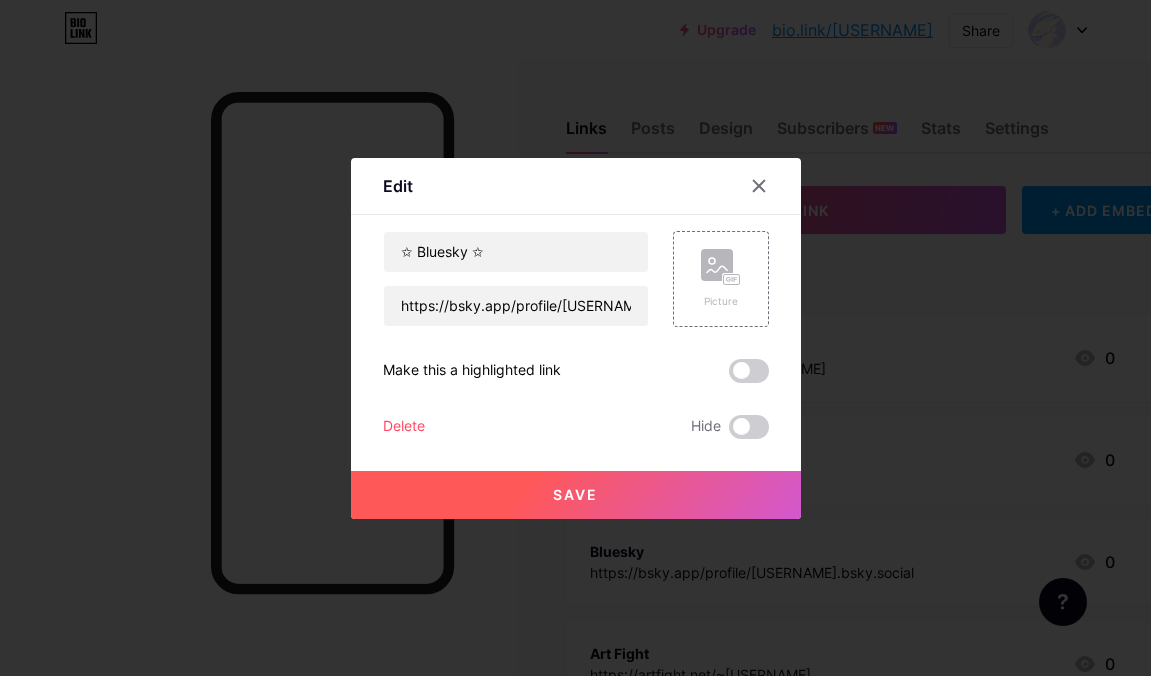 click on "Save" at bounding box center (576, 495) 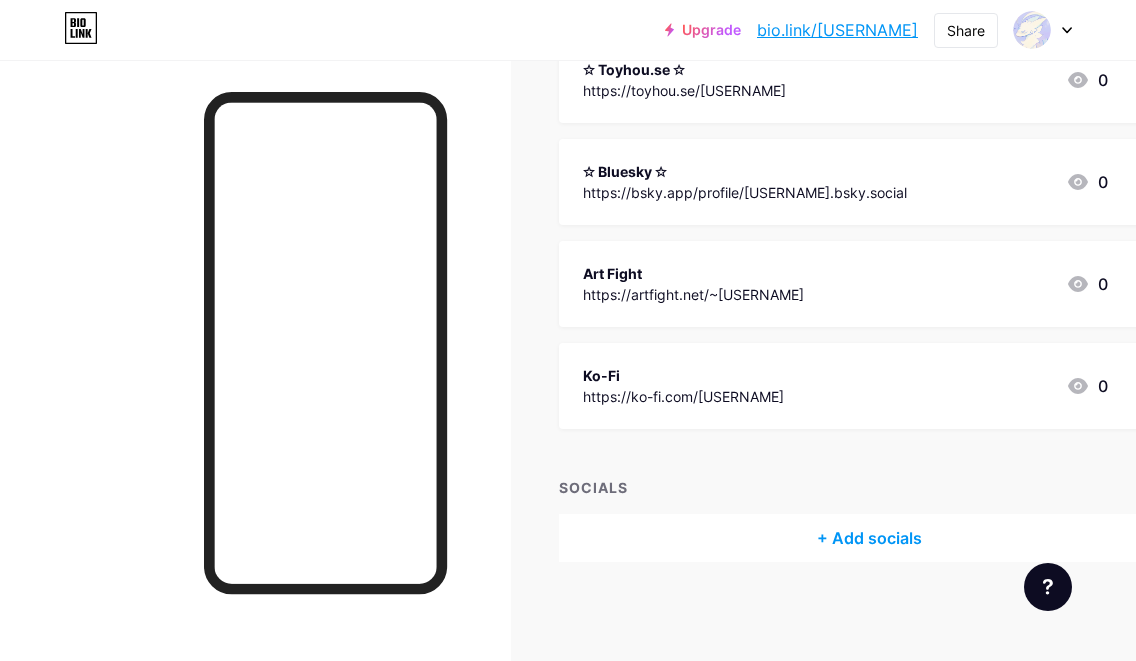 click on "Art Fight
https://artfight.net/~infinitybunn" at bounding box center (693, 284) 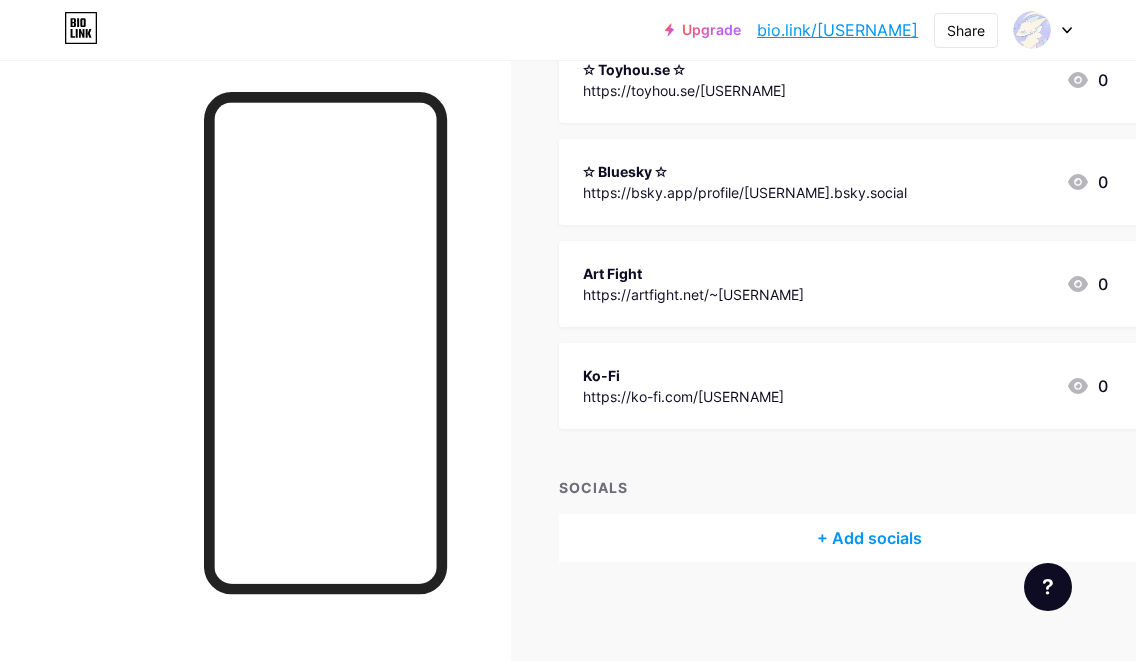 scroll, scrollTop: 365, scrollLeft: 0, axis: vertical 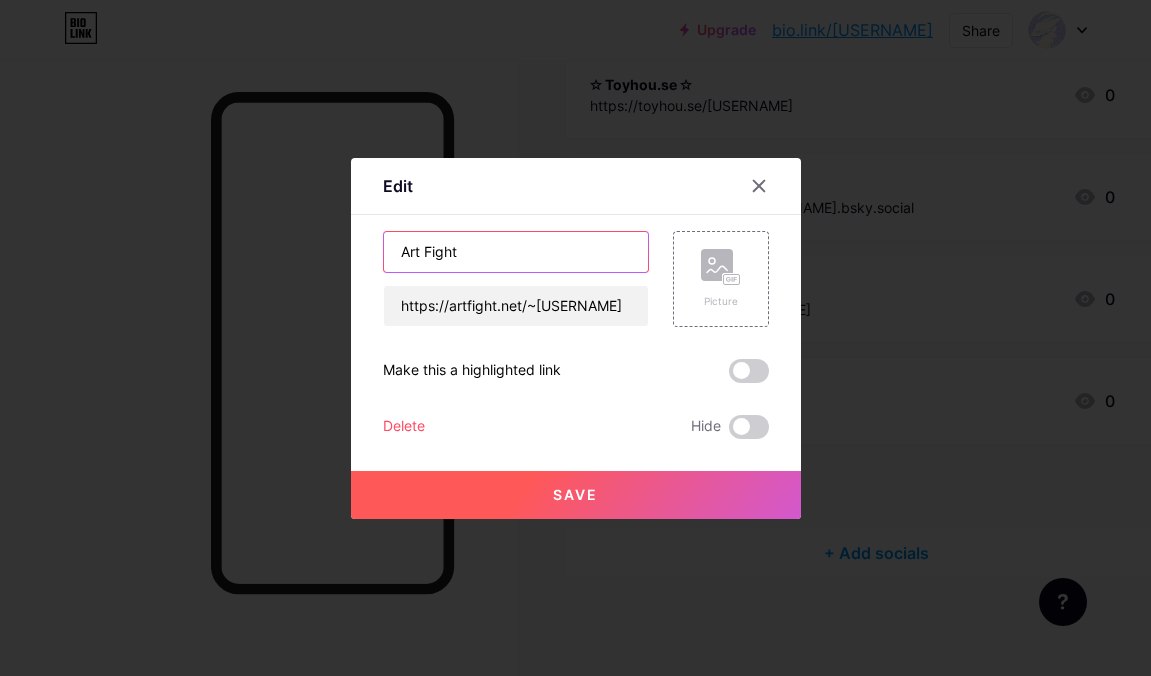 click on "Art Fight" at bounding box center [516, 252] 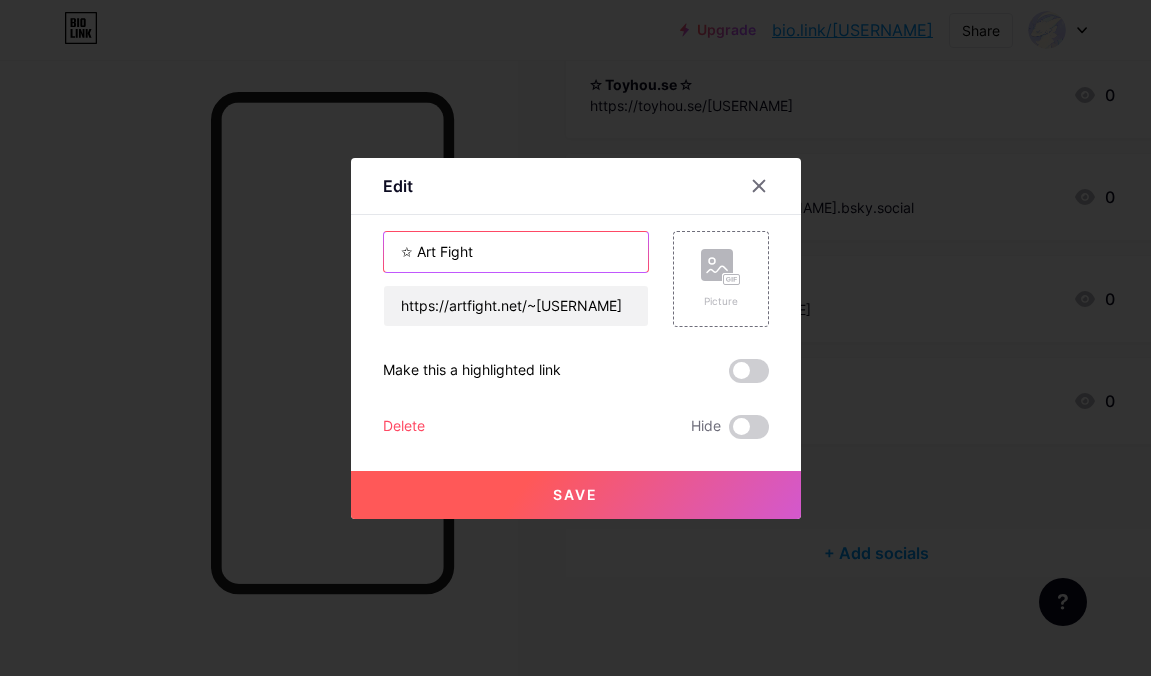 click on "✩ Art Fight" at bounding box center (516, 252) 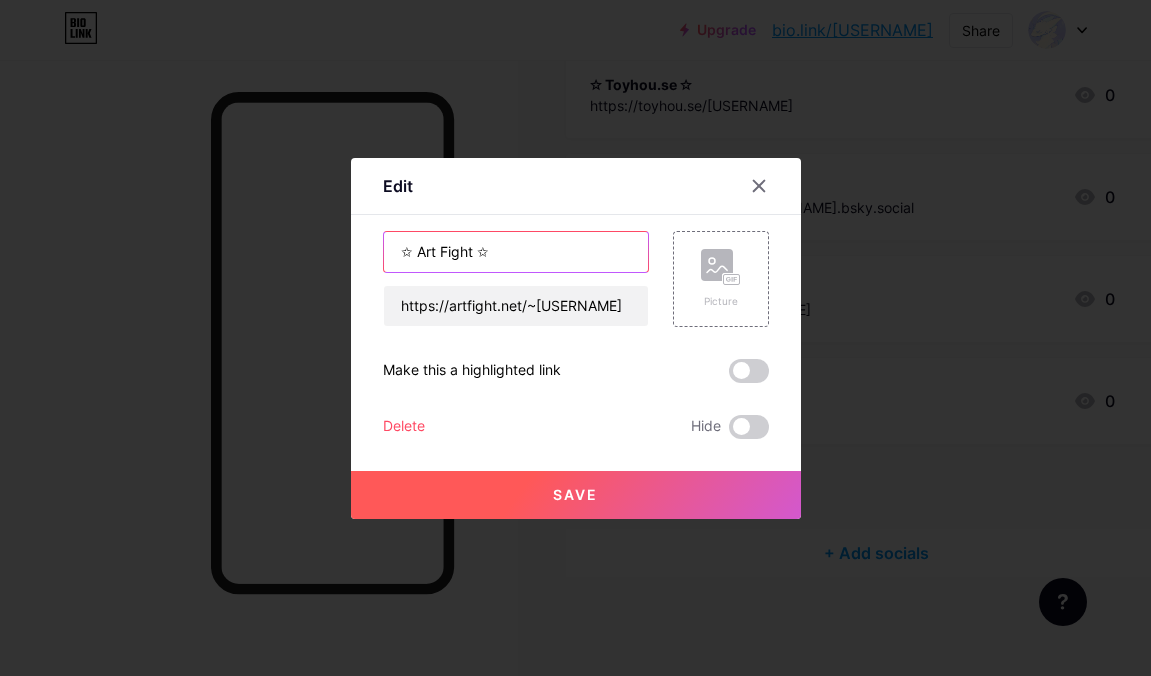 type on "✩ Art Fight ✩" 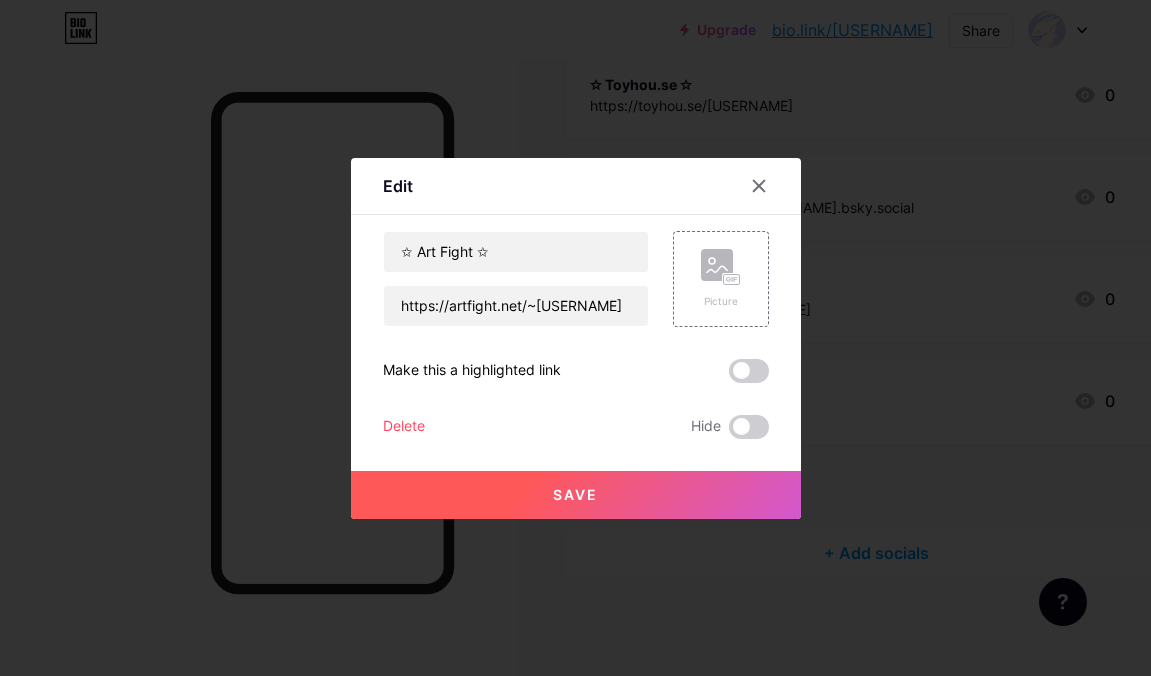 click on "Save" at bounding box center (576, 495) 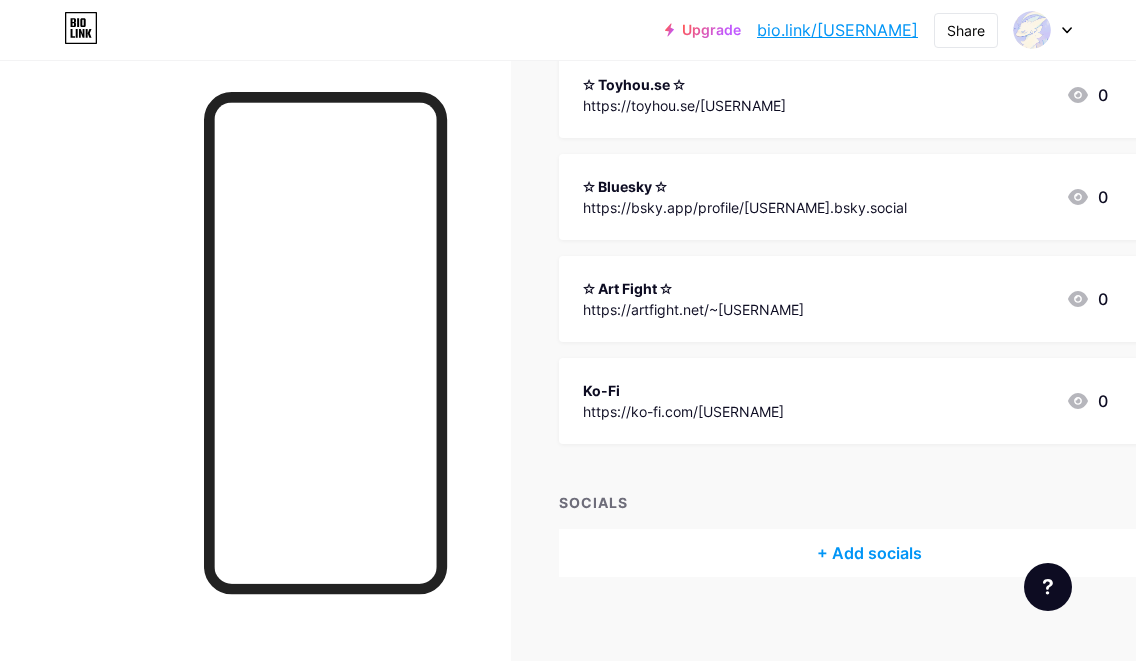 click on "Ko-Fi" at bounding box center [683, 390] 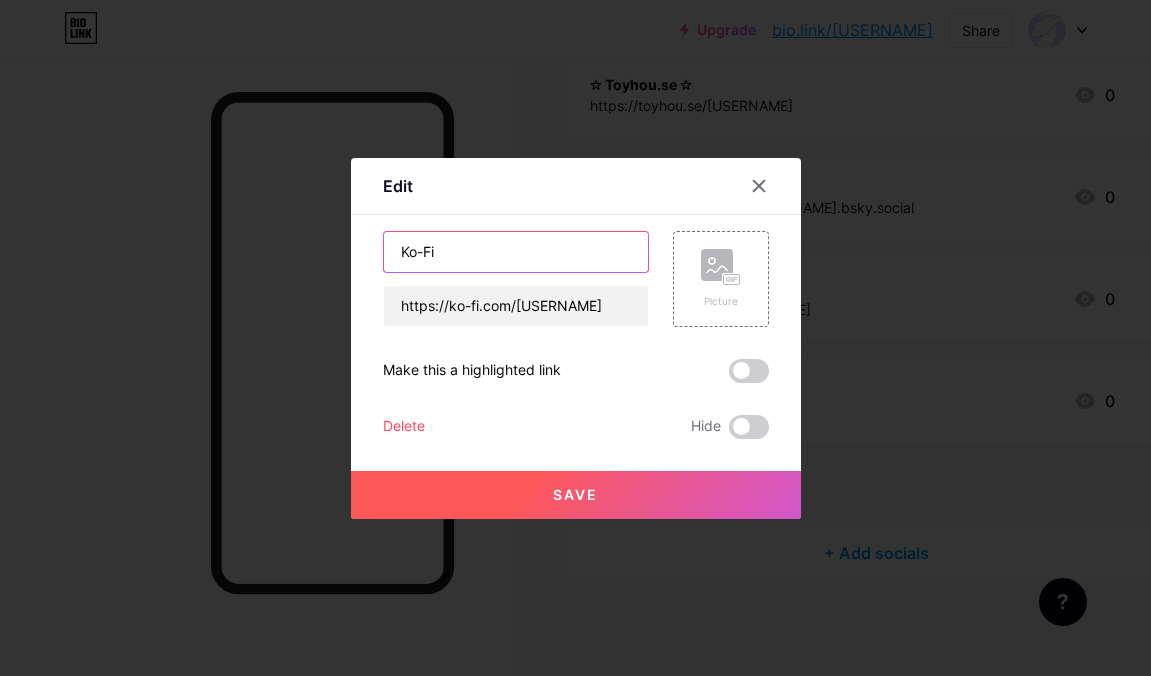 click on "Ko-Fi" at bounding box center (516, 252) 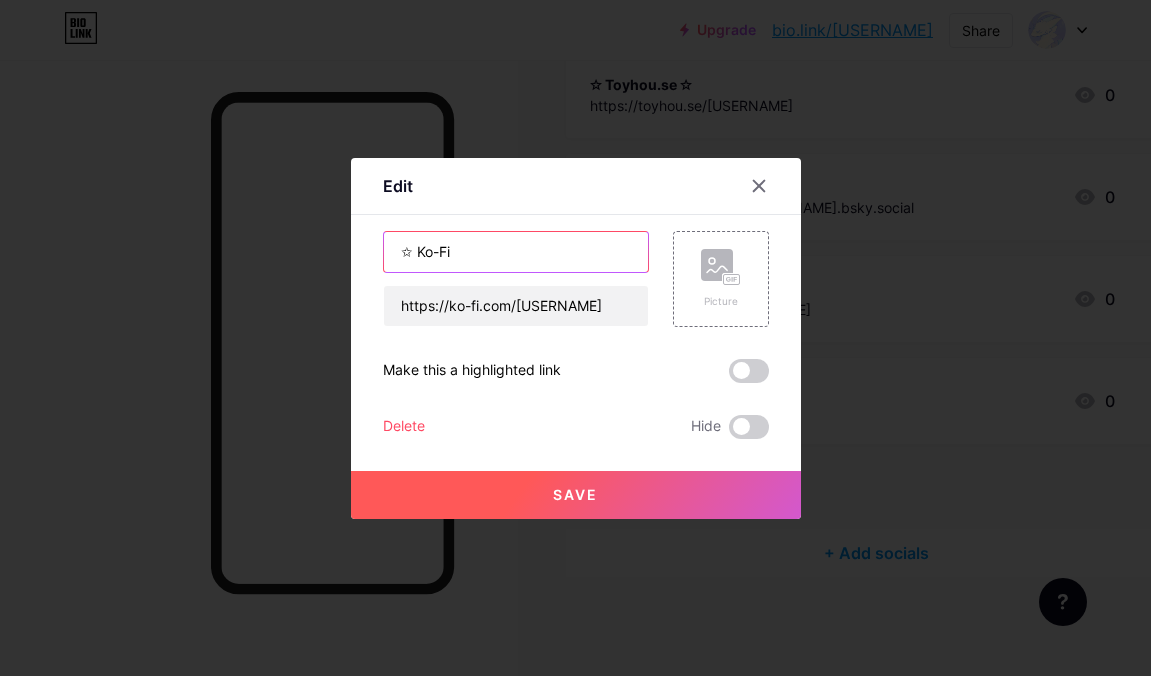 click on "✩ Ko-Fi" at bounding box center [516, 252] 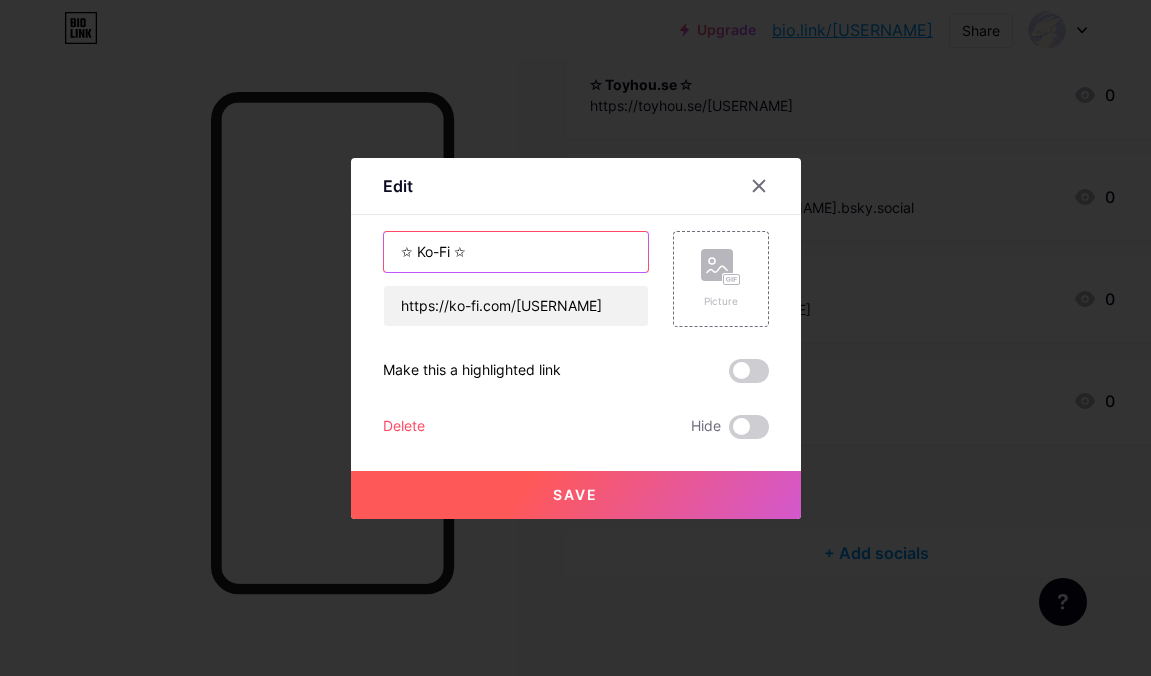 type on "✩ Ko-Fi ✩" 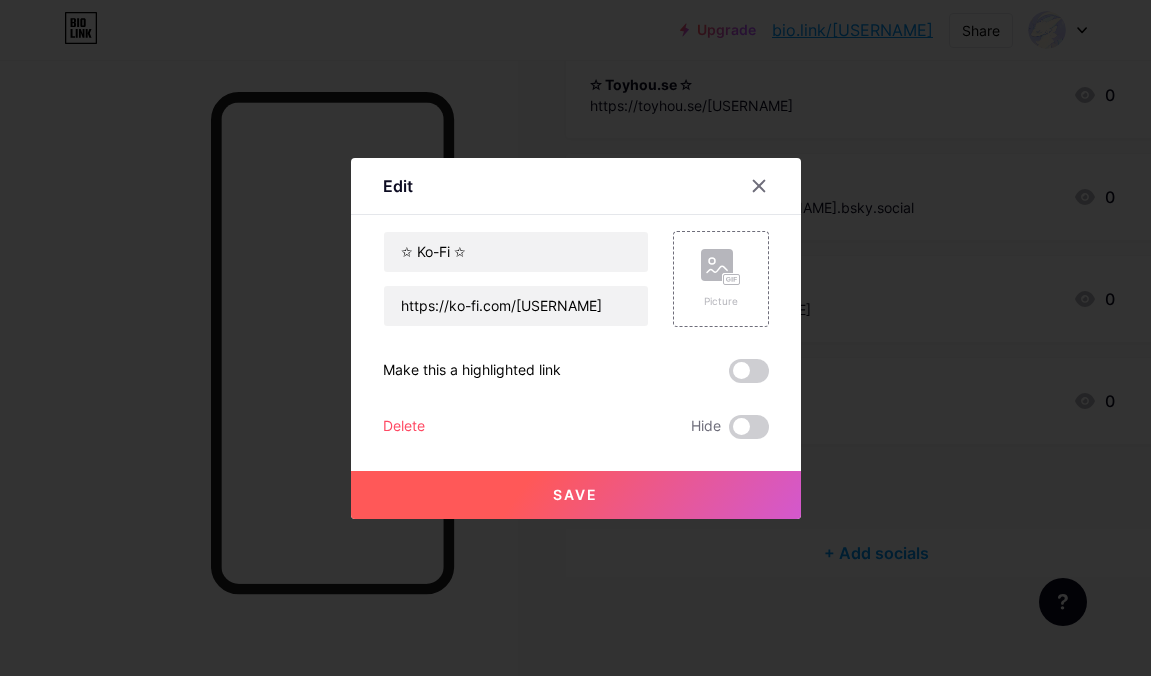 click on "Save" at bounding box center (576, 495) 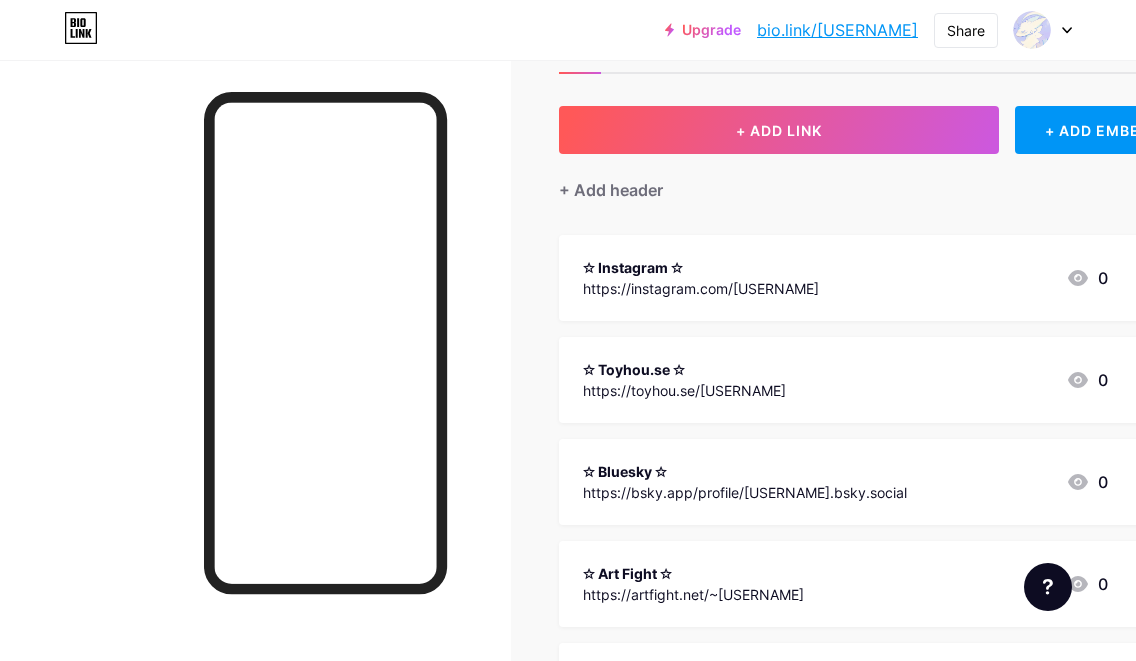 scroll, scrollTop: 0, scrollLeft: 0, axis: both 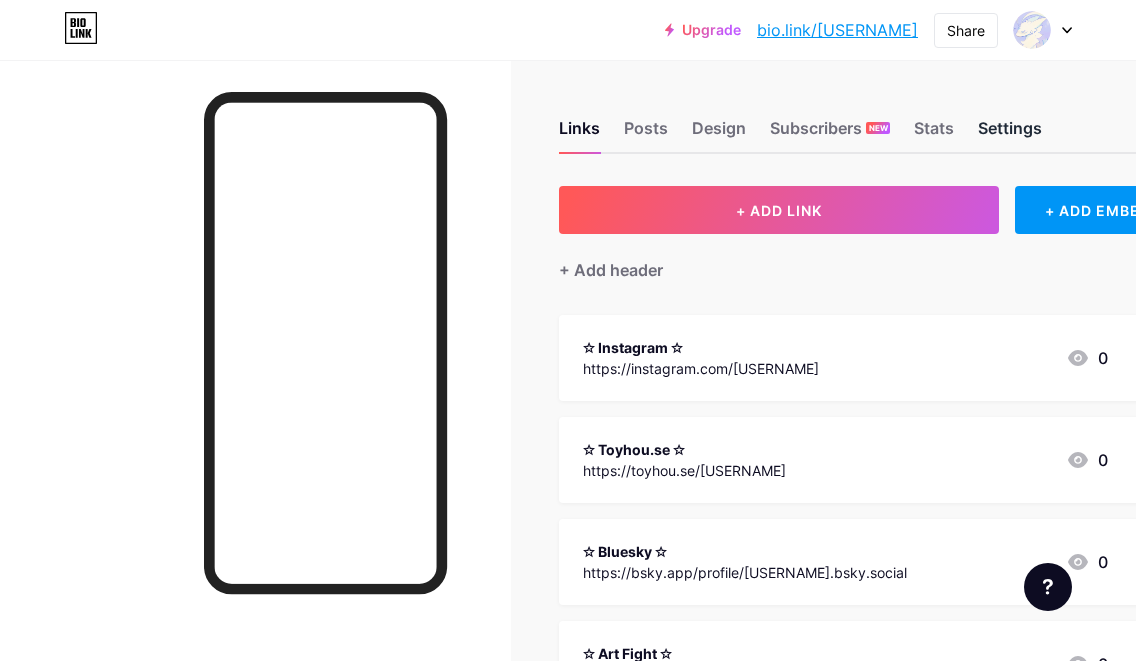 click on "Settings" at bounding box center (1010, 134) 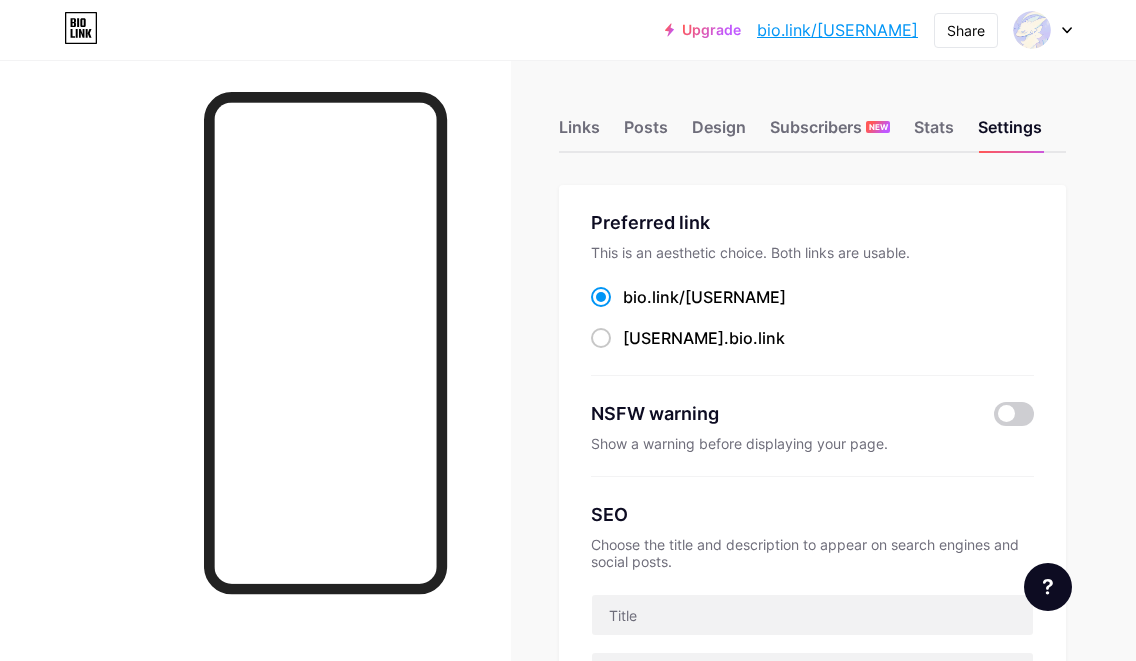 scroll, scrollTop: 0, scrollLeft: 0, axis: both 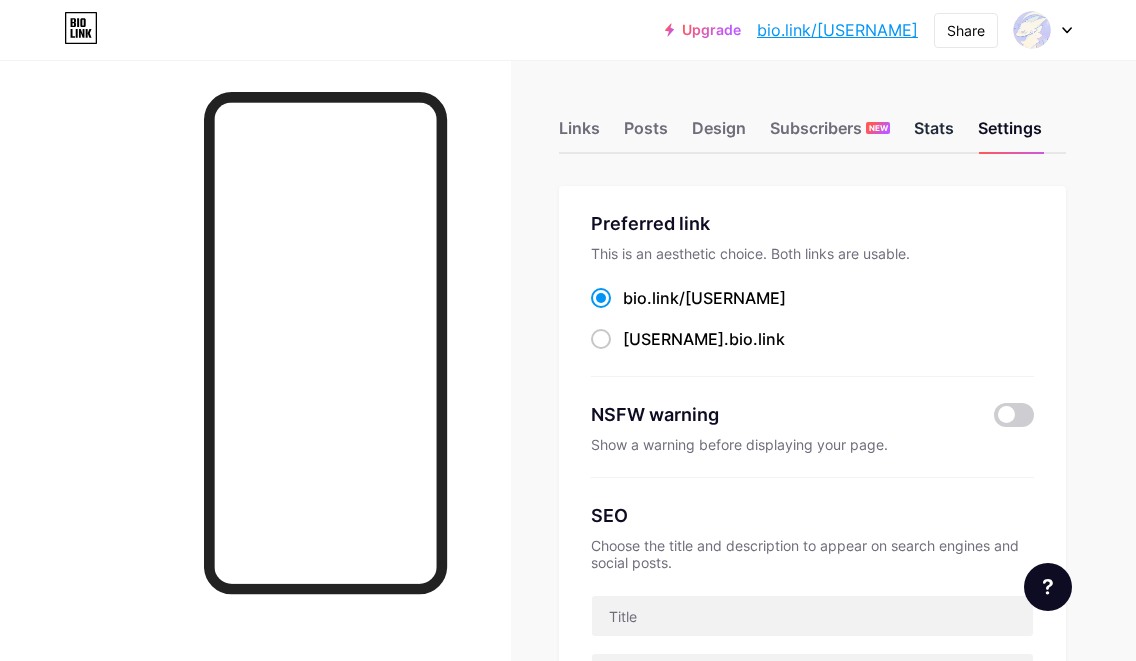 click on "Stats" at bounding box center [934, 134] 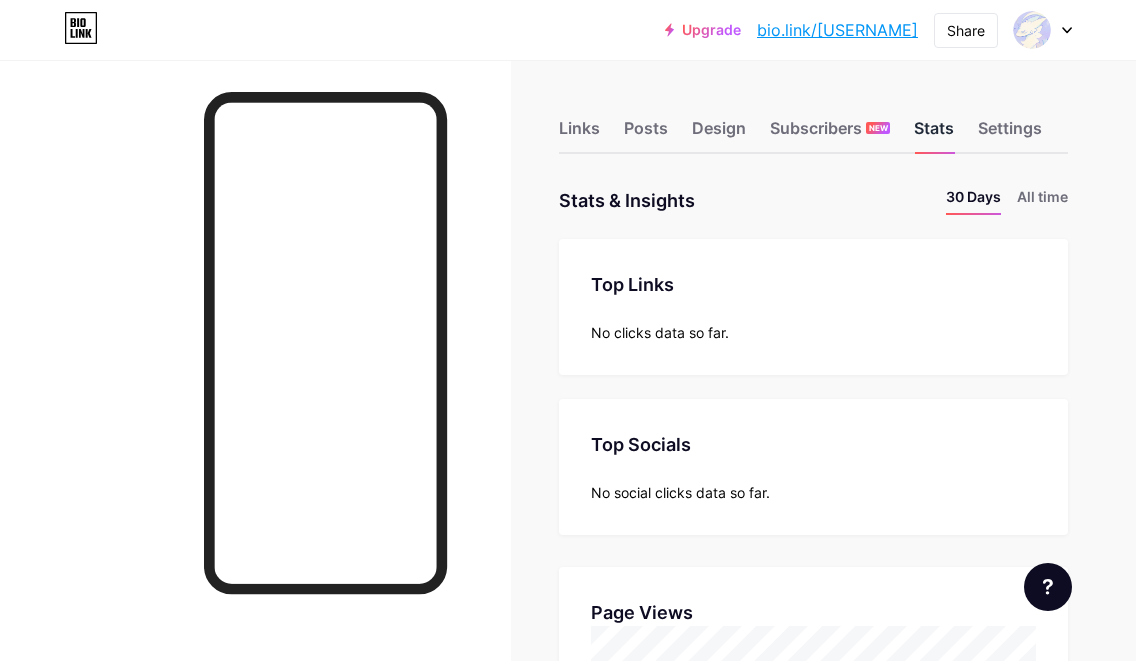 scroll, scrollTop: 999339, scrollLeft: 998864, axis: both 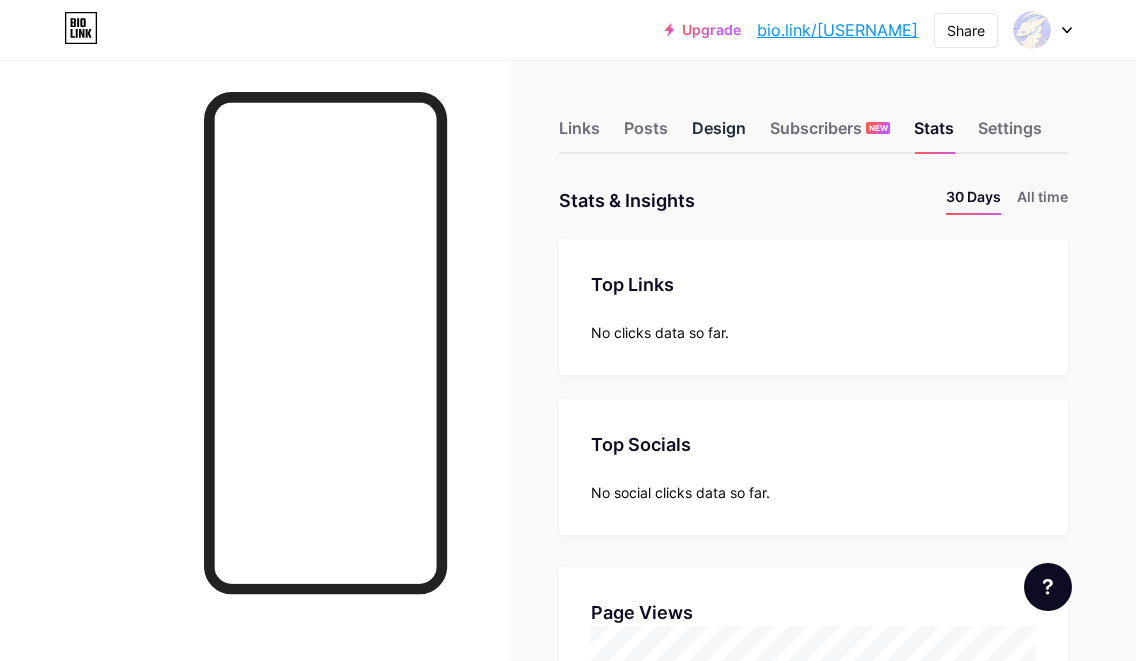 click on "Design" at bounding box center [719, 134] 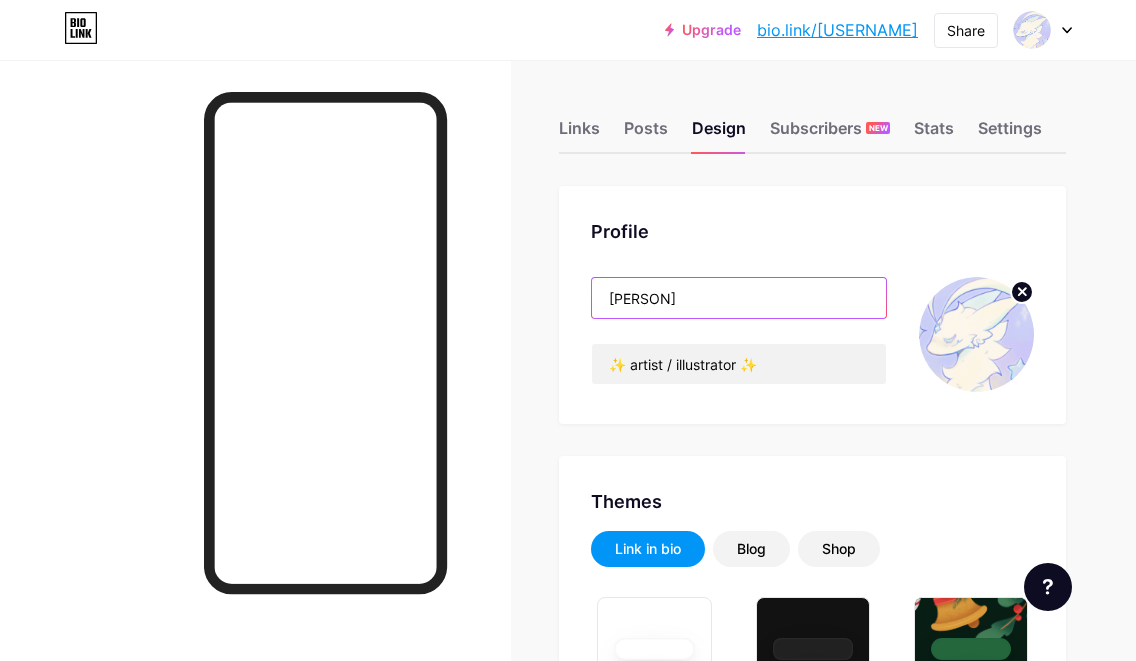 click on "[FIRST] [LAST]" at bounding box center (739, 298) 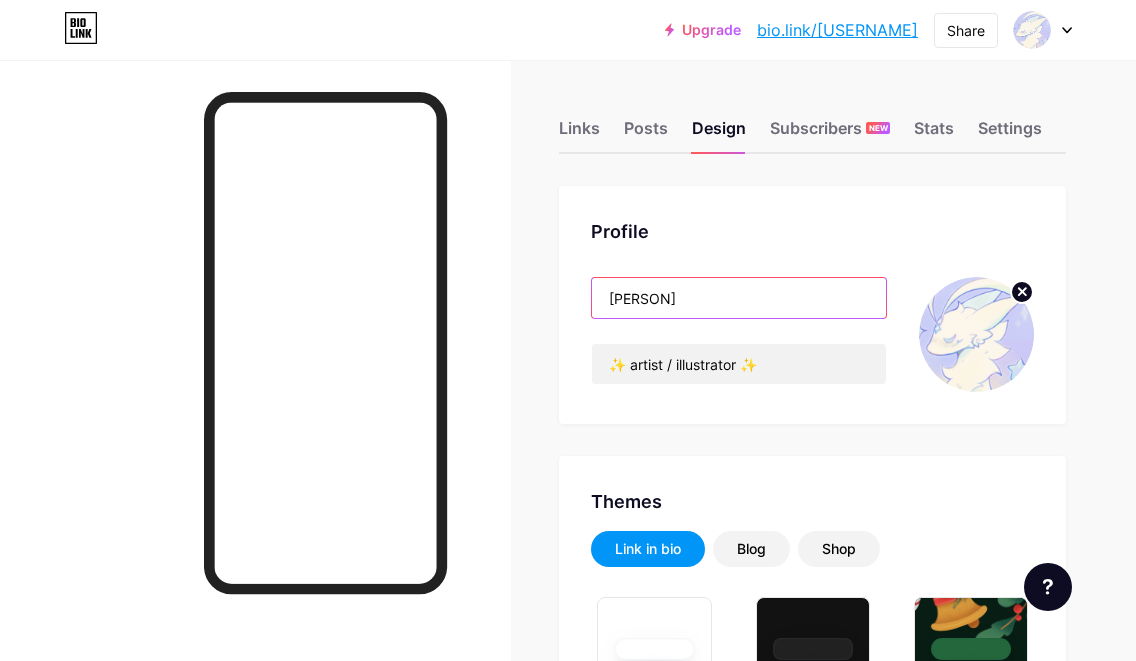 drag, startPoint x: 769, startPoint y: 299, endPoint x: 759, endPoint y: 289, distance: 14.142136 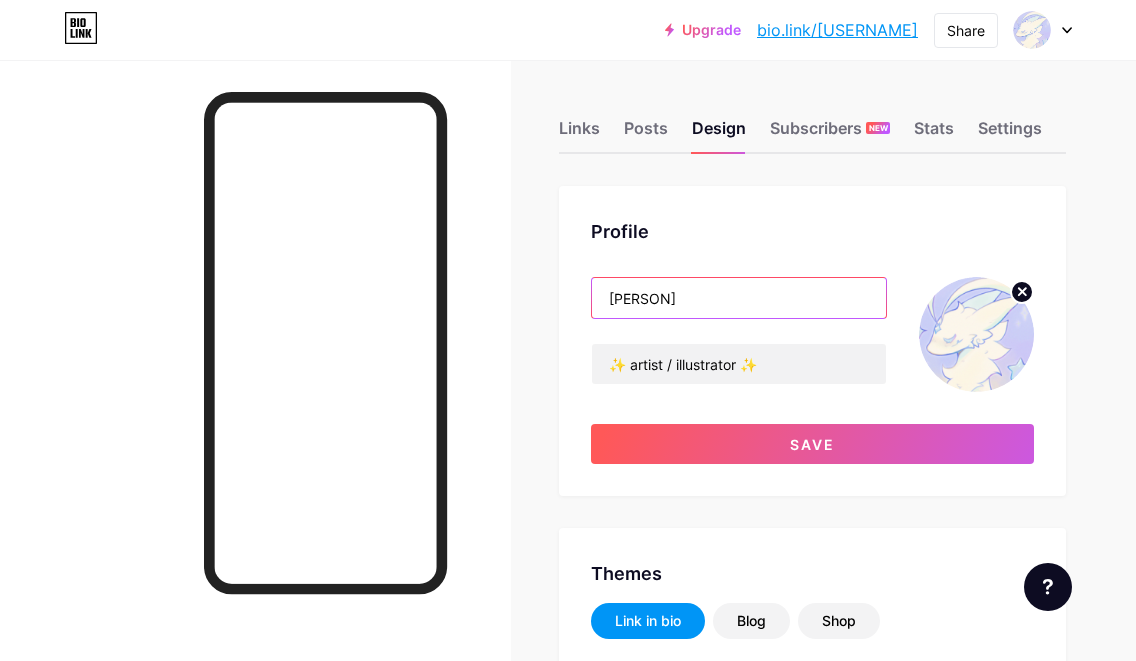 paste on "๋࣭⭑" 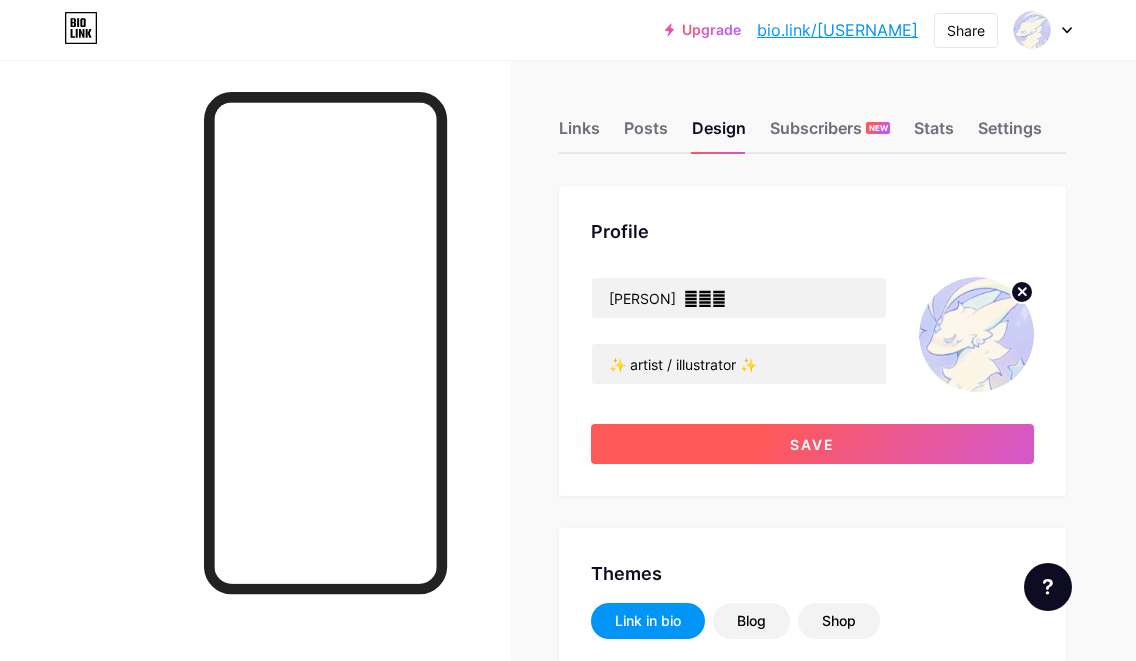 click on "Save" at bounding box center (812, 444) 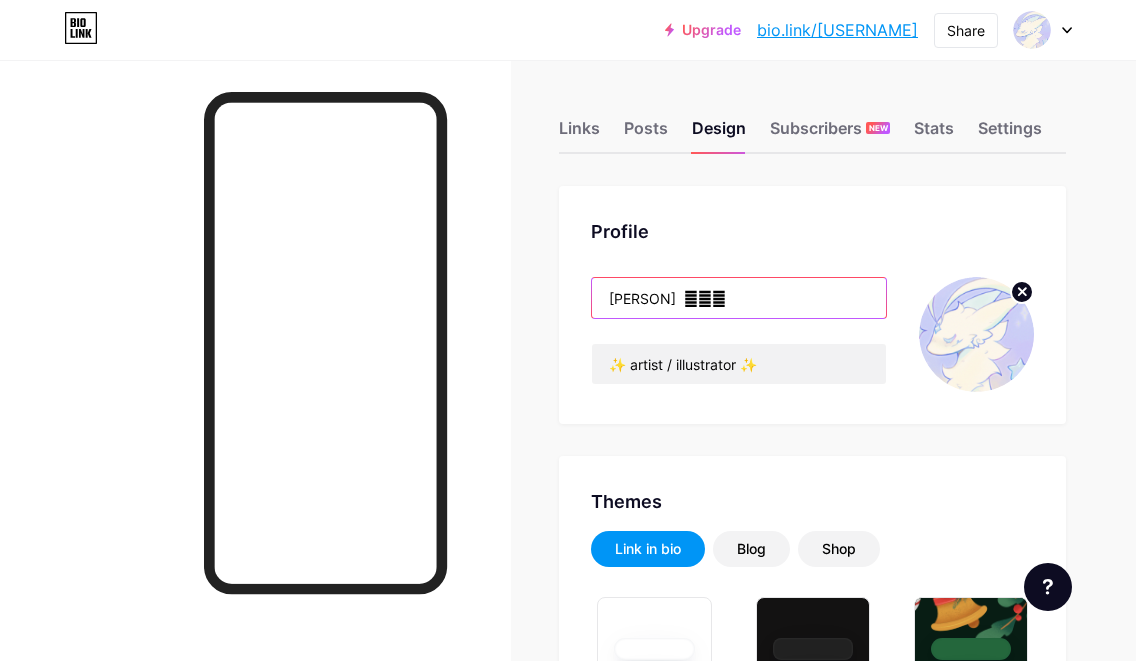 click on "Bambi Bun  ๋࣭⭑" at bounding box center (739, 298) 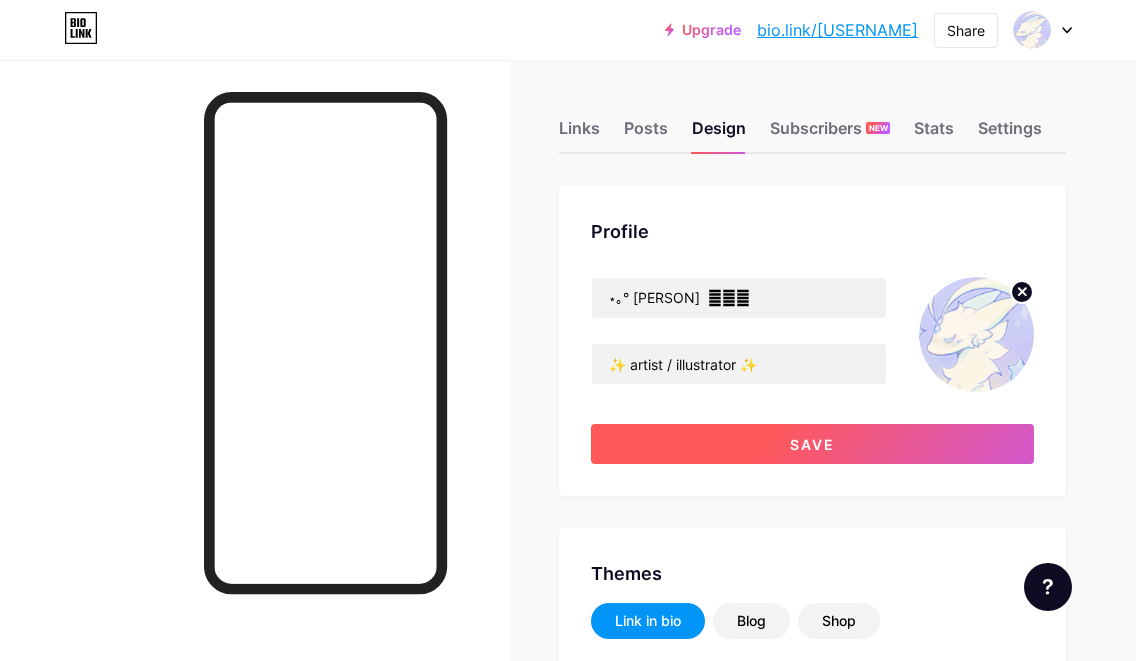 click on "Save" at bounding box center [812, 444] 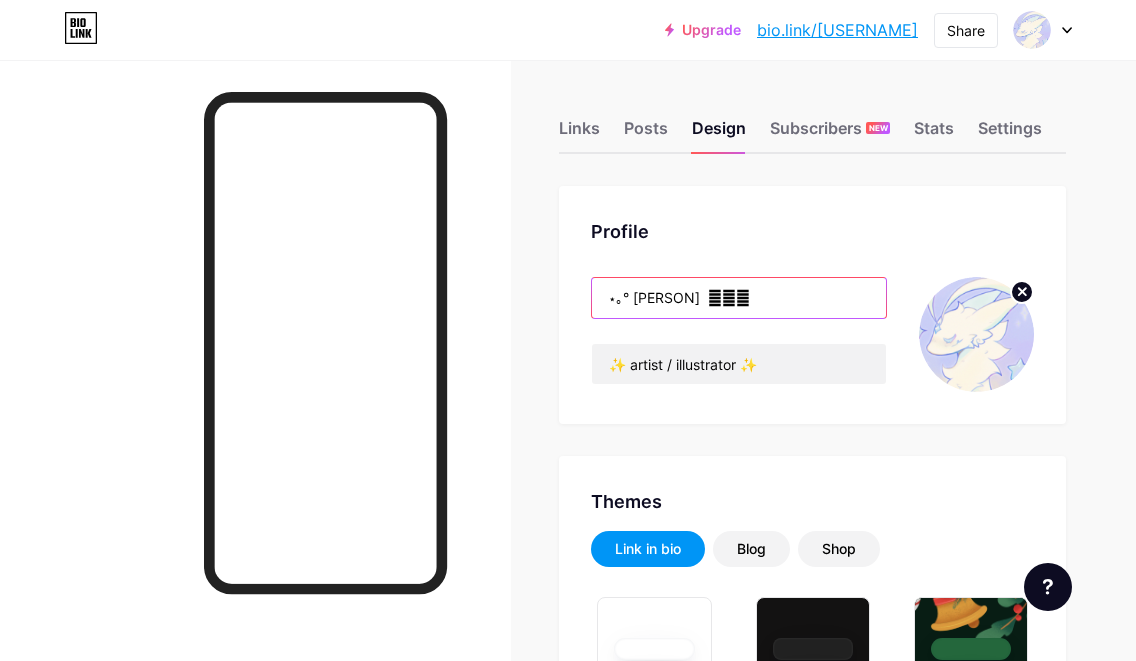 drag, startPoint x: 638, startPoint y: 302, endPoint x: 589, endPoint y: 283, distance: 52.554733 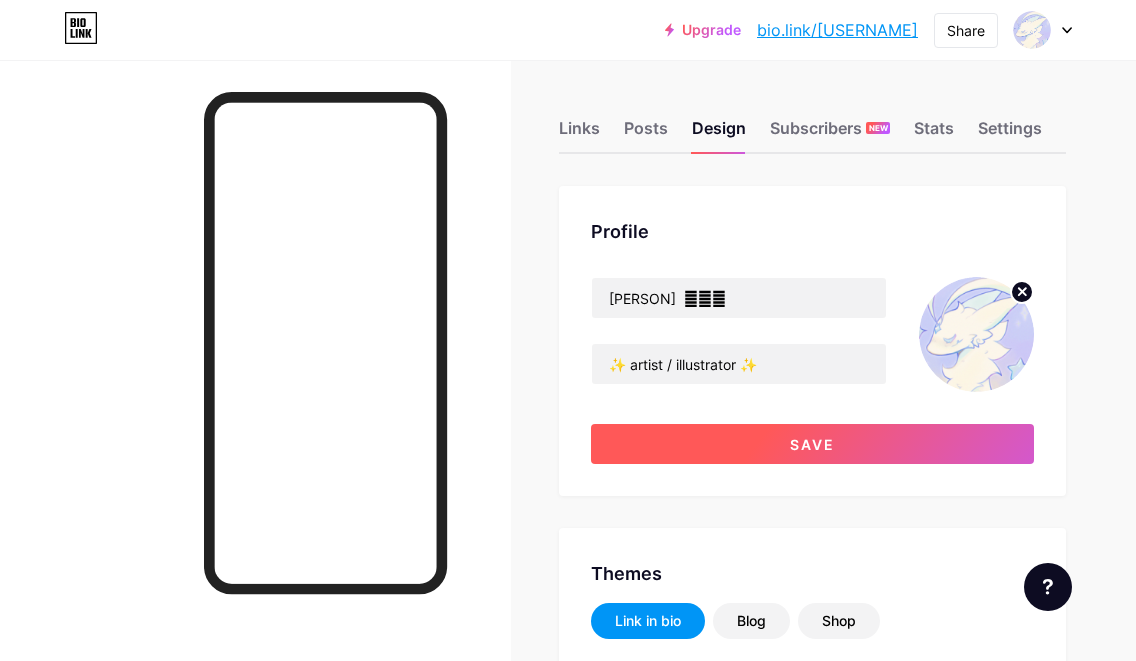 click on "Save" at bounding box center [812, 444] 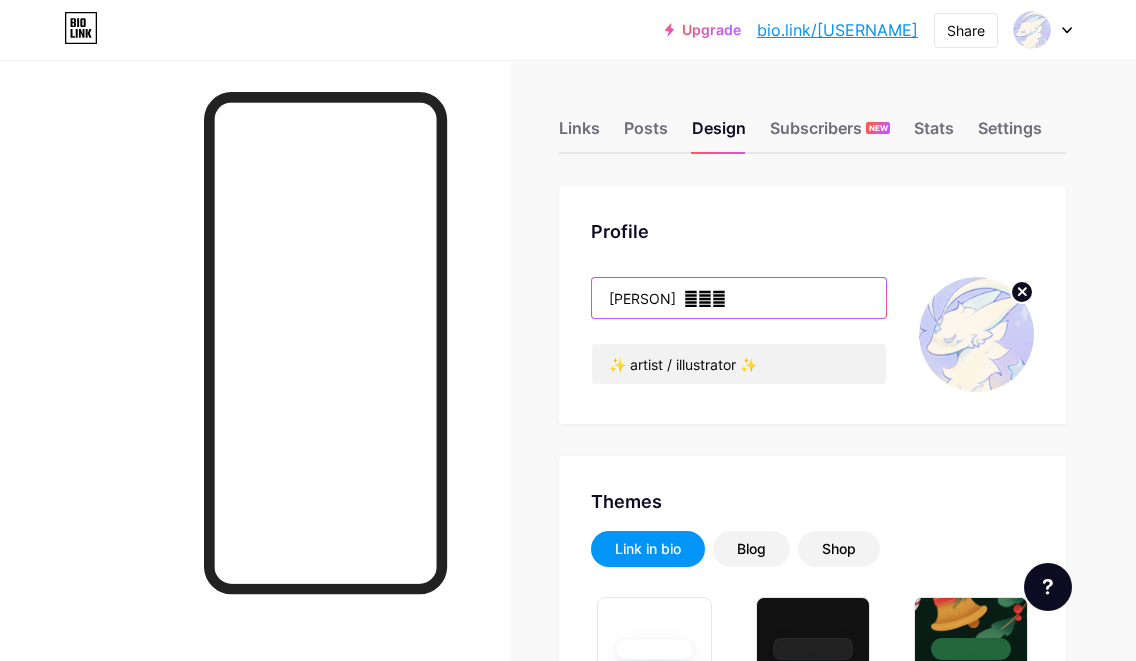 click on "Bambi Bun  ๋࣭⭑" at bounding box center (739, 298) 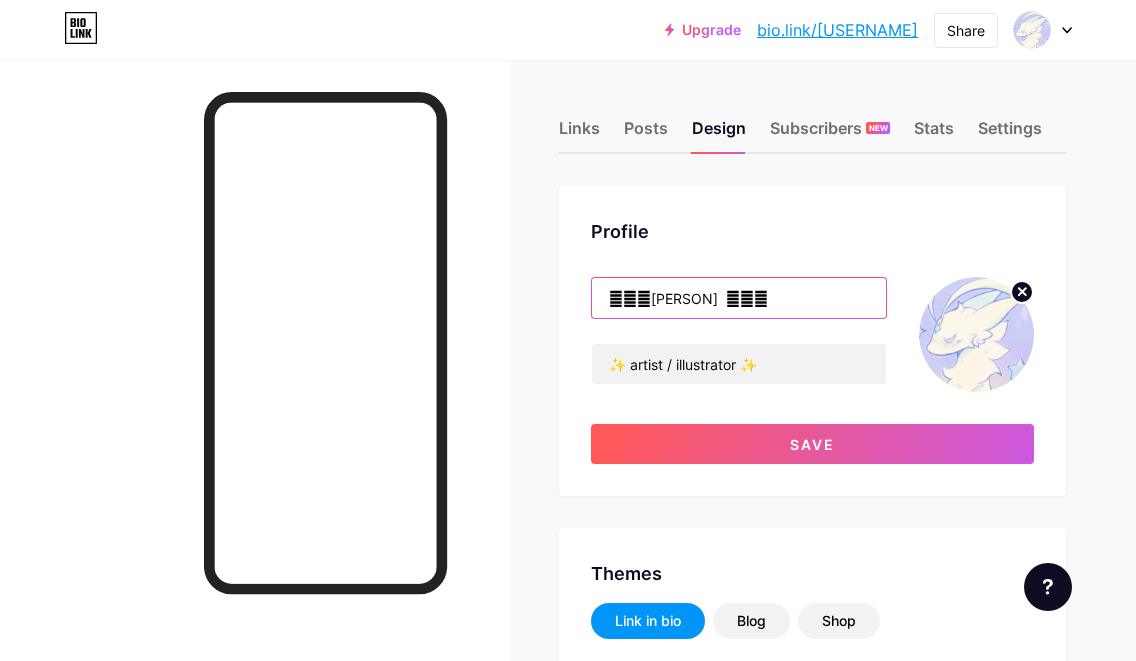 drag, startPoint x: 619, startPoint y: 291, endPoint x: 608, endPoint y: 292, distance: 11.045361 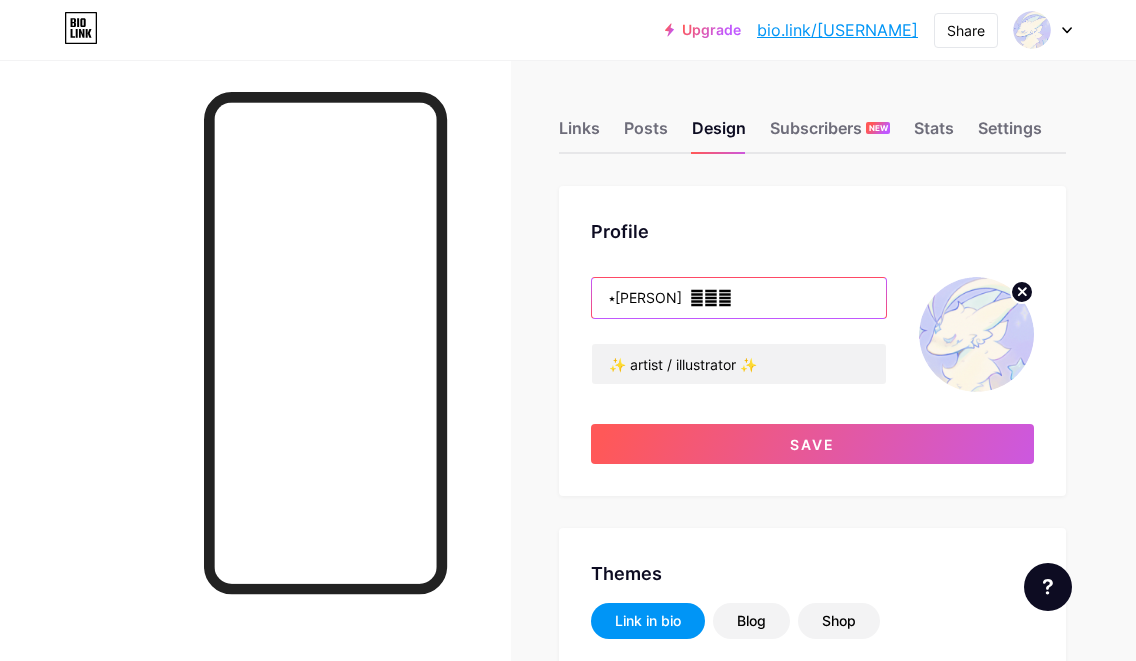 paste on "๋࣭" 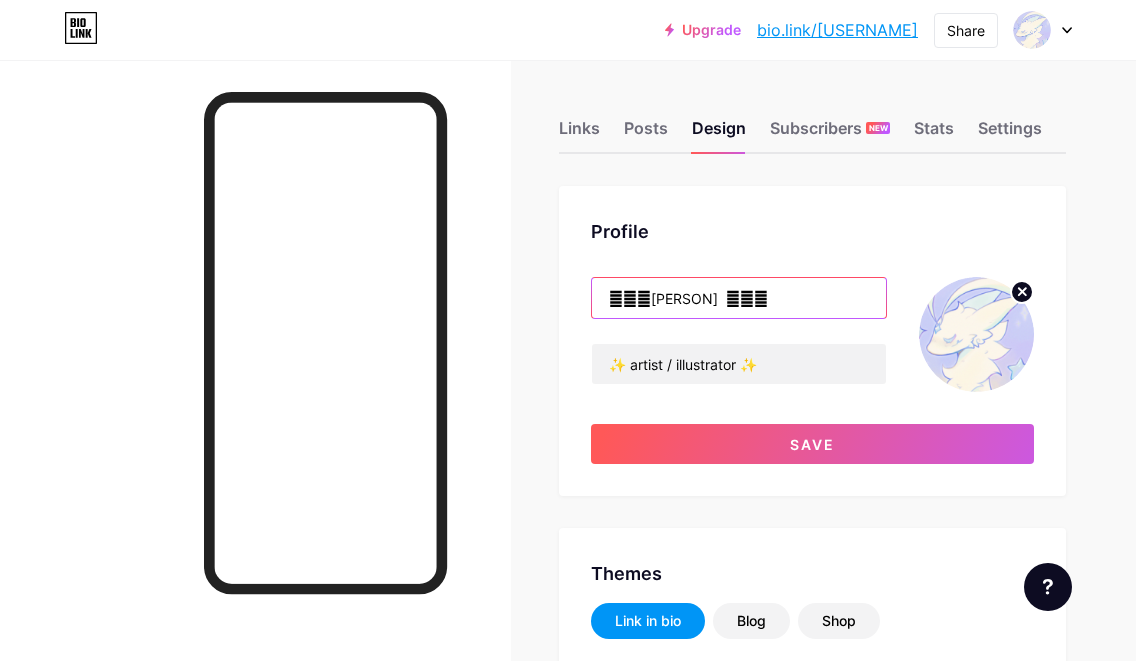 click on "๋࣭⭑Bambi Bun  ๋࣭⭑" at bounding box center [739, 298] 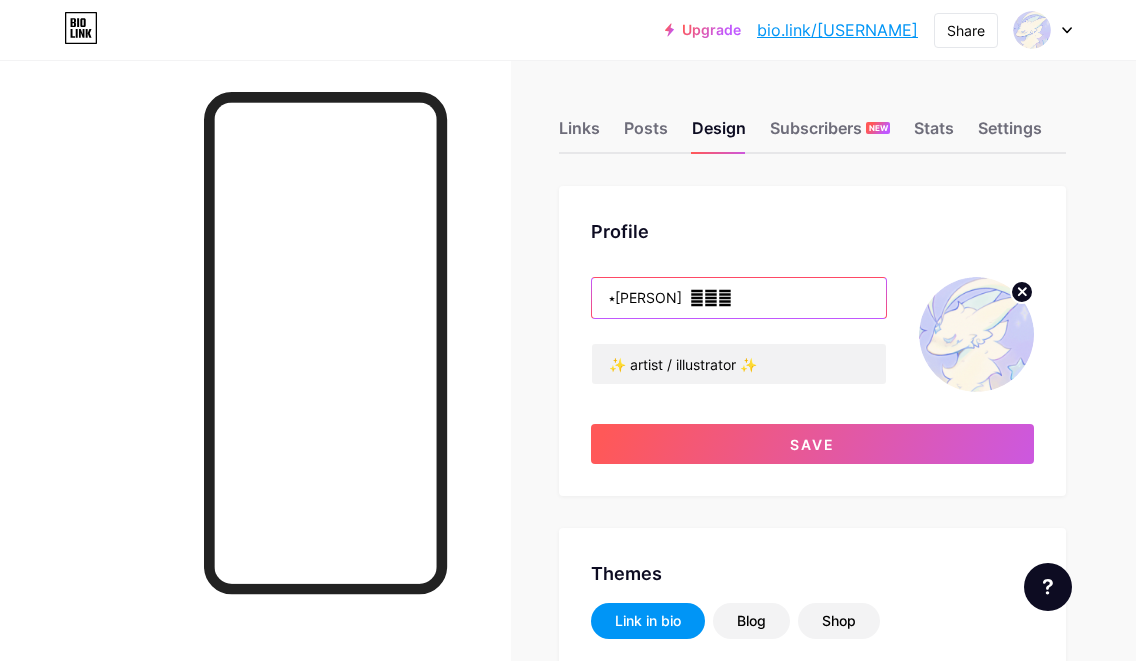 click on "⭑Bambi Bun  ๋࣭⭑" at bounding box center (739, 298) 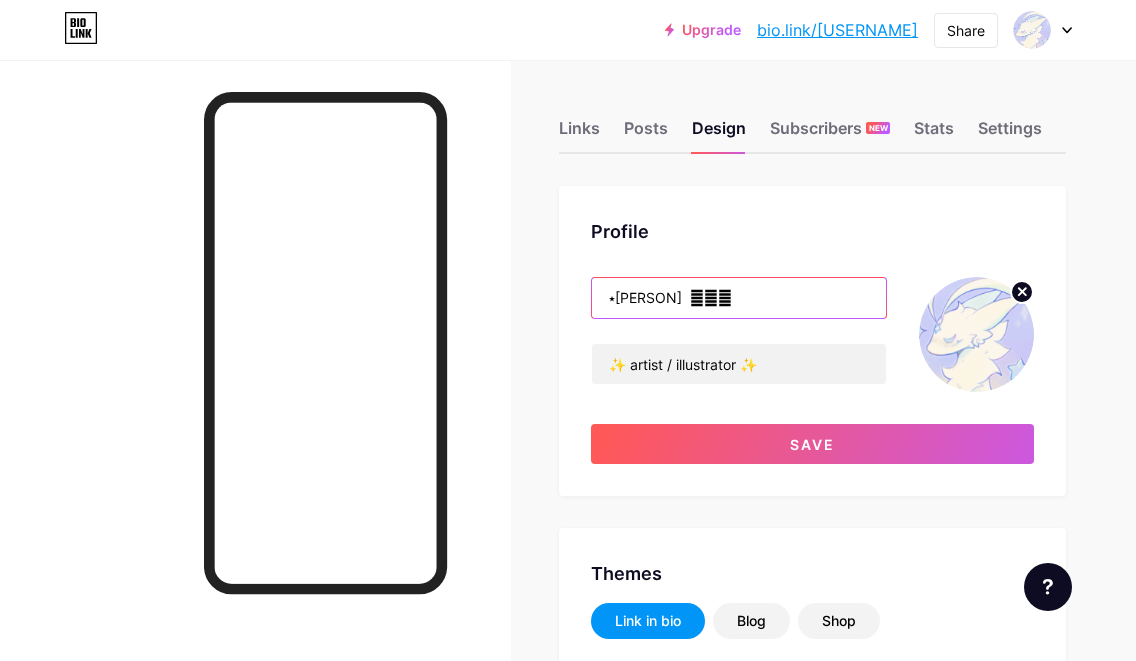 paste on "๋࣭" 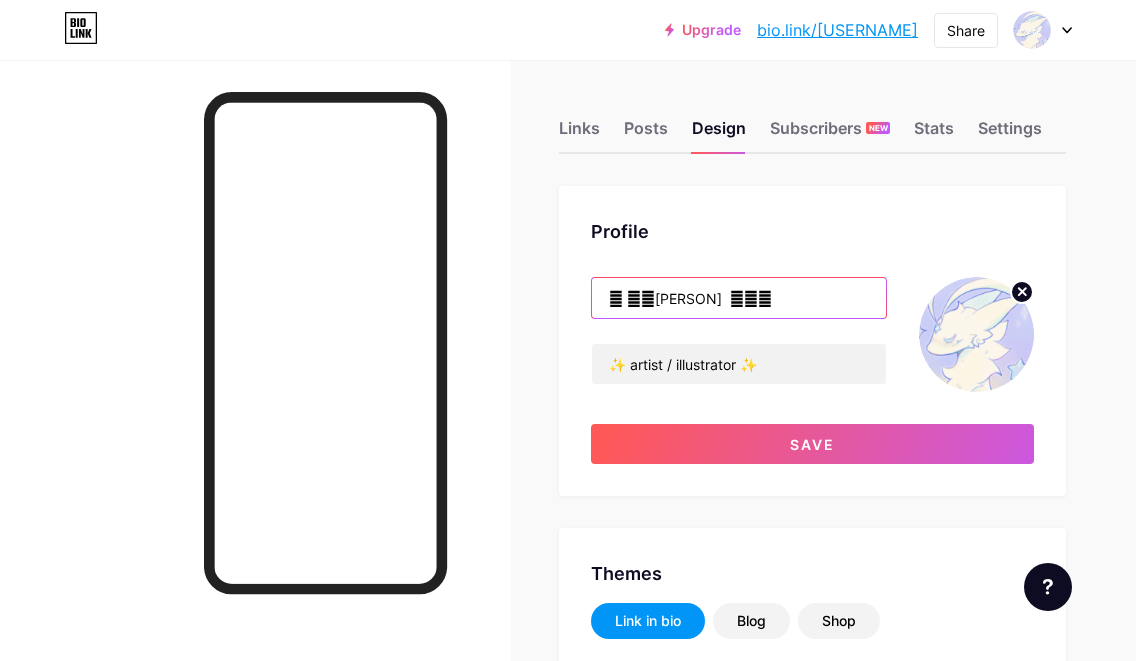 click on "⭑ ๋࣭Bambi Bun  ๋࣭⭑" at bounding box center (739, 298) 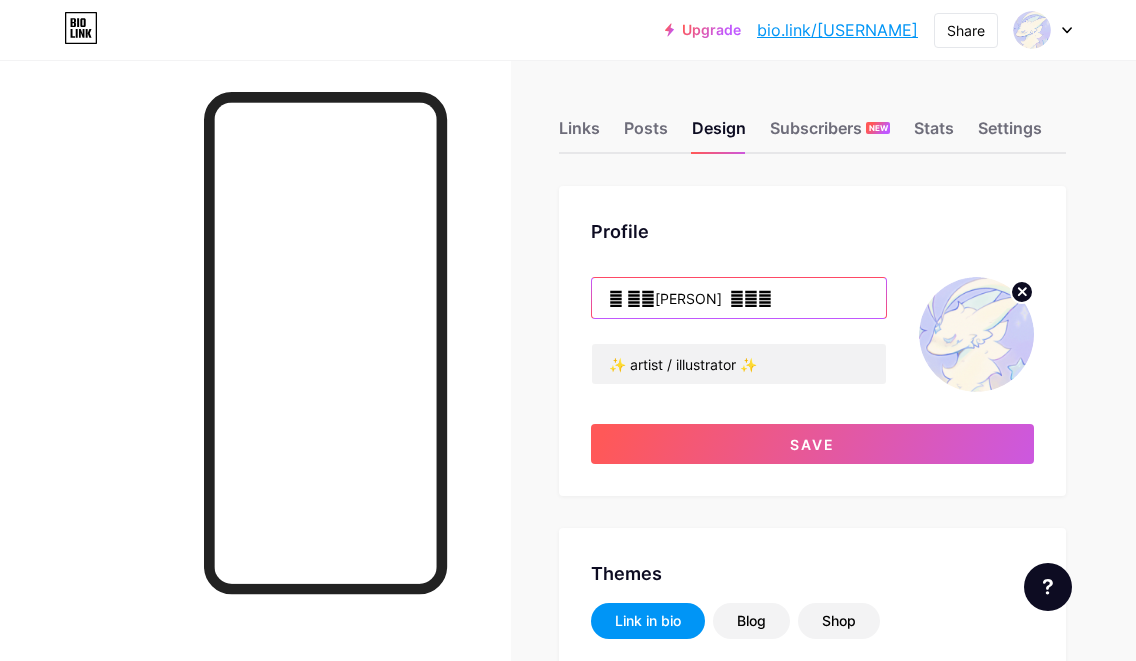 drag, startPoint x: 629, startPoint y: 300, endPoint x: 616, endPoint y: 302, distance: 13.152946 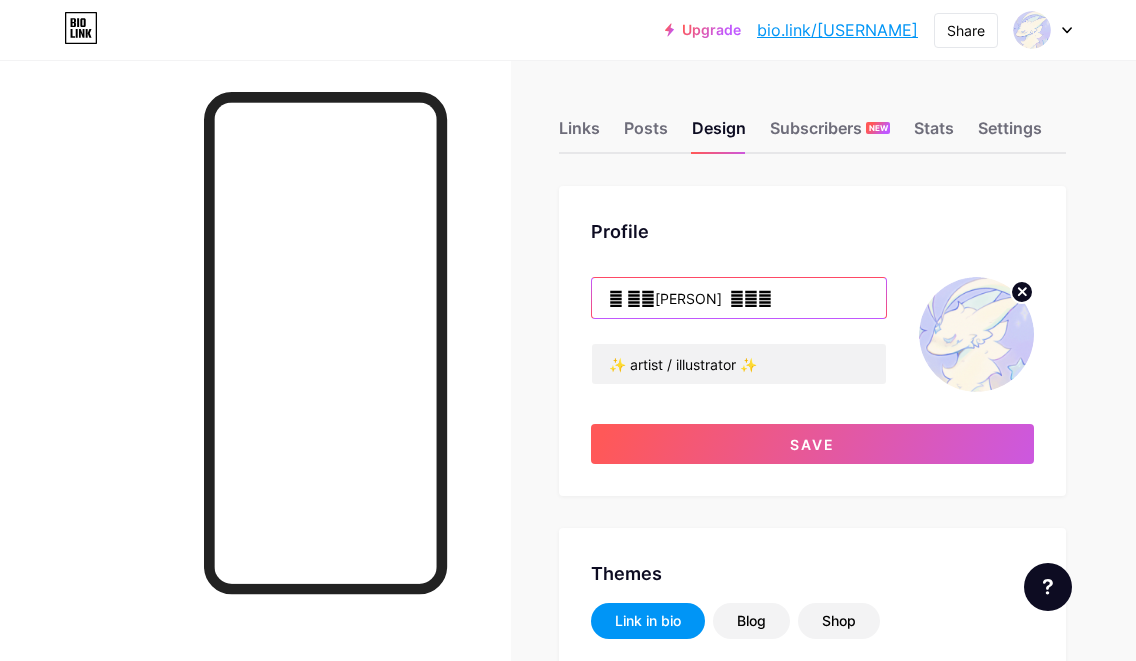 click on "⭑ ๋࣭Bambi Bun  ๋࣭⭑" at bounding box center [739, 298] 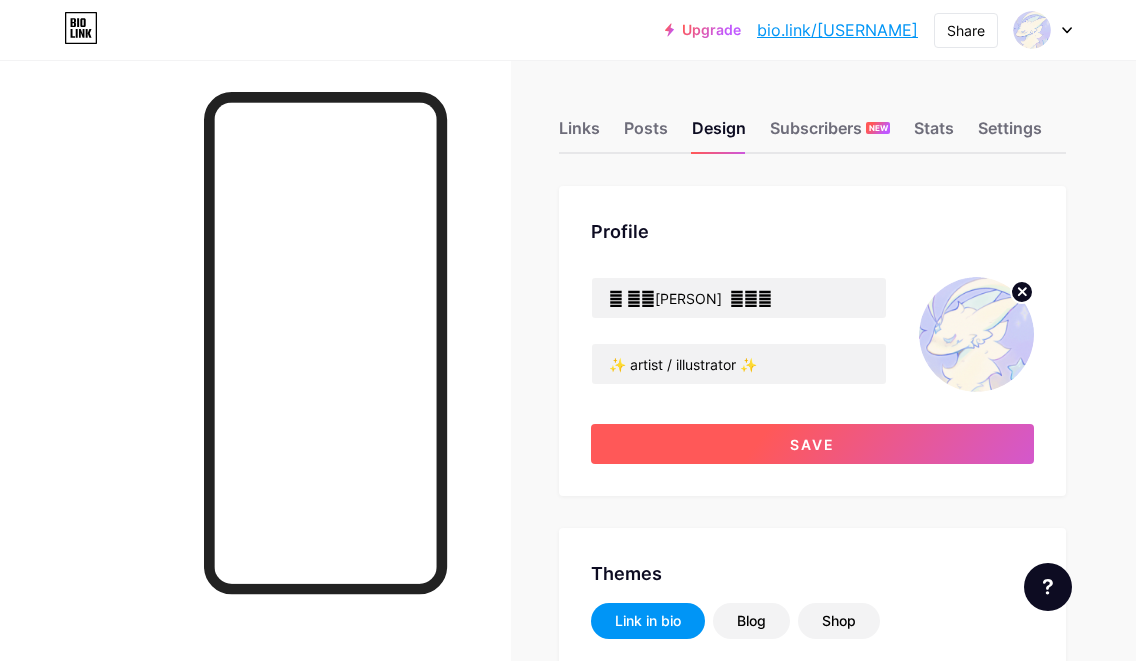 click on "Save" at bounding box center [812, 444] 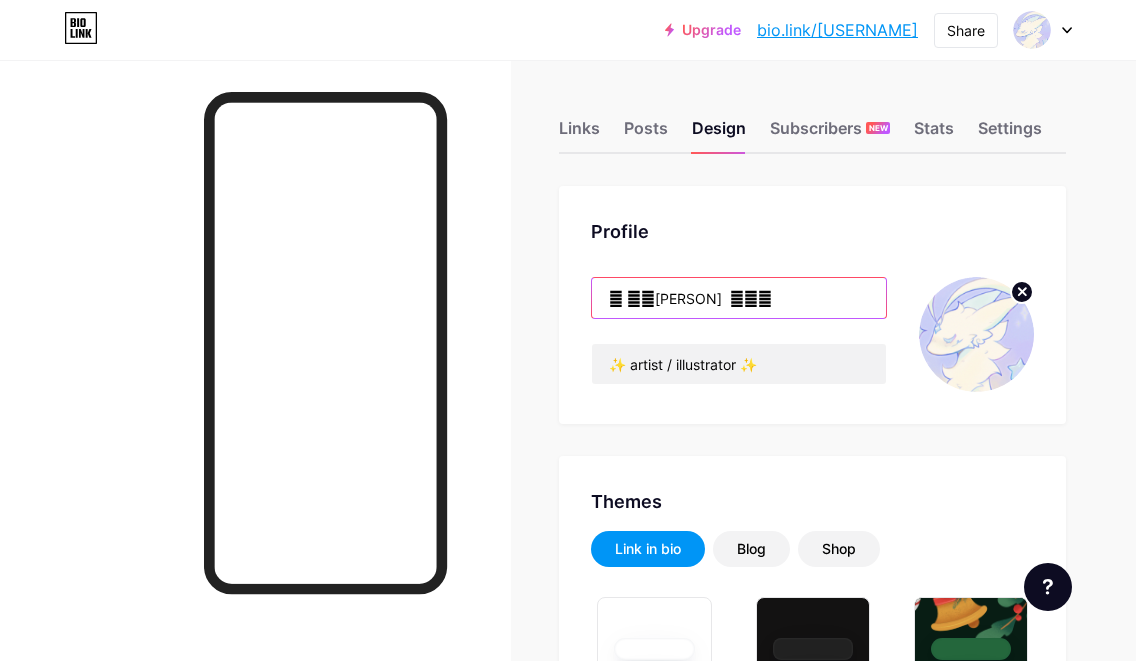 click on "⭑ ๋࣭Bambi Bun  ๋࣭⭑" at bounding box center [739, 298] 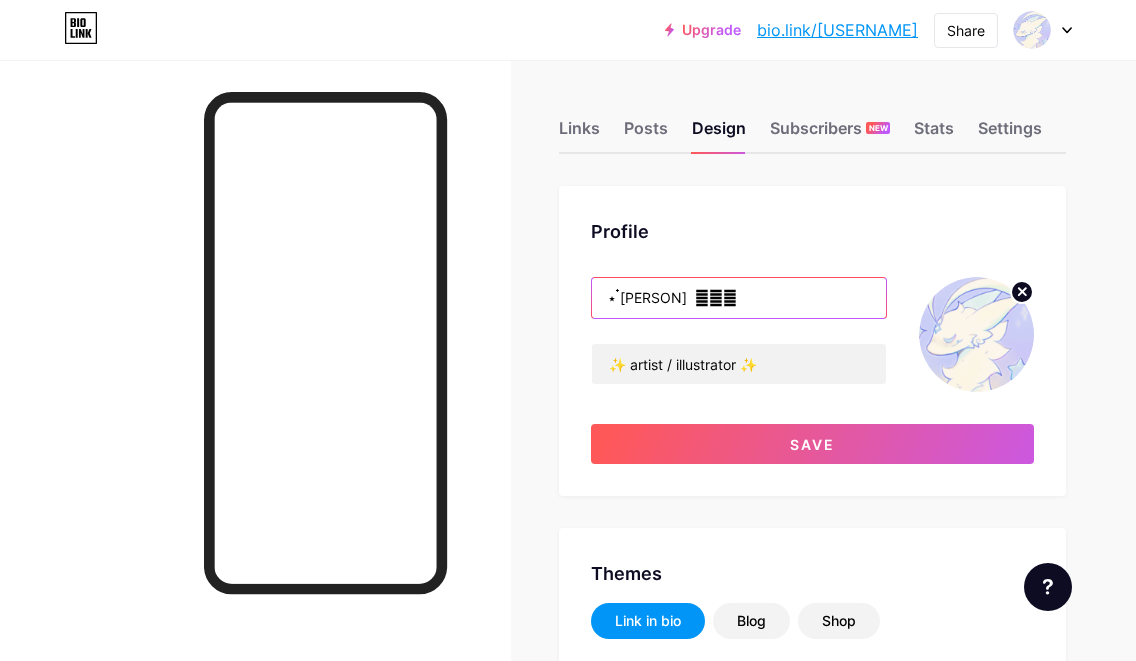 drag, startPoint x: 624, startPoint y: 294, endPoint x: 638, endPoint y: 297, distance: 14.3178215 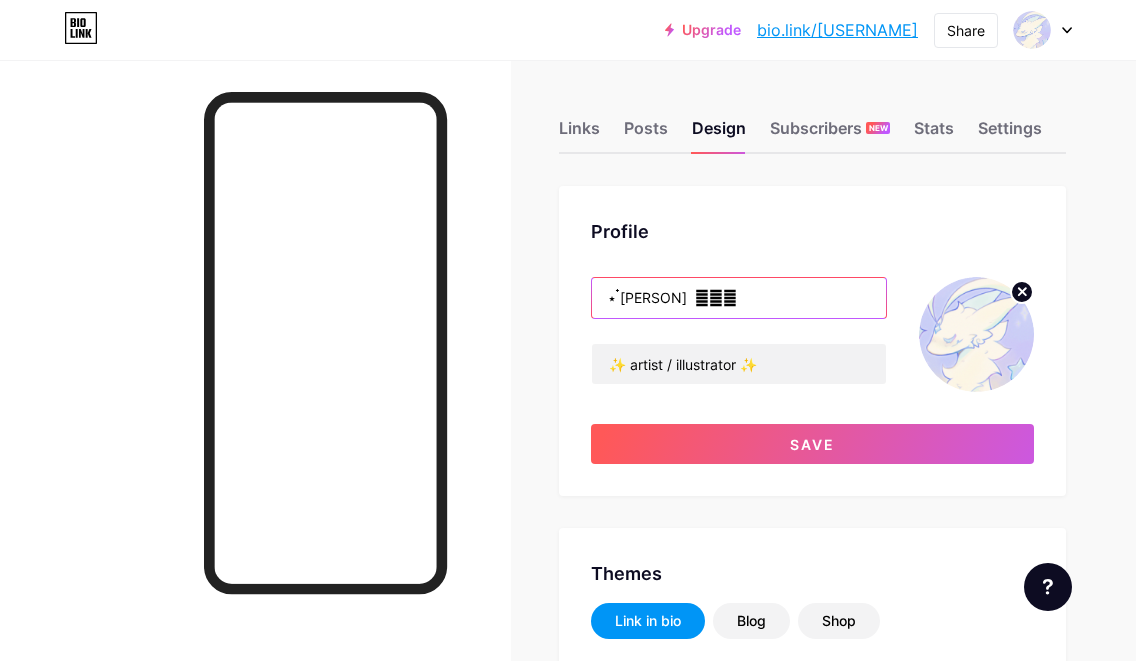 click on "⭑ ๋Bambi Bun  ๋࣭⭑" at bounding box center [739, 298] 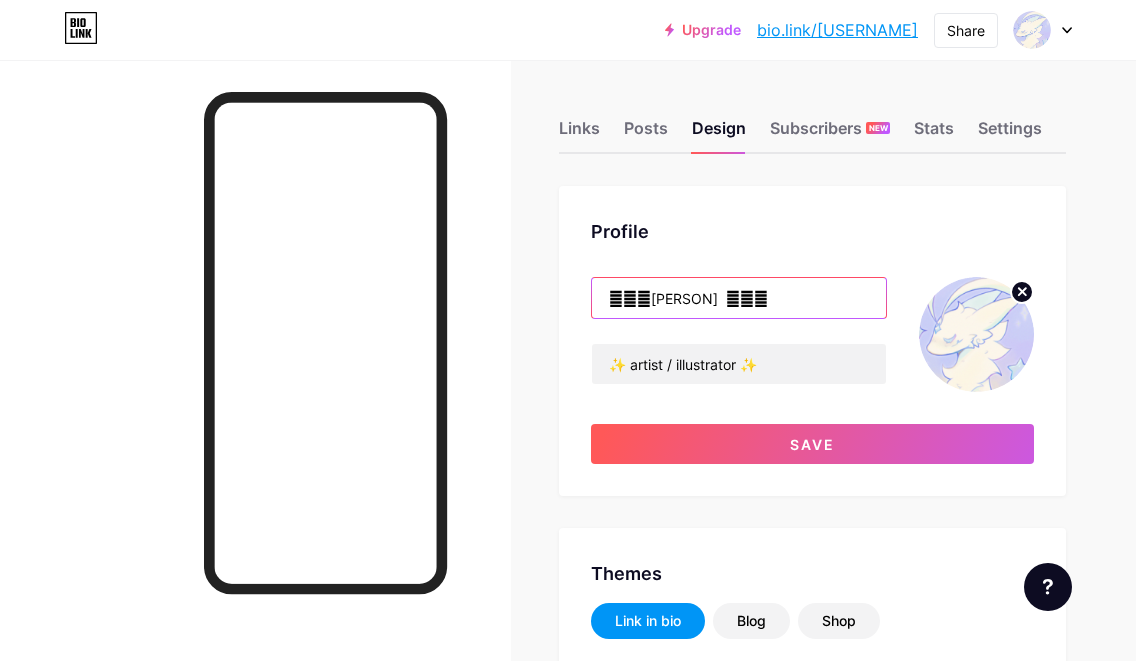 click on "๋࣭⭑Bambi Bun  ๋࣭⭑" at bounding box center (739, 298) 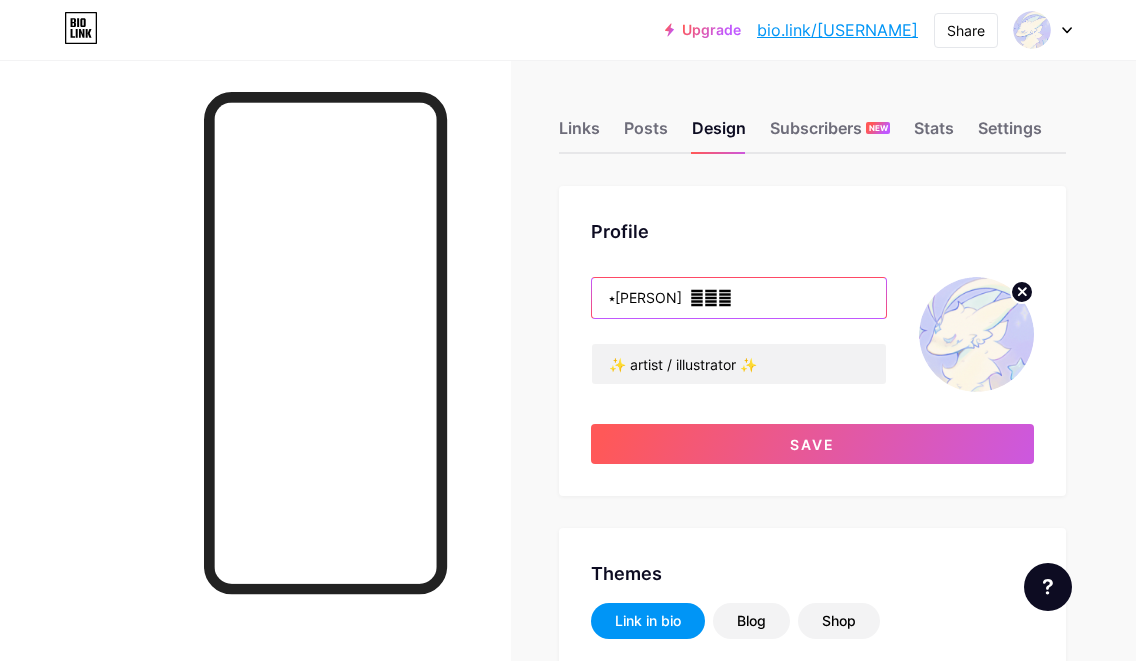 click on "⭑Bambi Bun  ๋࣭⭑" at bounding box center [739, 298] 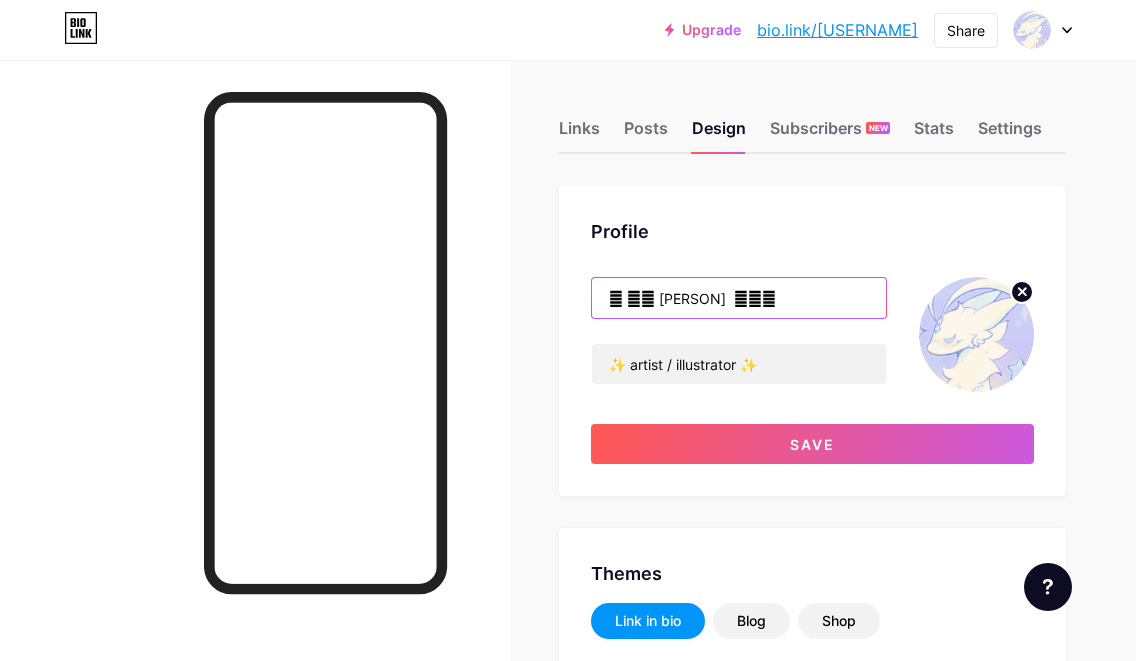 click on "⭑ ๋࣭ Bambi Bun  ๋࣭⭑" at bounding box center (739, 298) 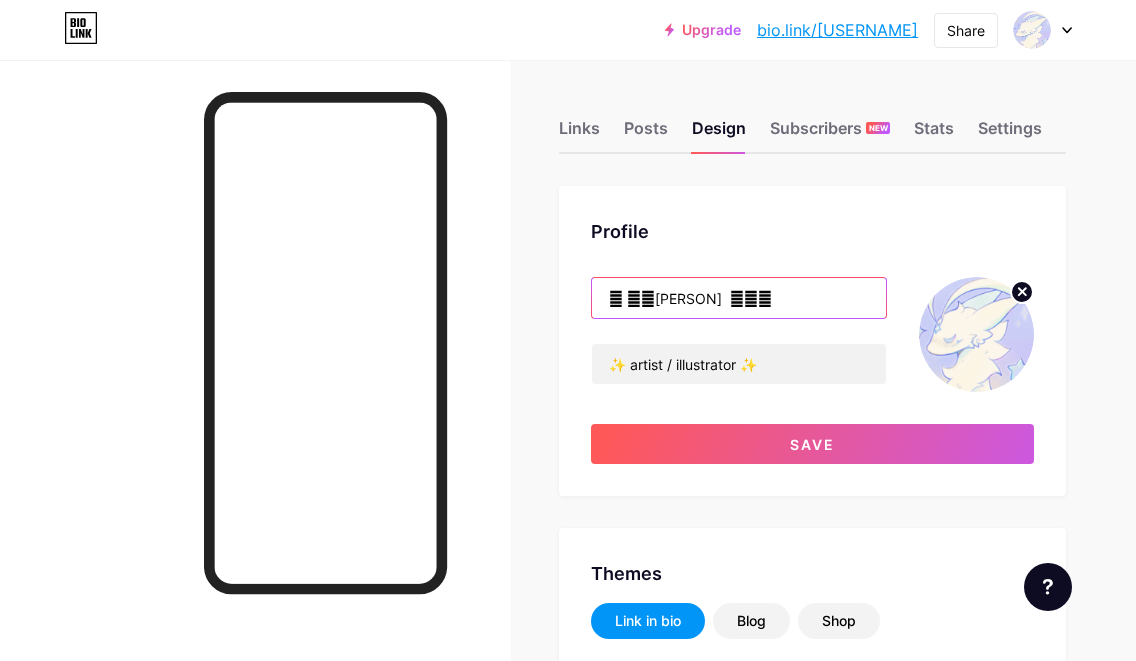 click on "⭑ ๋࣭Bambi Bun  ๋࣭⭑" at bounding box center (739, 298) 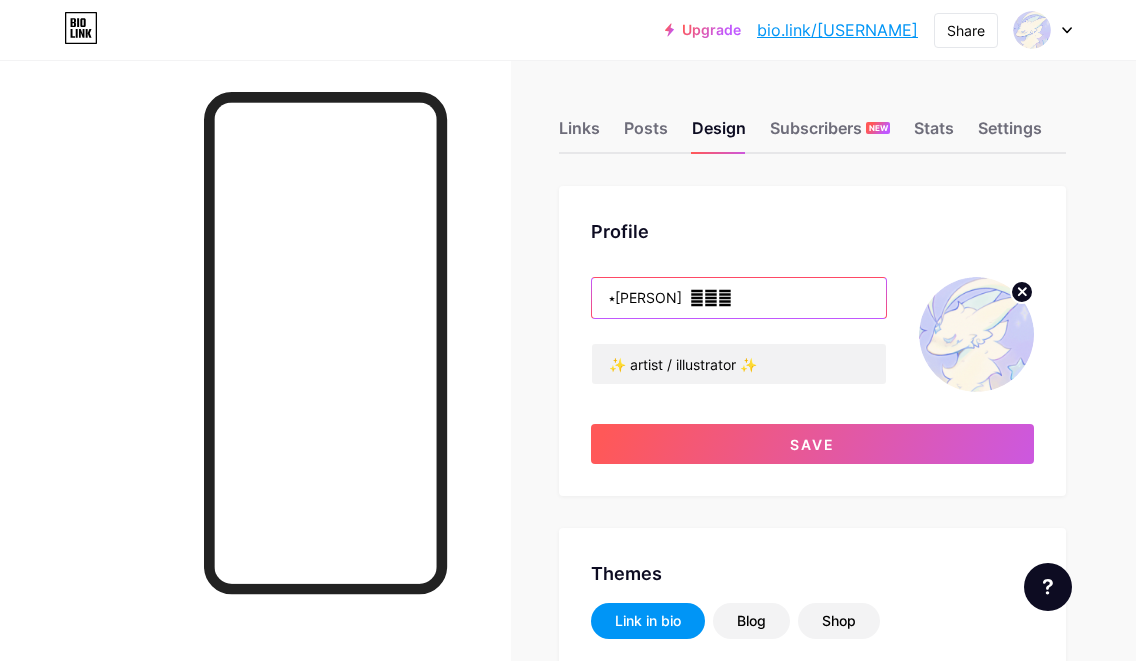 click on "⭑Bambi Bun  ๋࣭⭑" at bounding box center [739, 298] 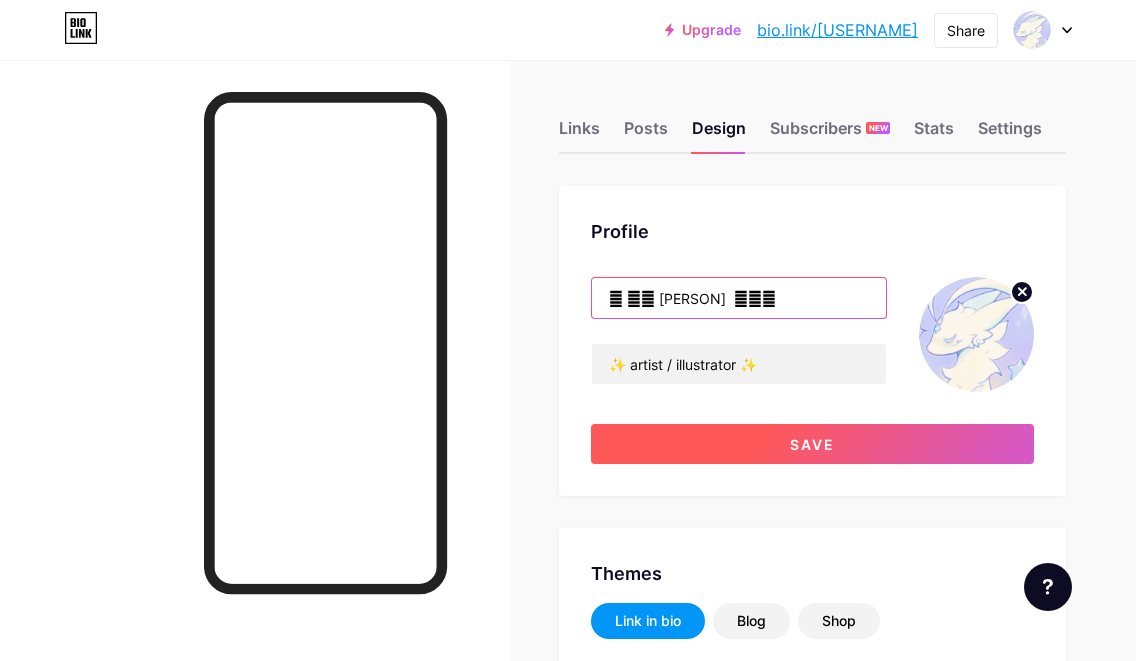 type on "⭑ ๋࣭ Bambi Bun  ๋࣭⭑" 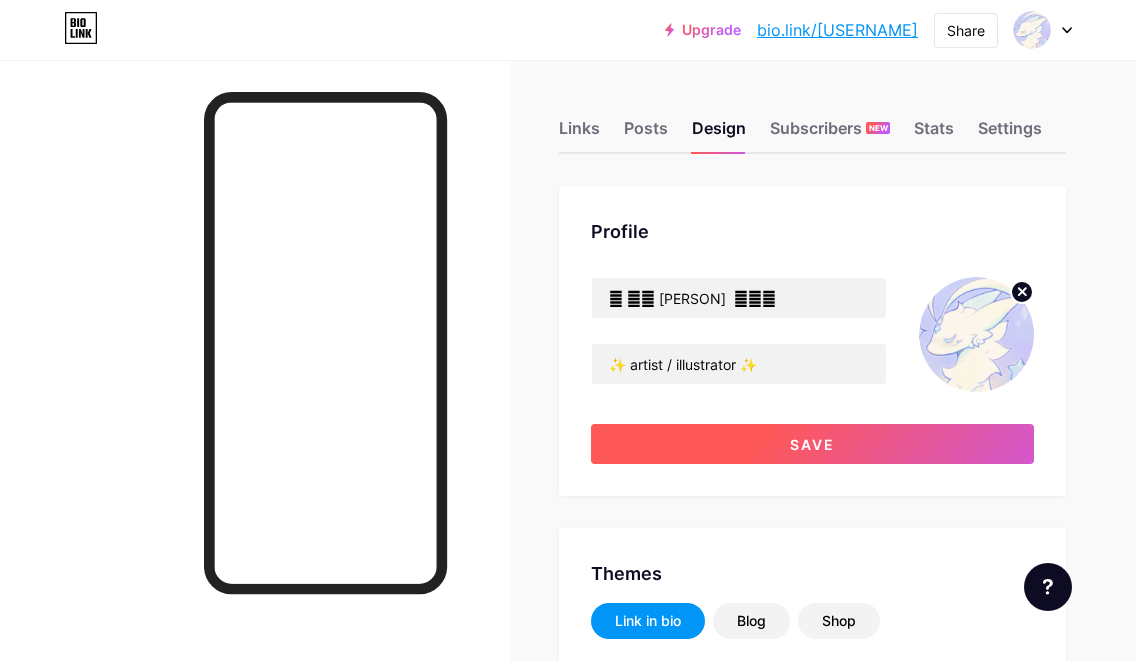 click on "Save" at bounding box center [812, 444] 